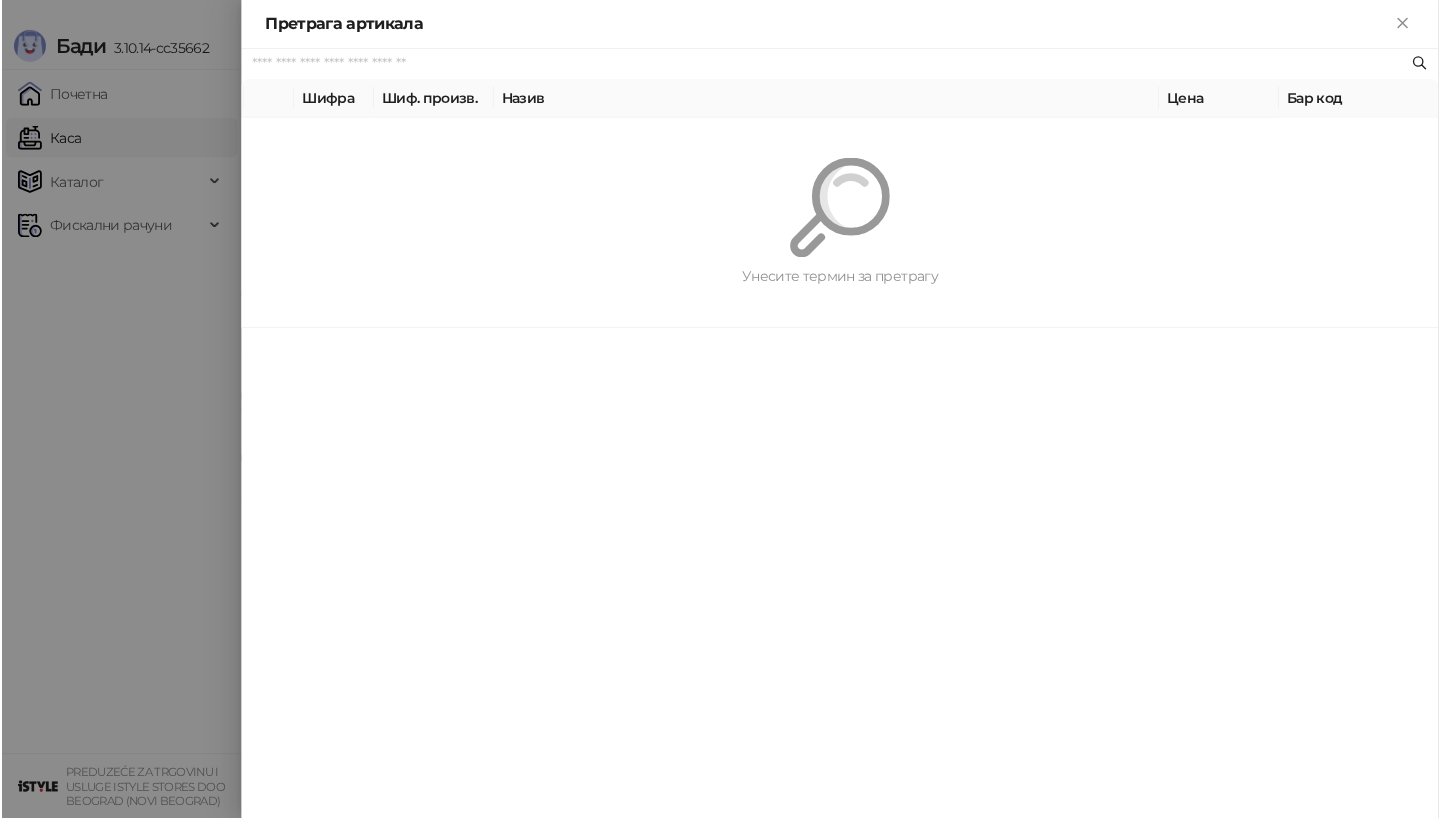 scroll, scrollTop: 0, scrollLeft: 0, axis: both 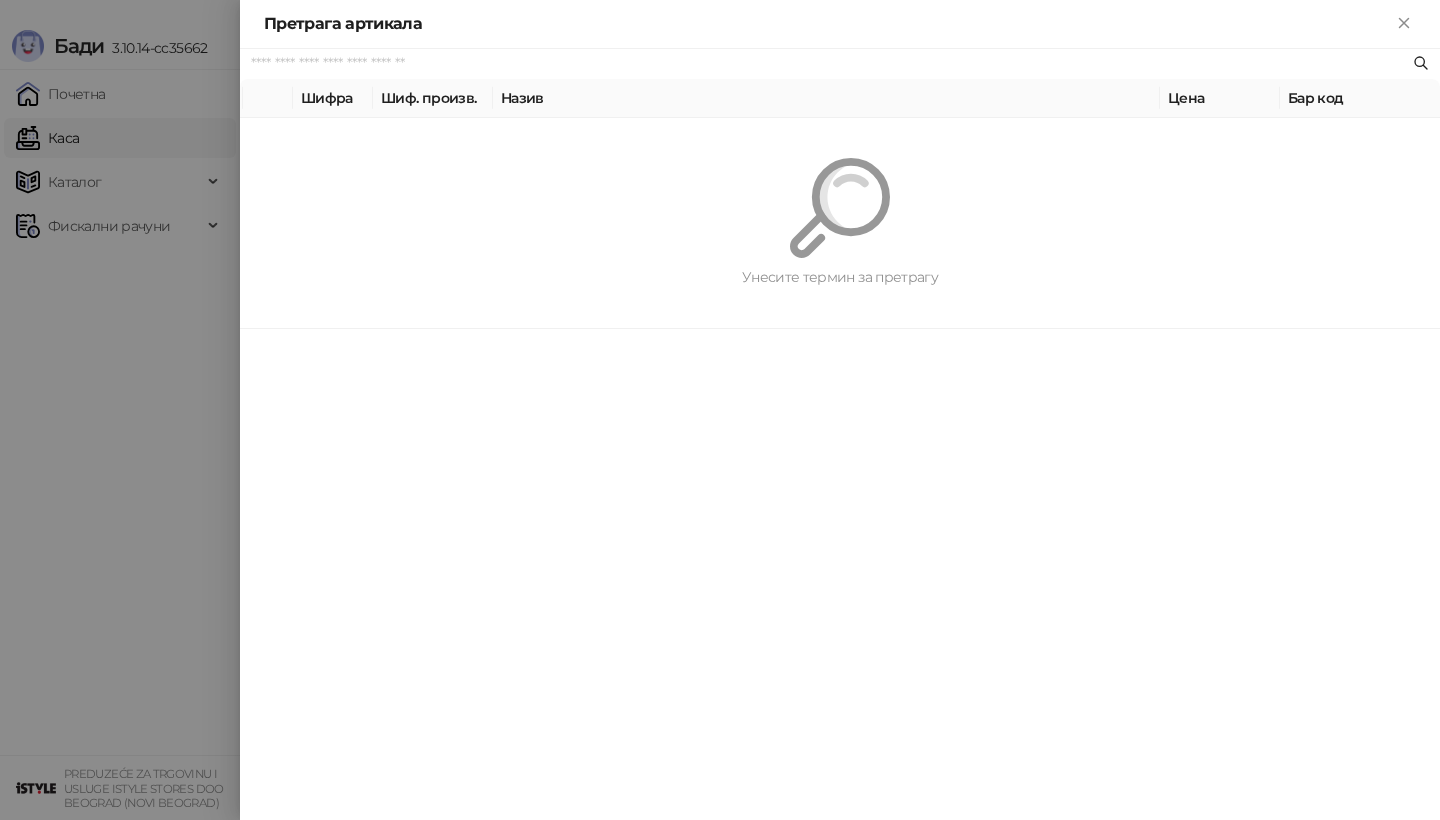 paste on "**********" 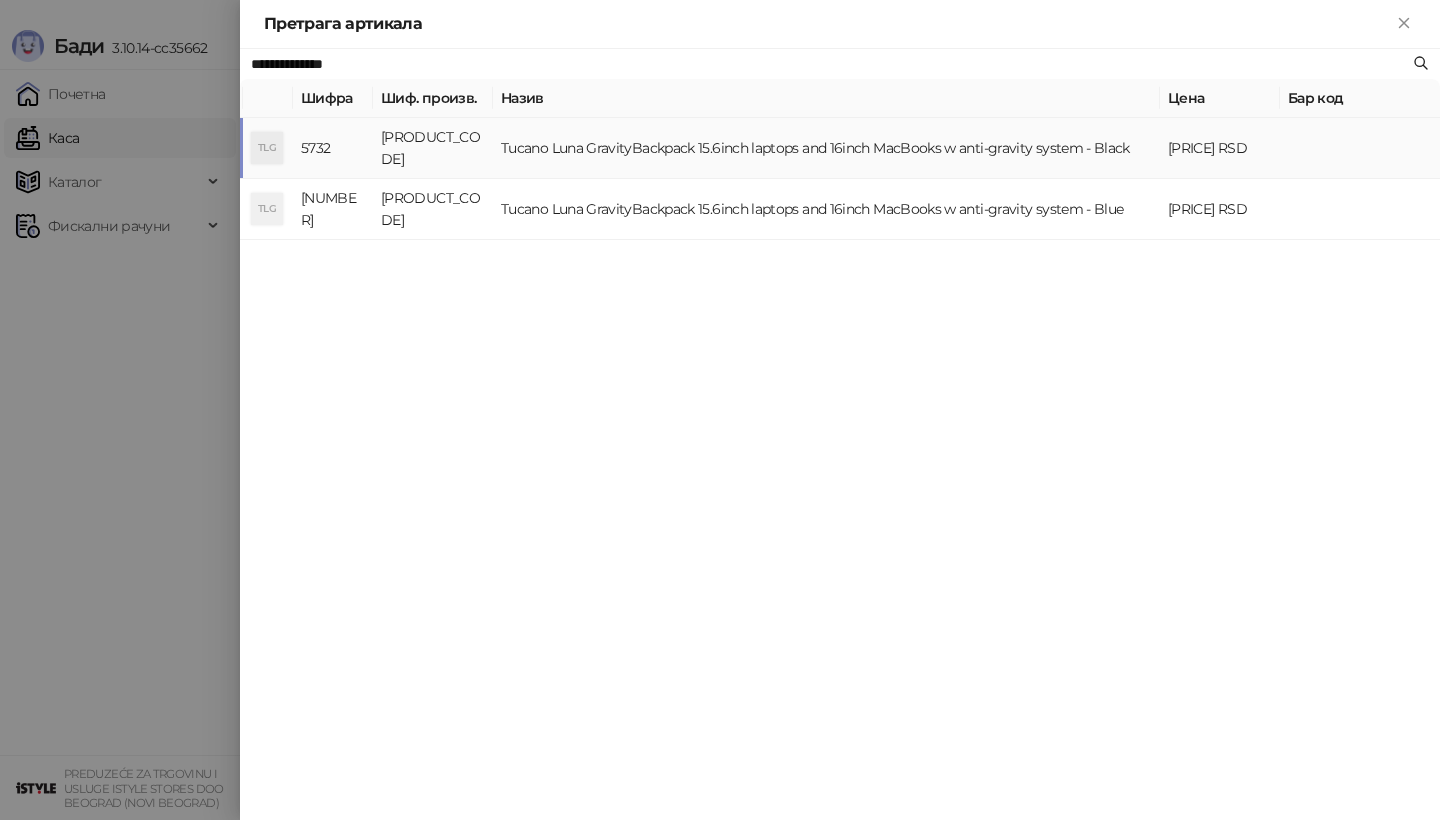 click on "TLG" at bounding box center [267, 148] 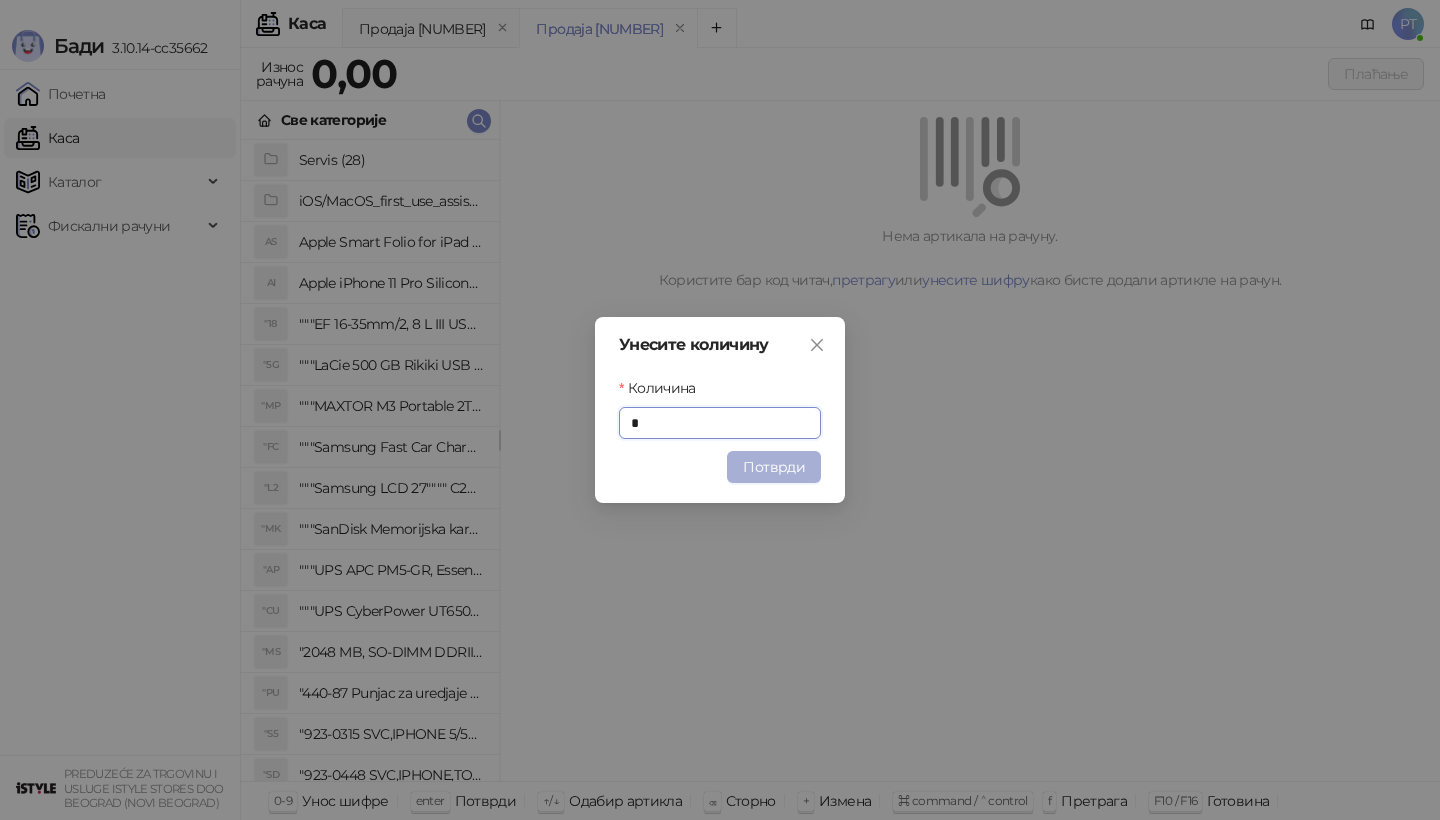 click on "Потврди" at bounding box center (774, 467) 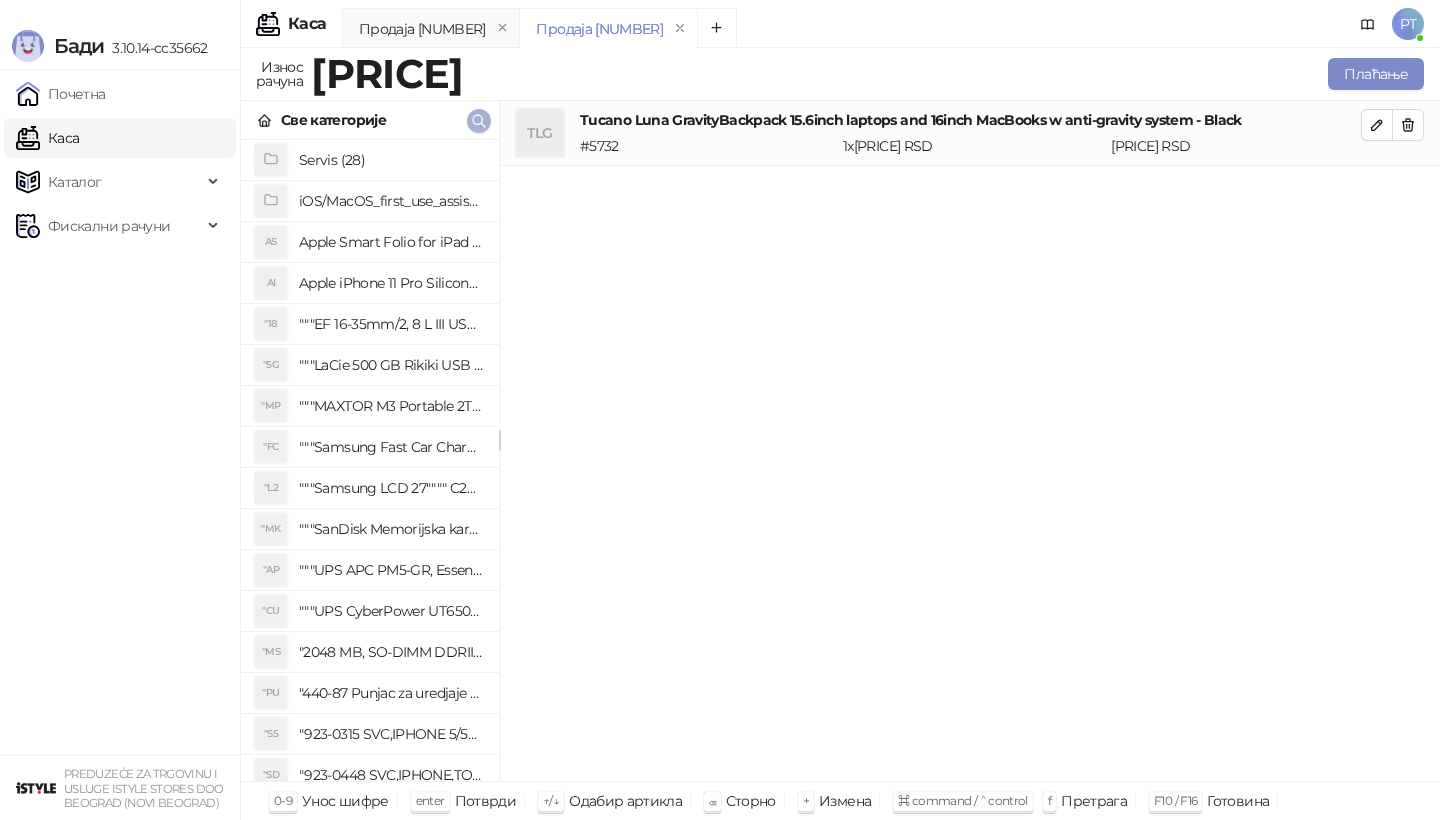click 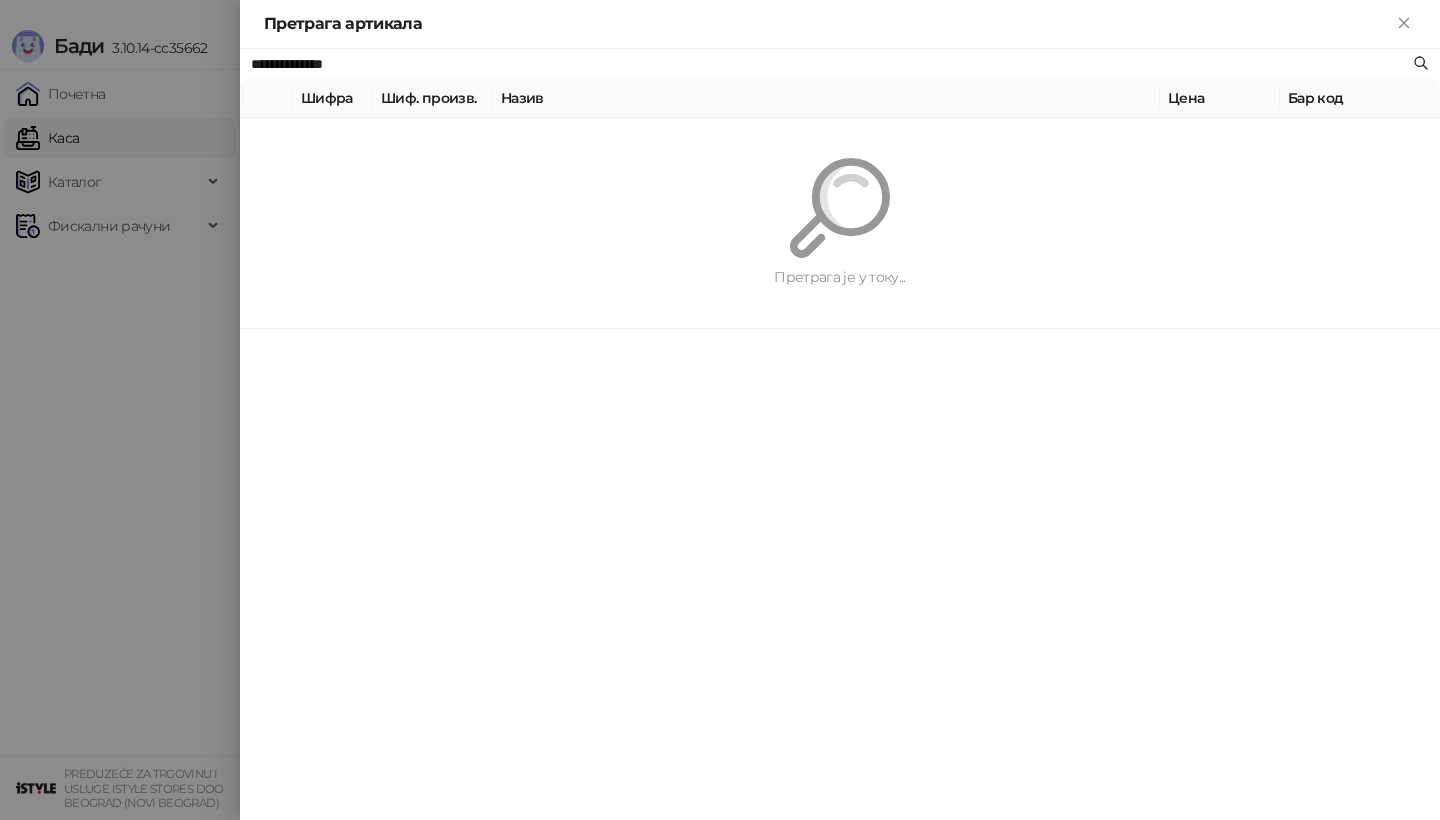 paste on "*****" 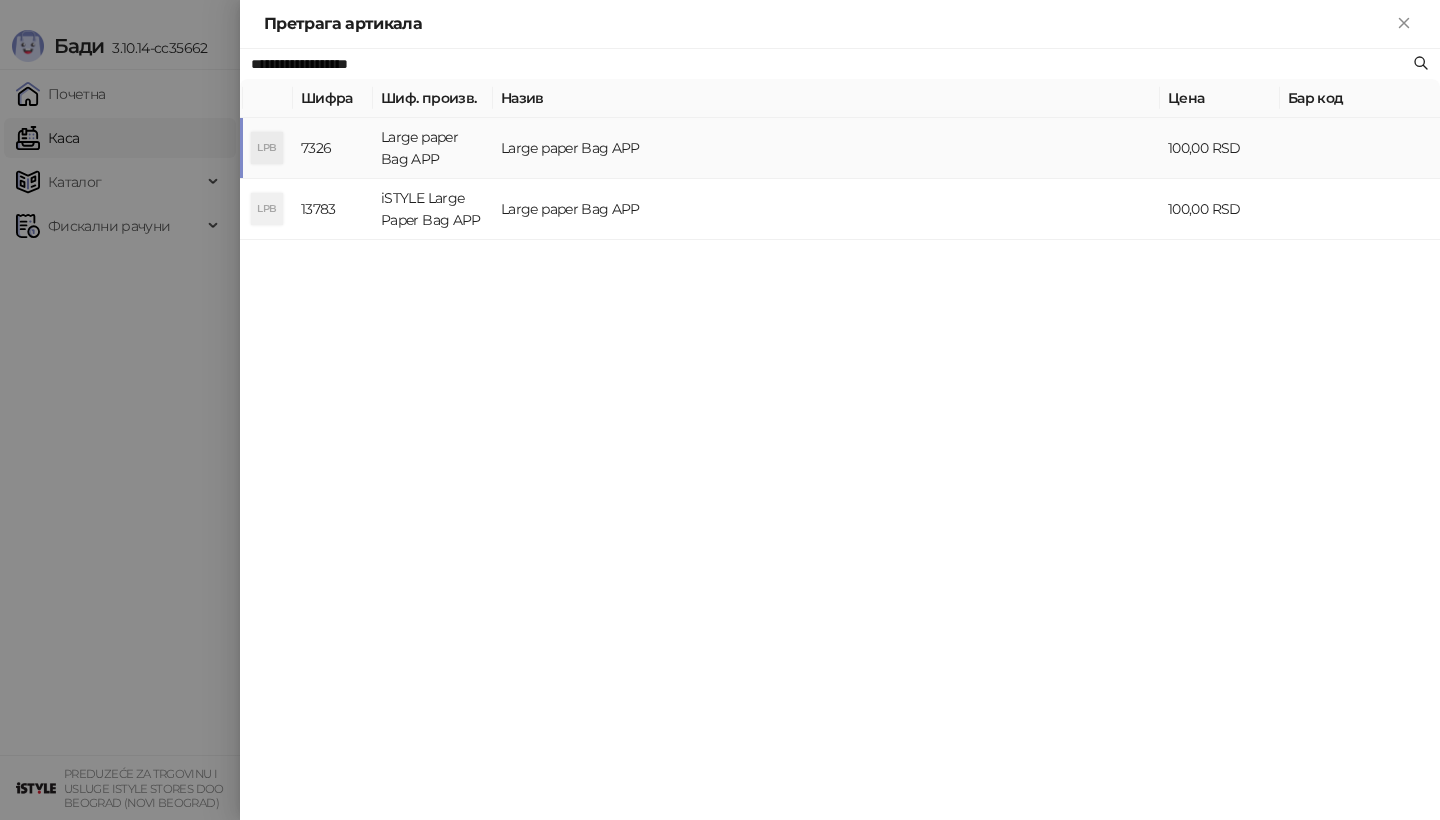 type on "**********" 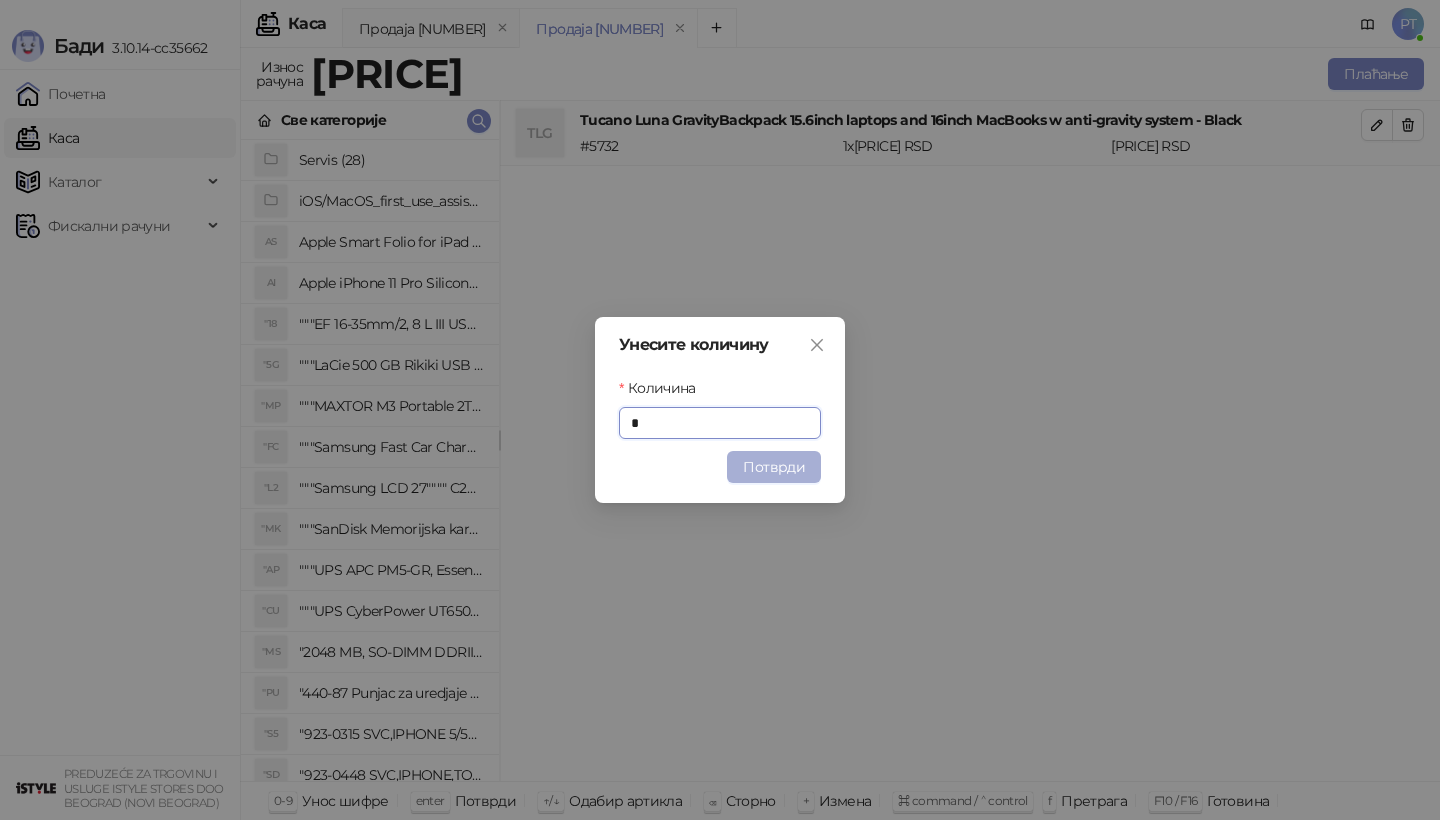 click on "Потврди" at bounding box center [774, 467] 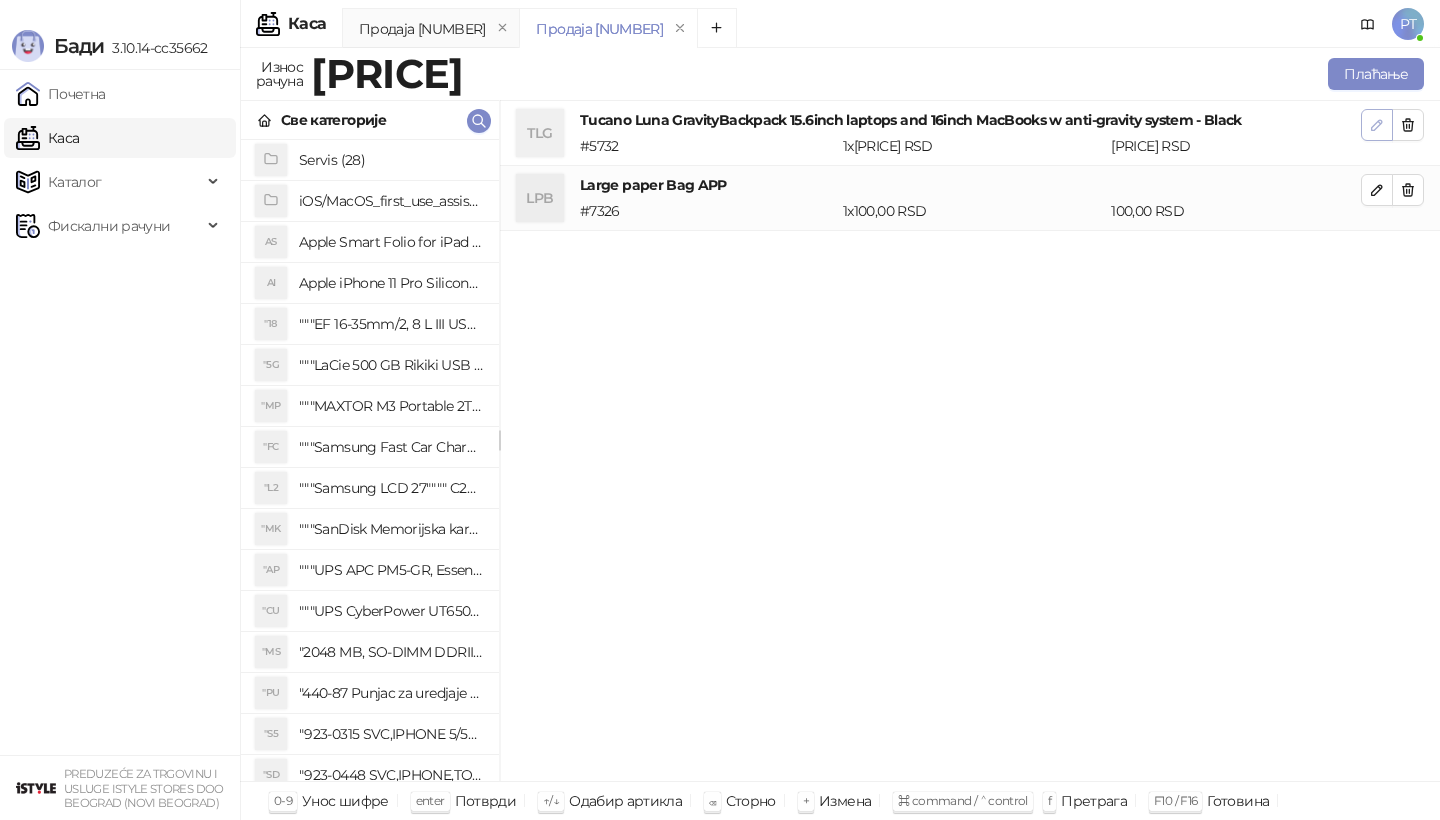 click at bounding box center [1377, 125] 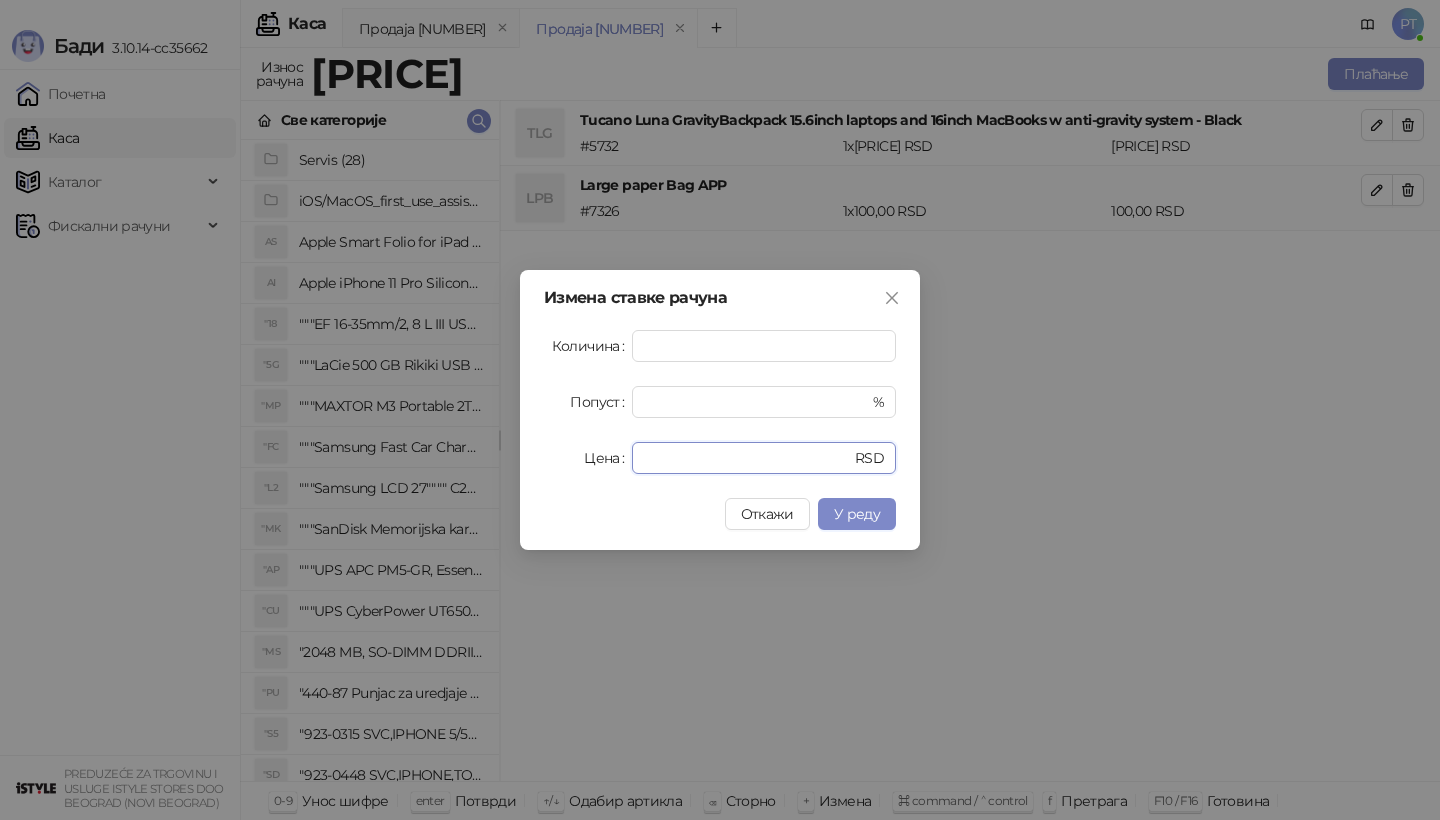drag, startPoint x: 709, startPoint y: 463, endPoint x: 553, endPoint y: 463, distance: 156 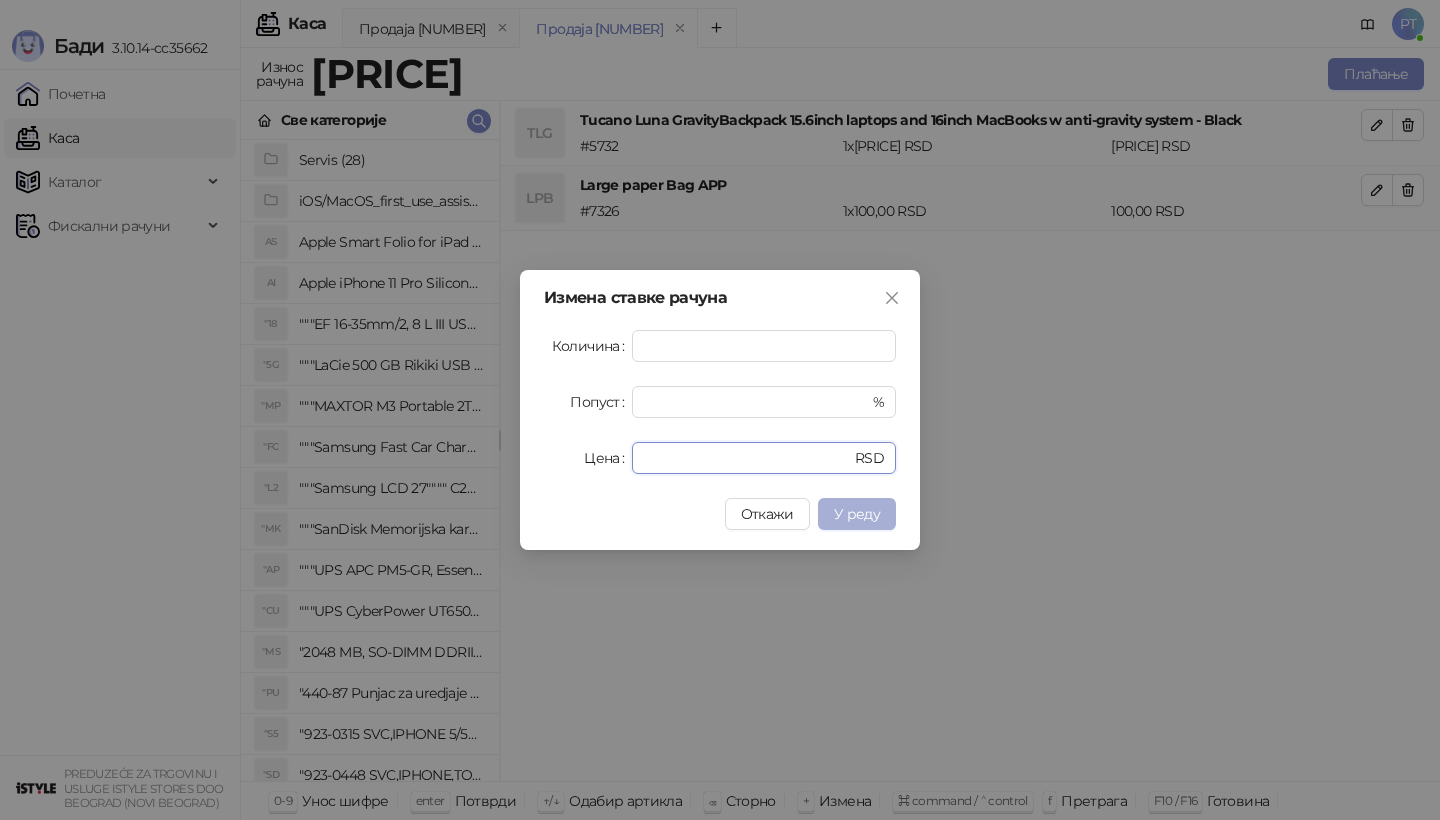 type on "****" 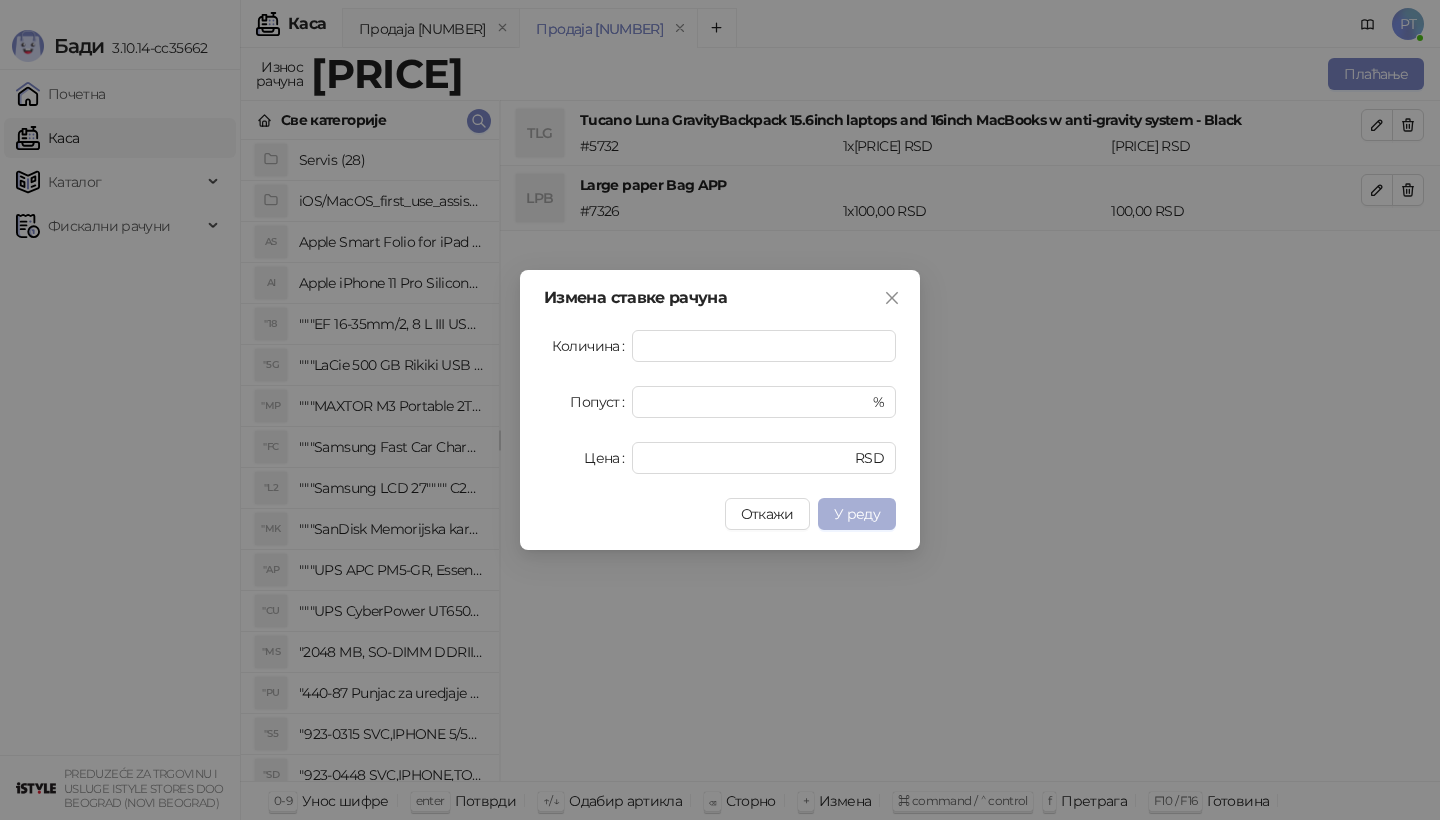 click on "У реду" at bounding box center (857, 514) 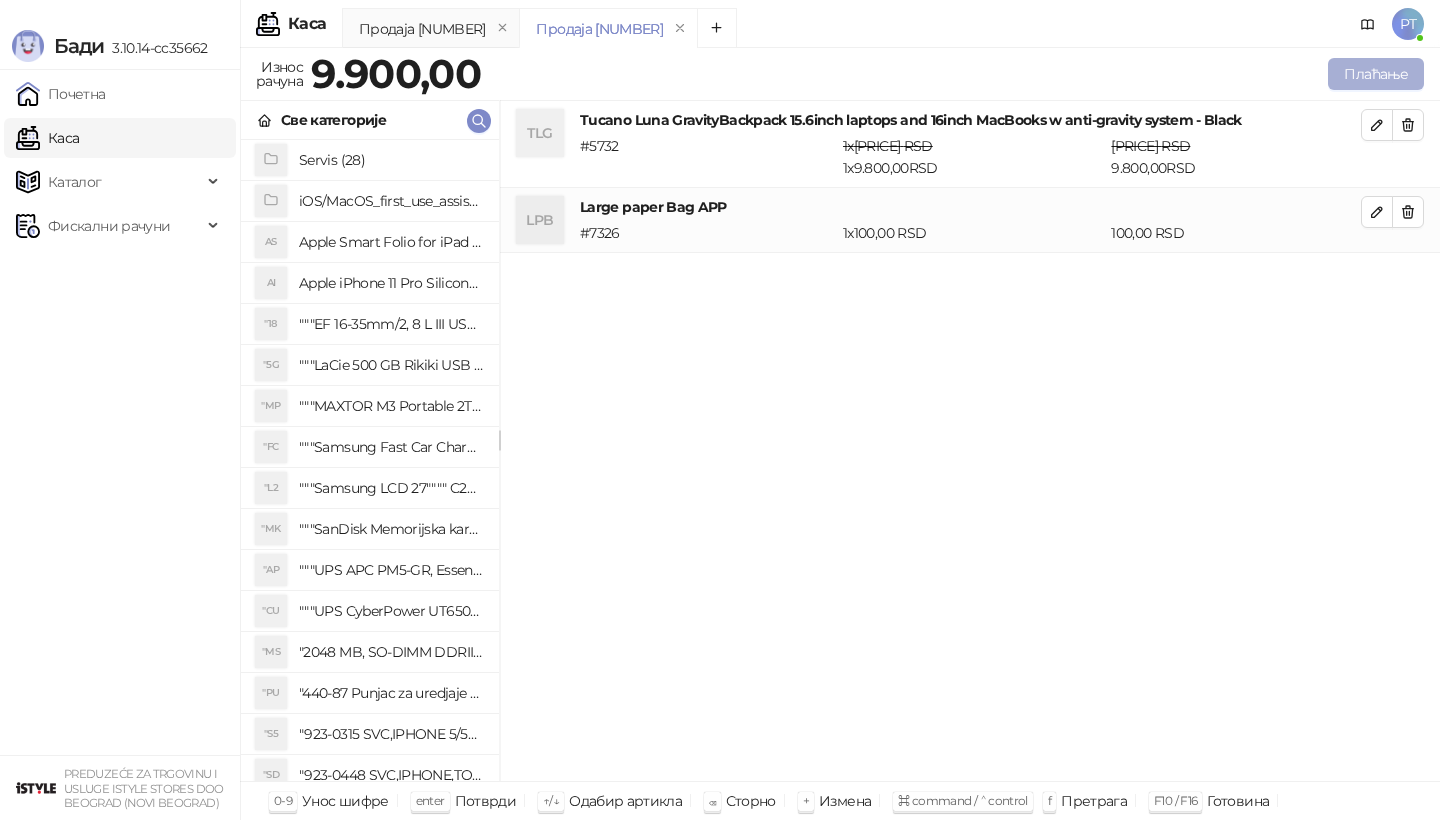 click on "Плаћање" at bounding box center (1376, 74) 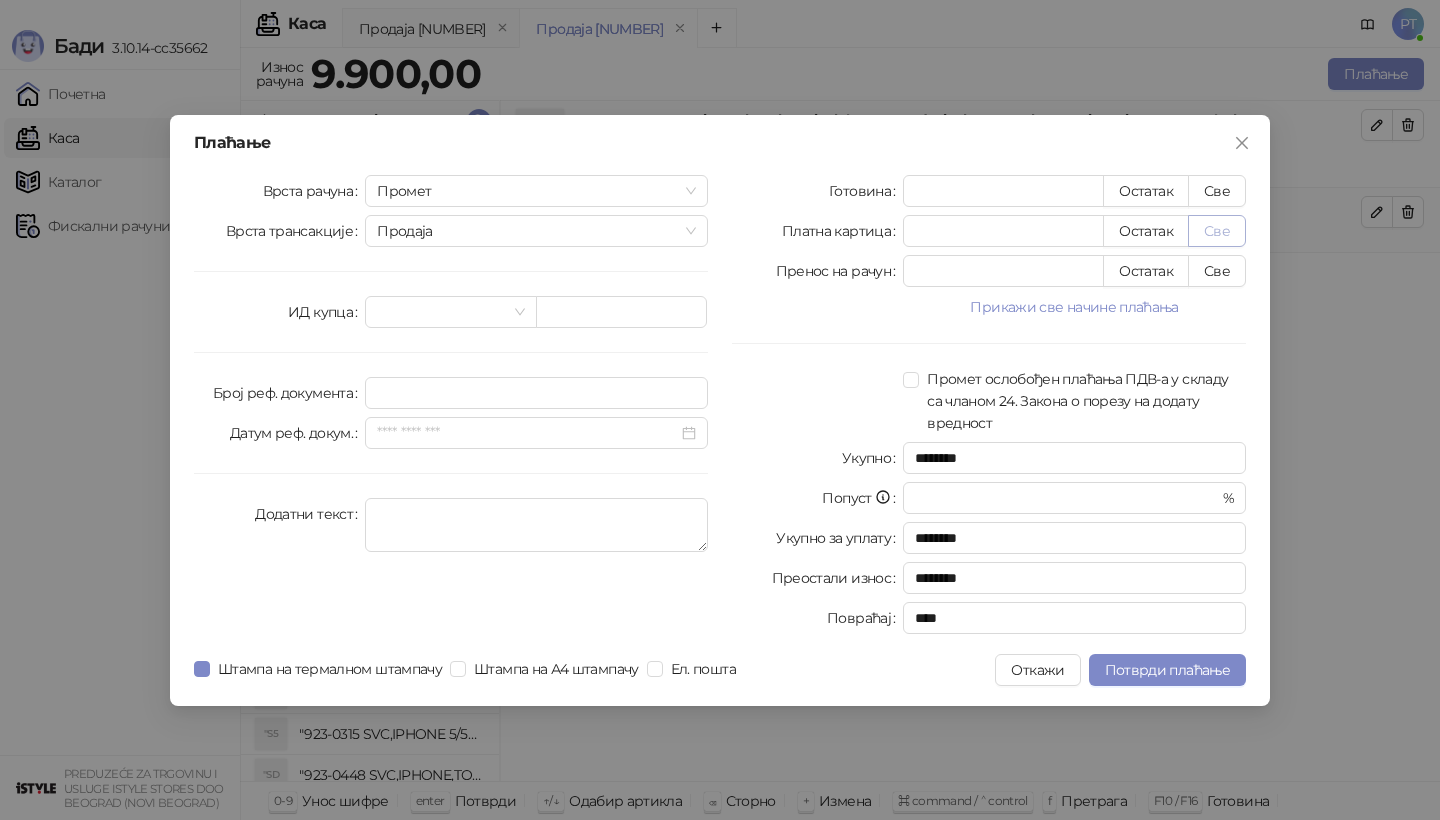 click on "Све" at bounding box center (1217, 231) 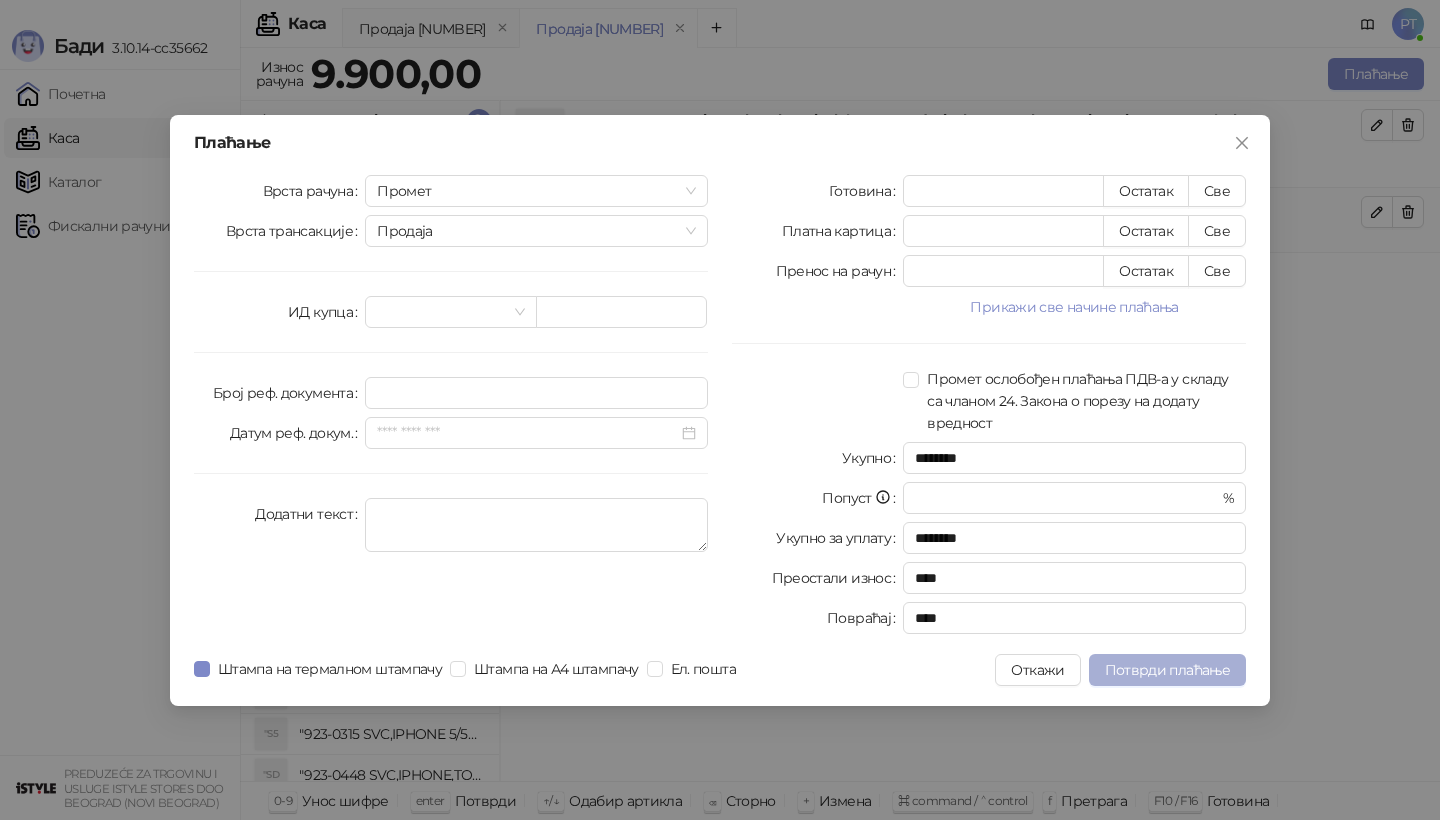 click on "Потврди плаћање" at bounding box center [1167, 670] 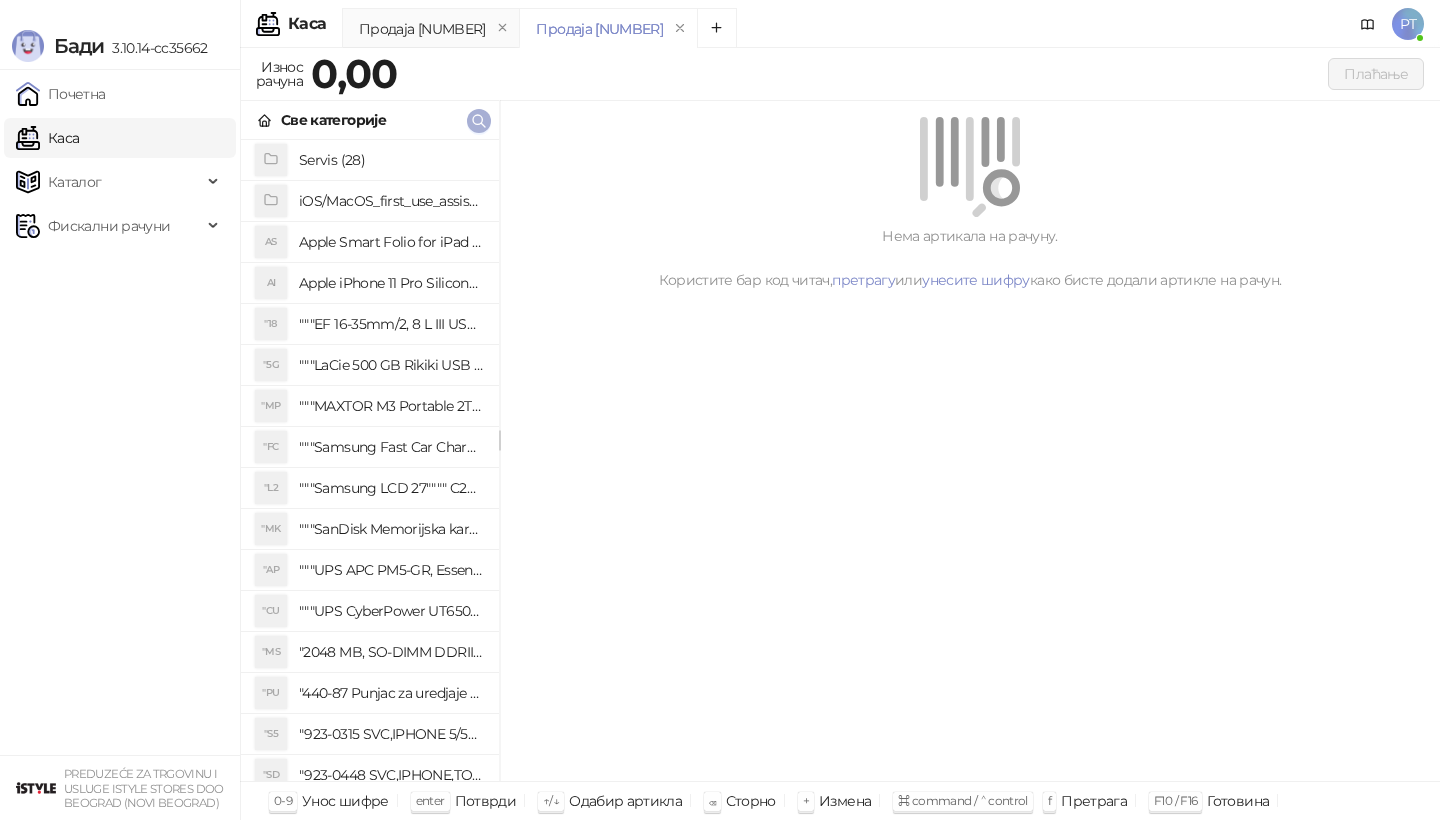 click 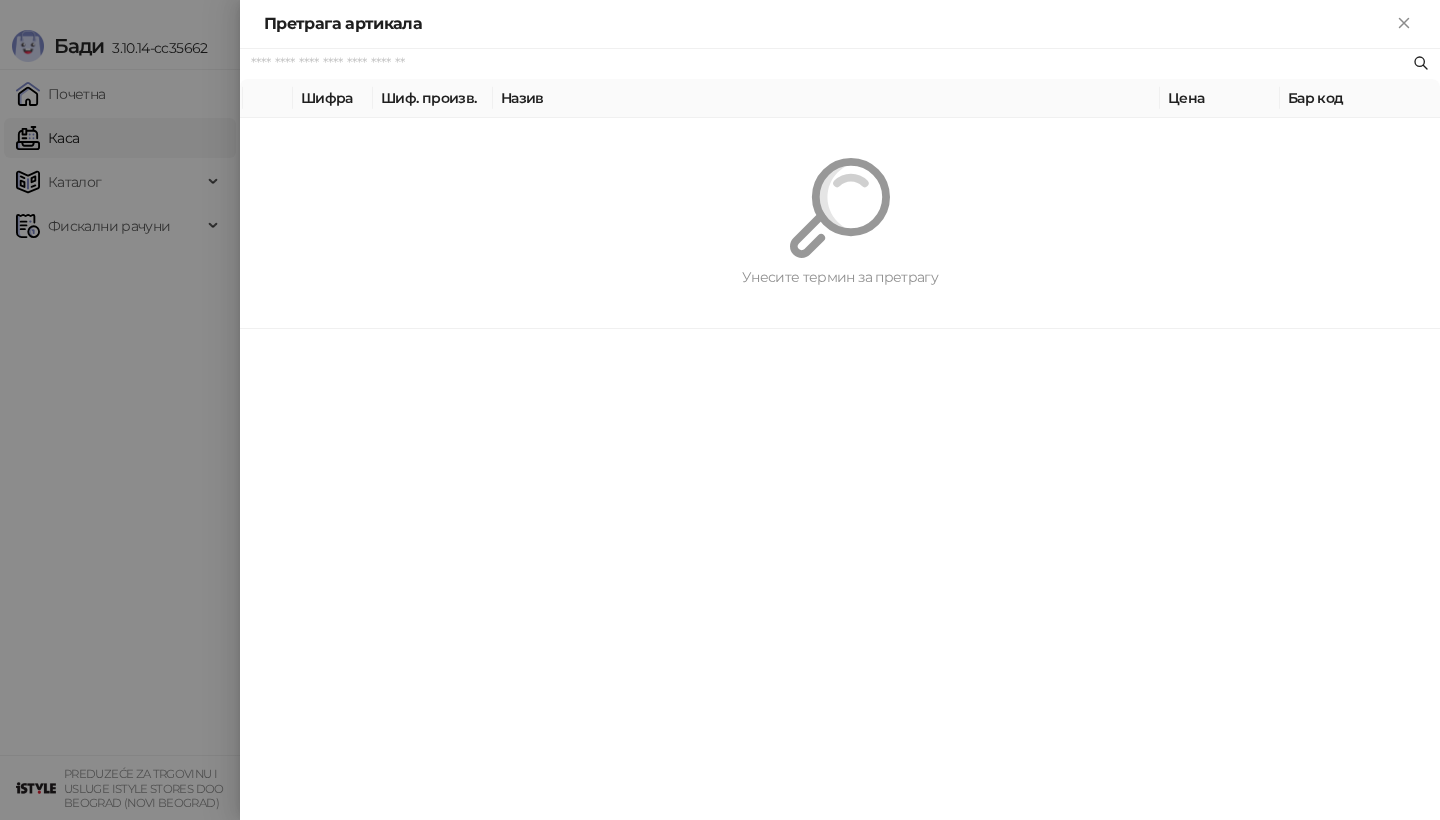 paste on "*********" 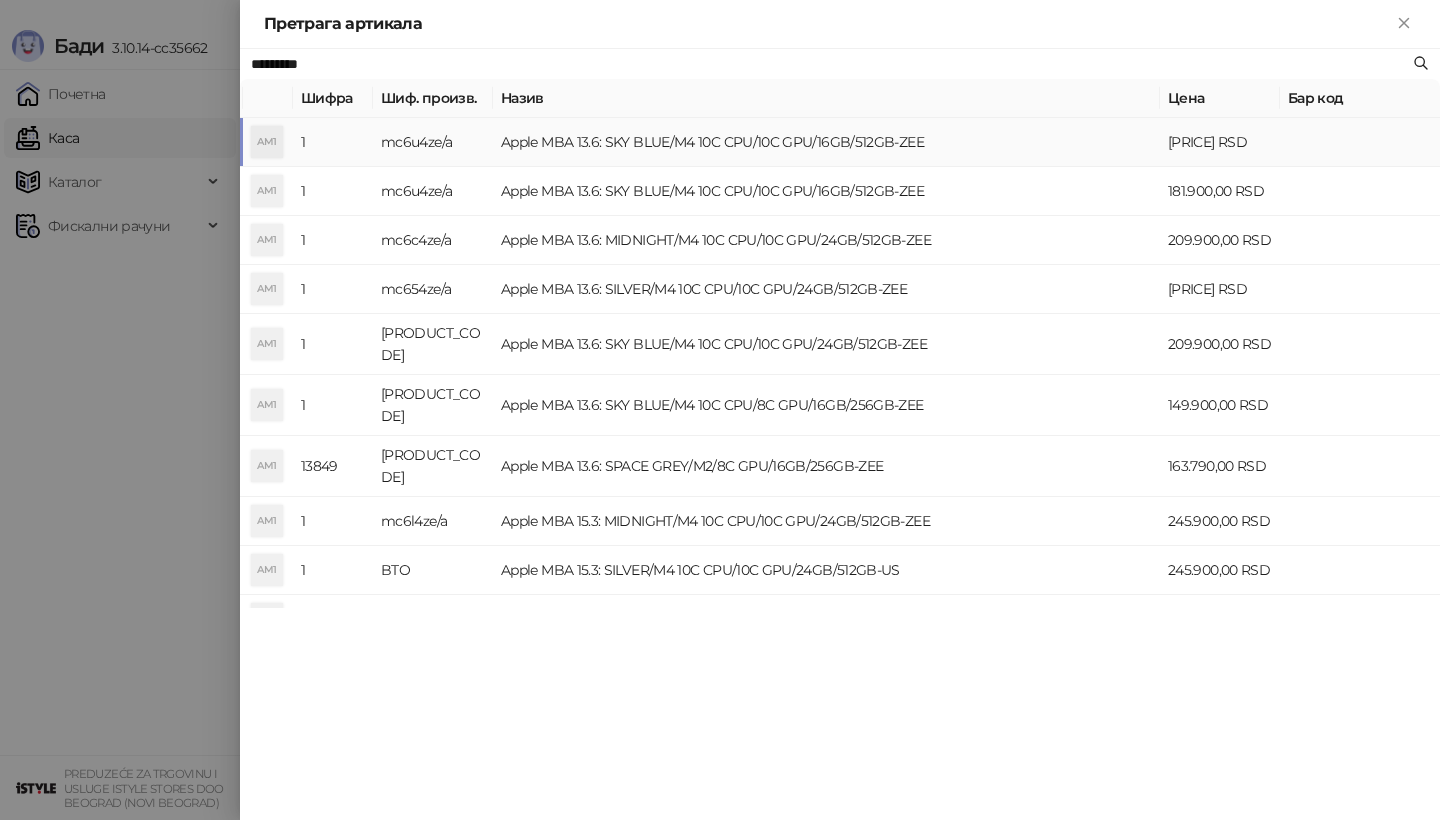 click on "AM1" at bounding box center (267, 142) 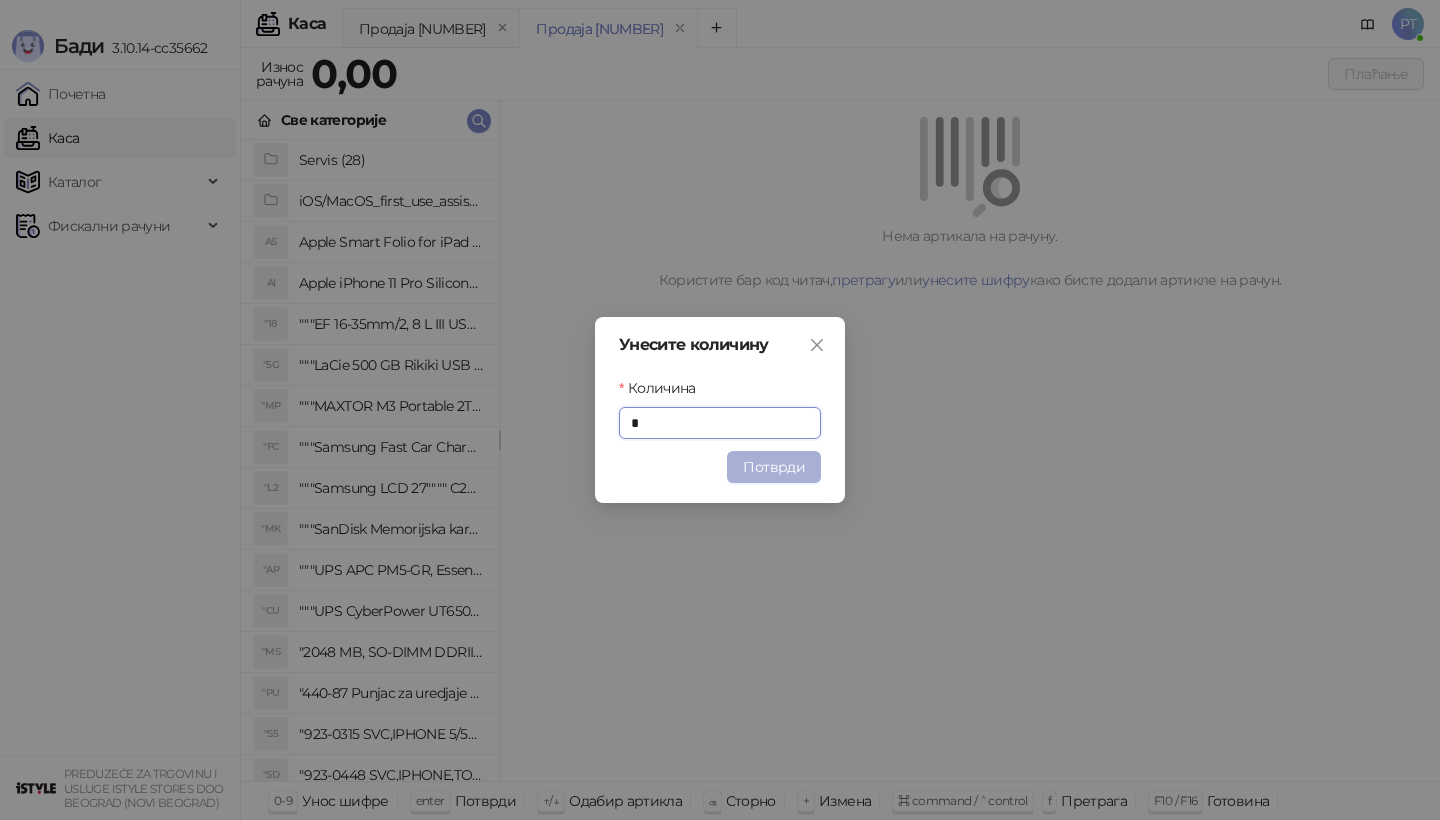 click on "Потврди" at bounding box center (774, 467) 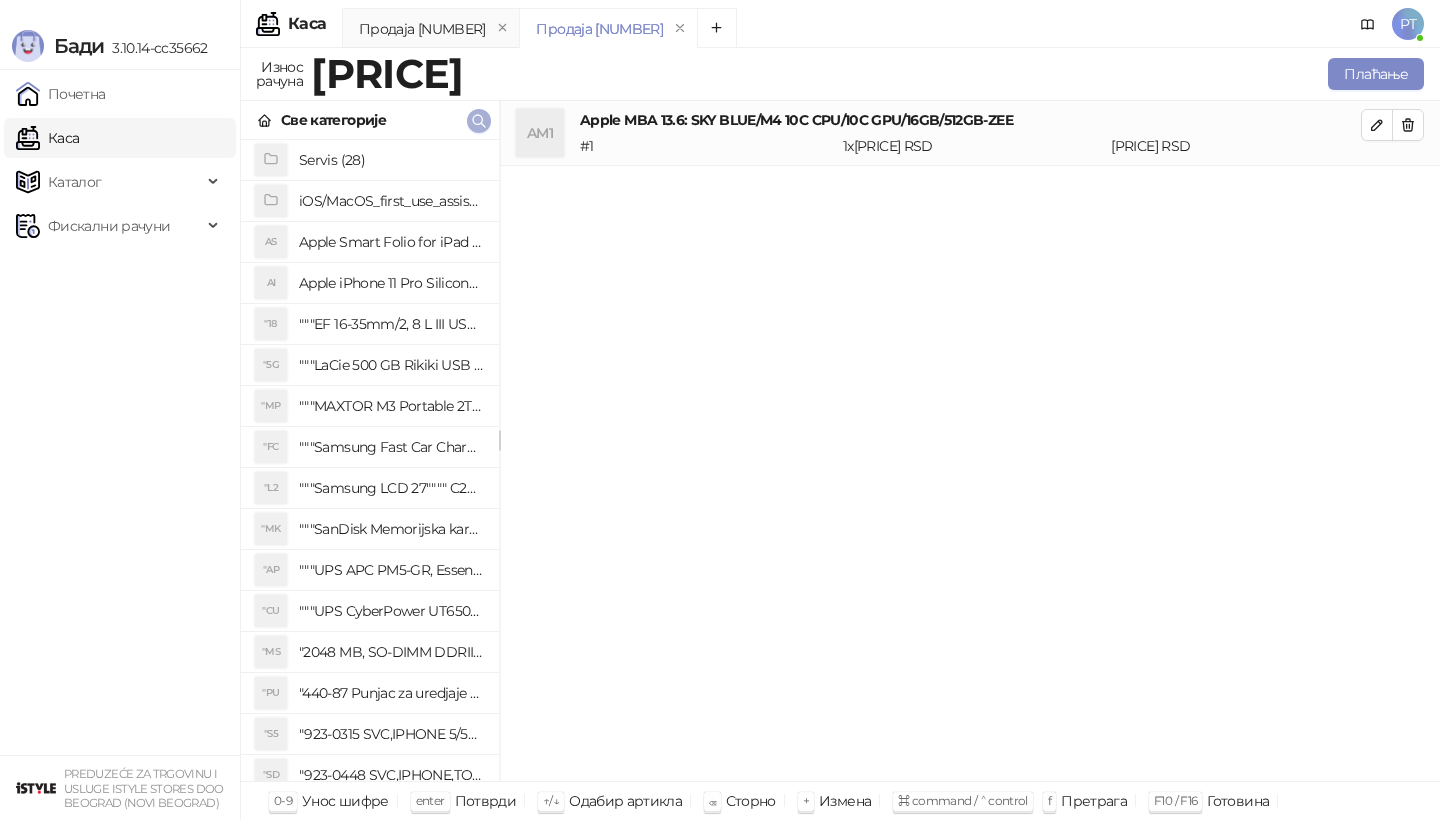 click at bounding box center [479, 120] 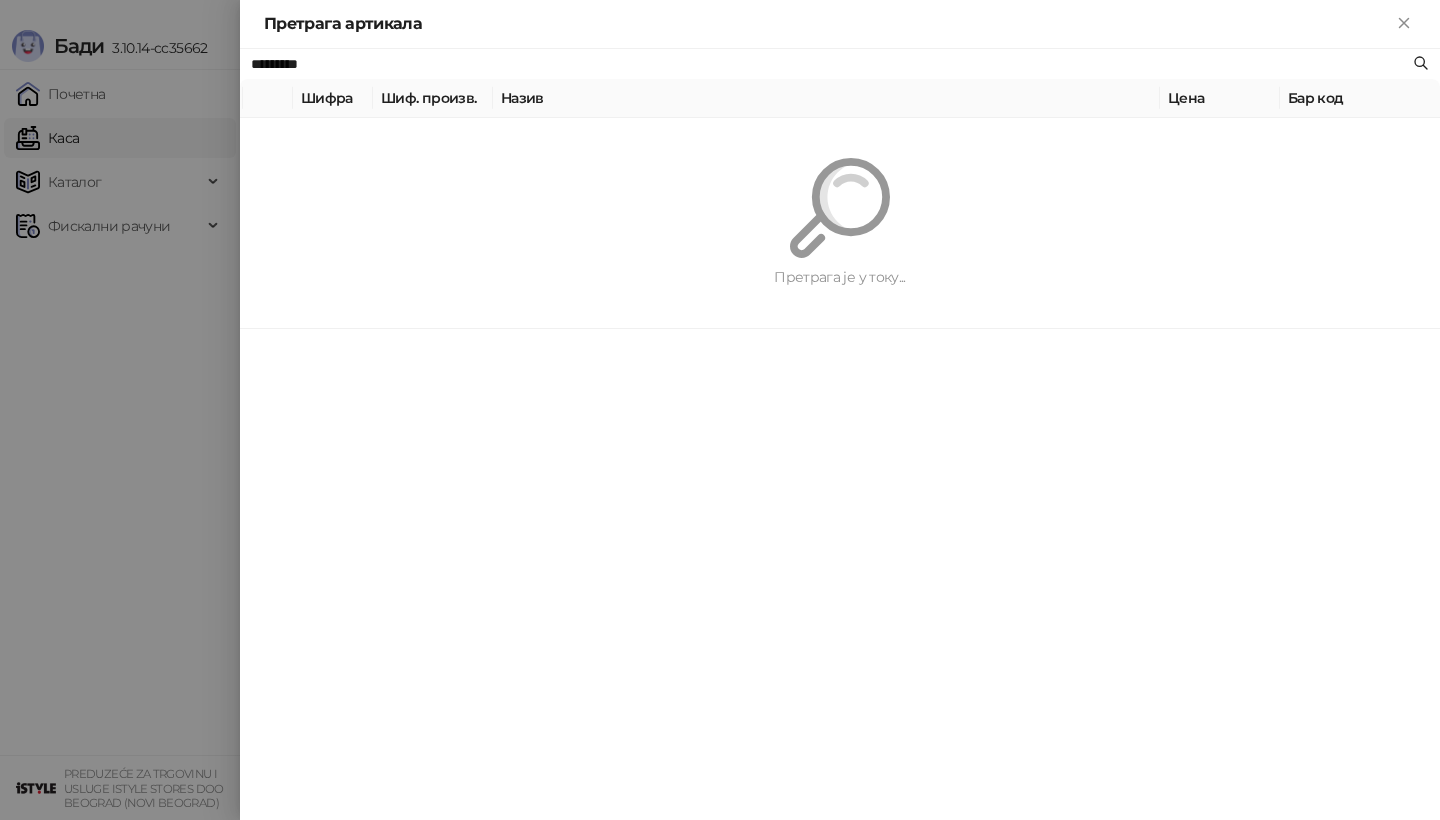 paste on "**********" 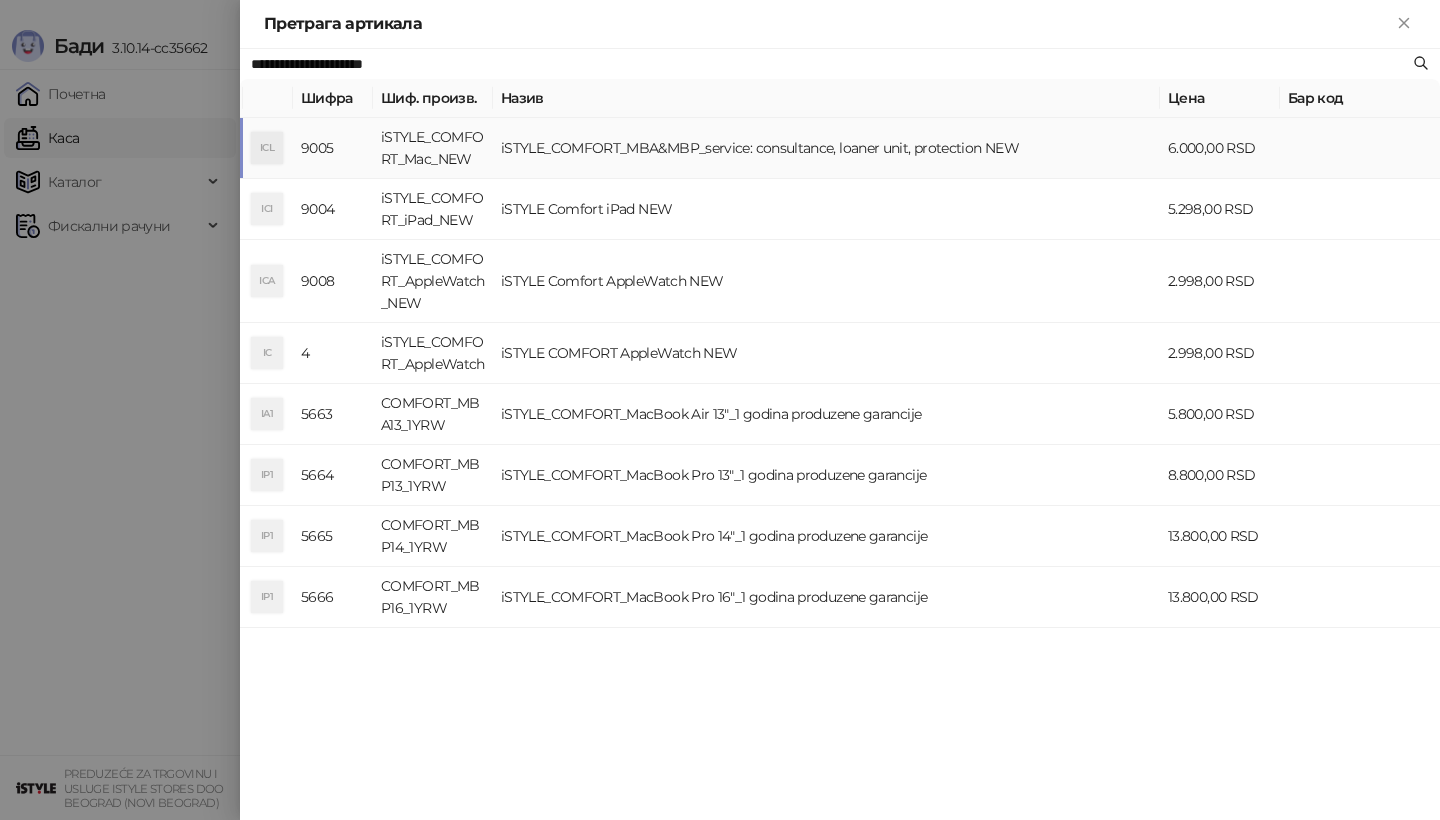 click on "ICL" at bounding box center (267, 148) 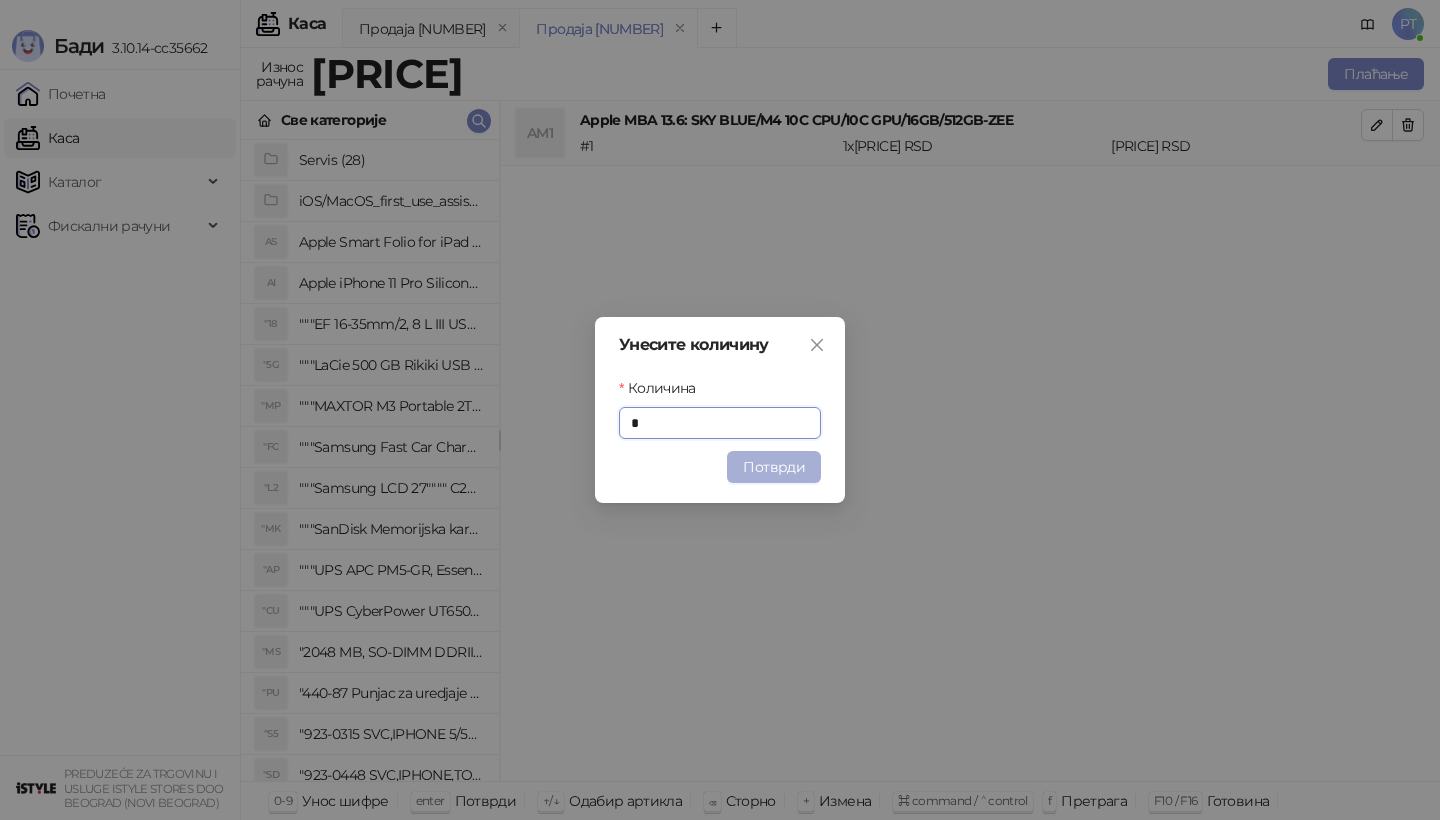 click on "Потврди" at bounding box center [774, 467] 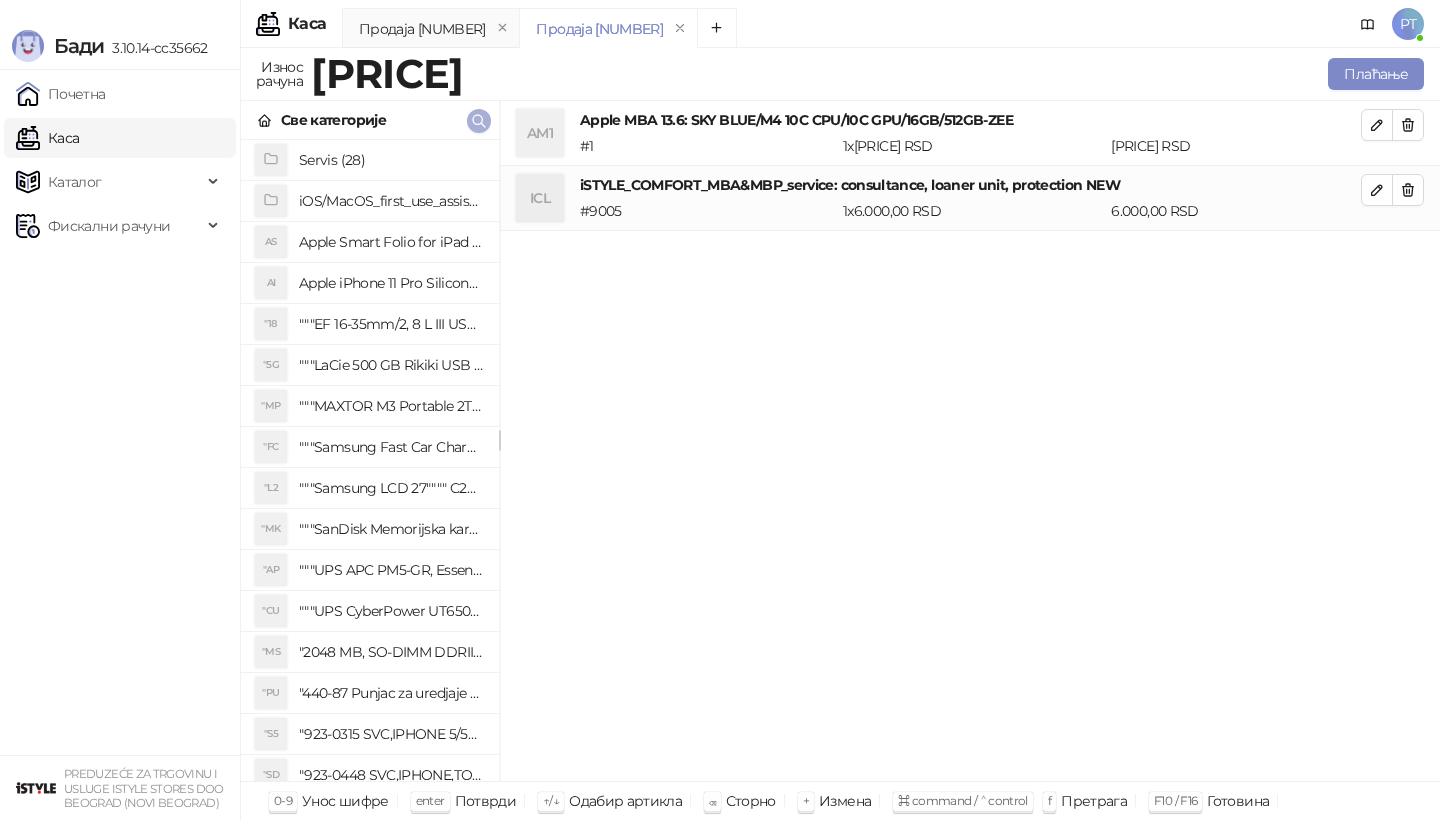 click 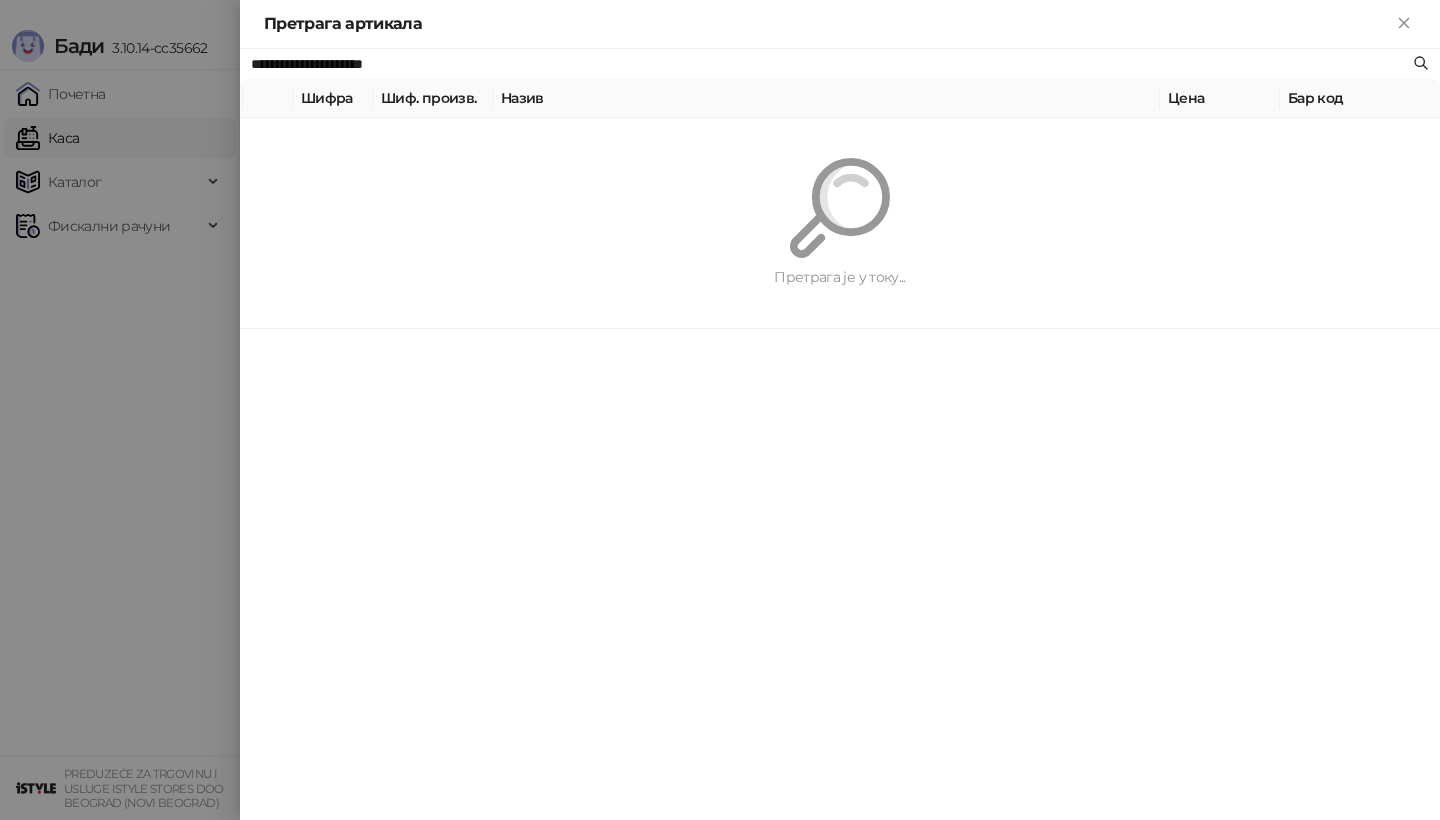 paste 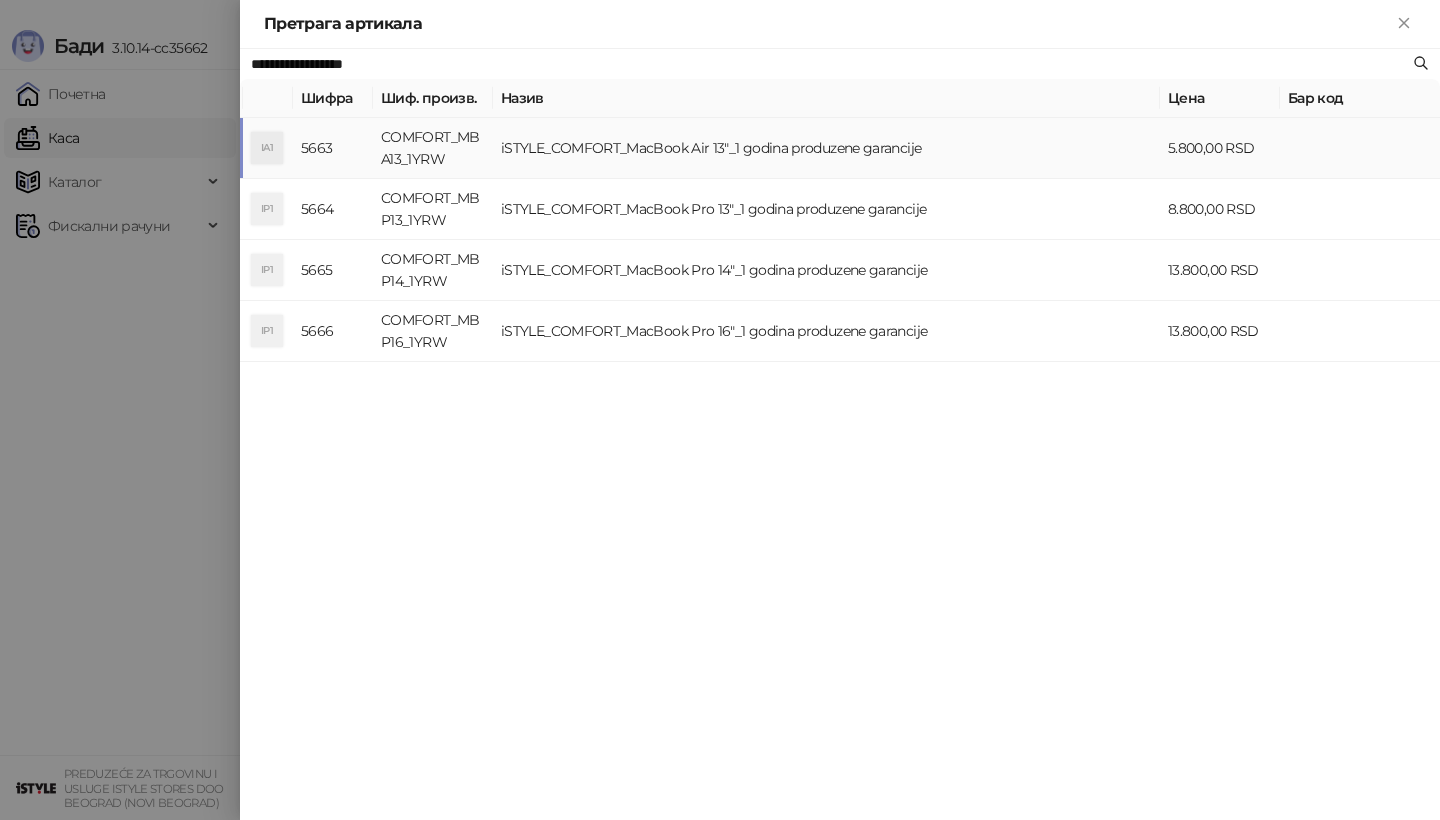 click on "IA1" at bounding box center (268, 148) 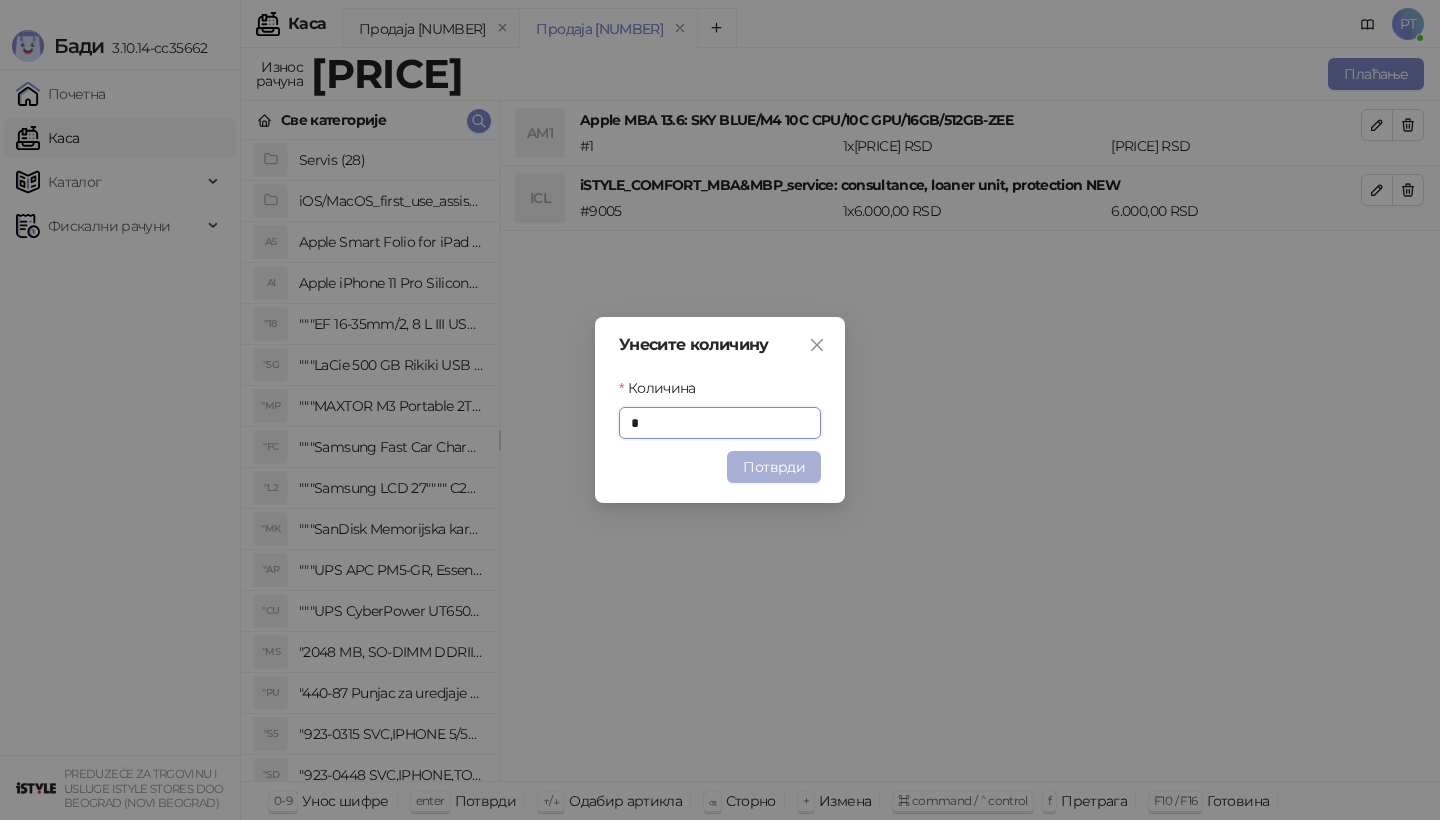 click on "Потврди" at bounding box center [774, 467] 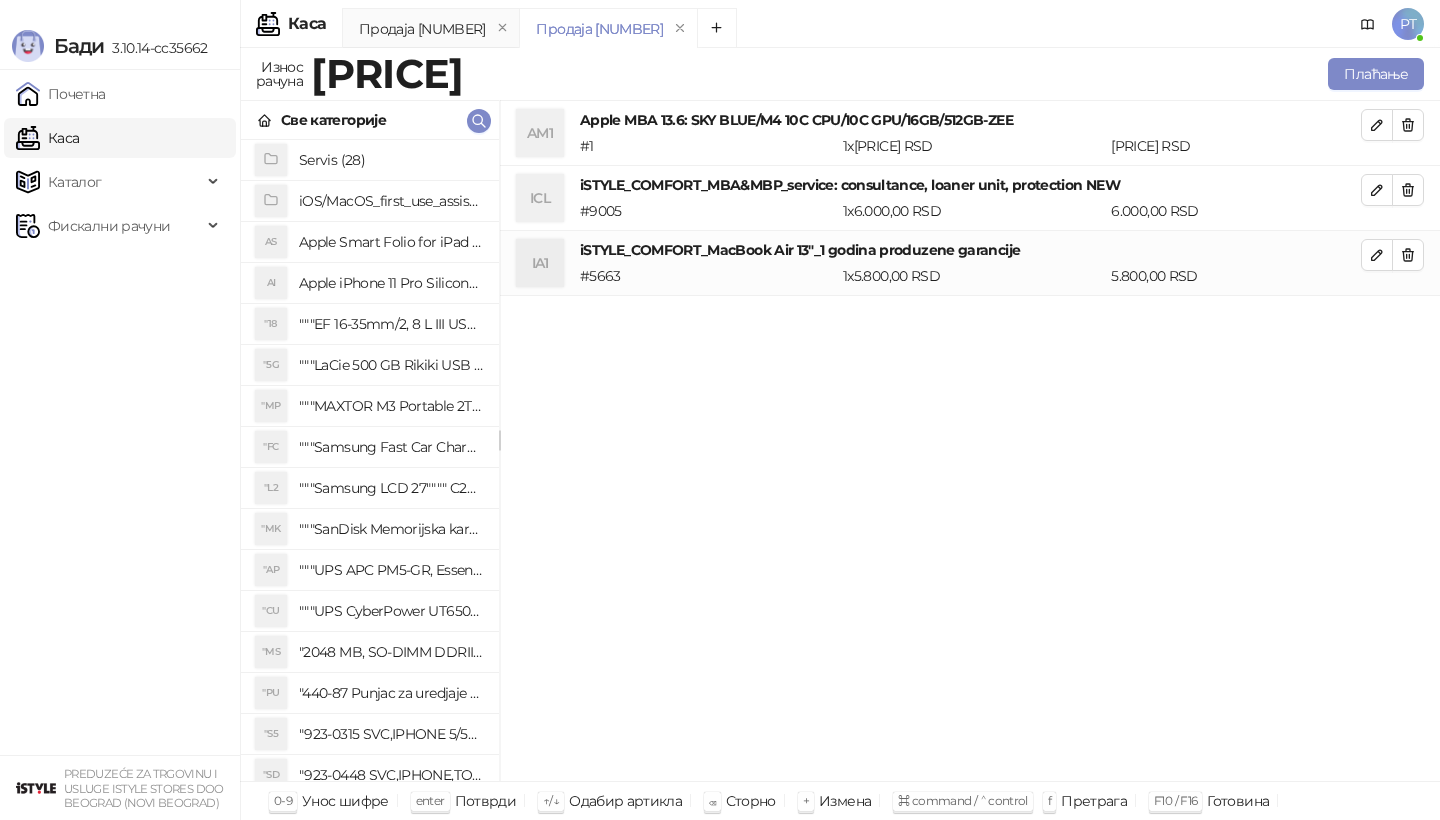 click on "Све категорије" at bounding box center (370, 120) 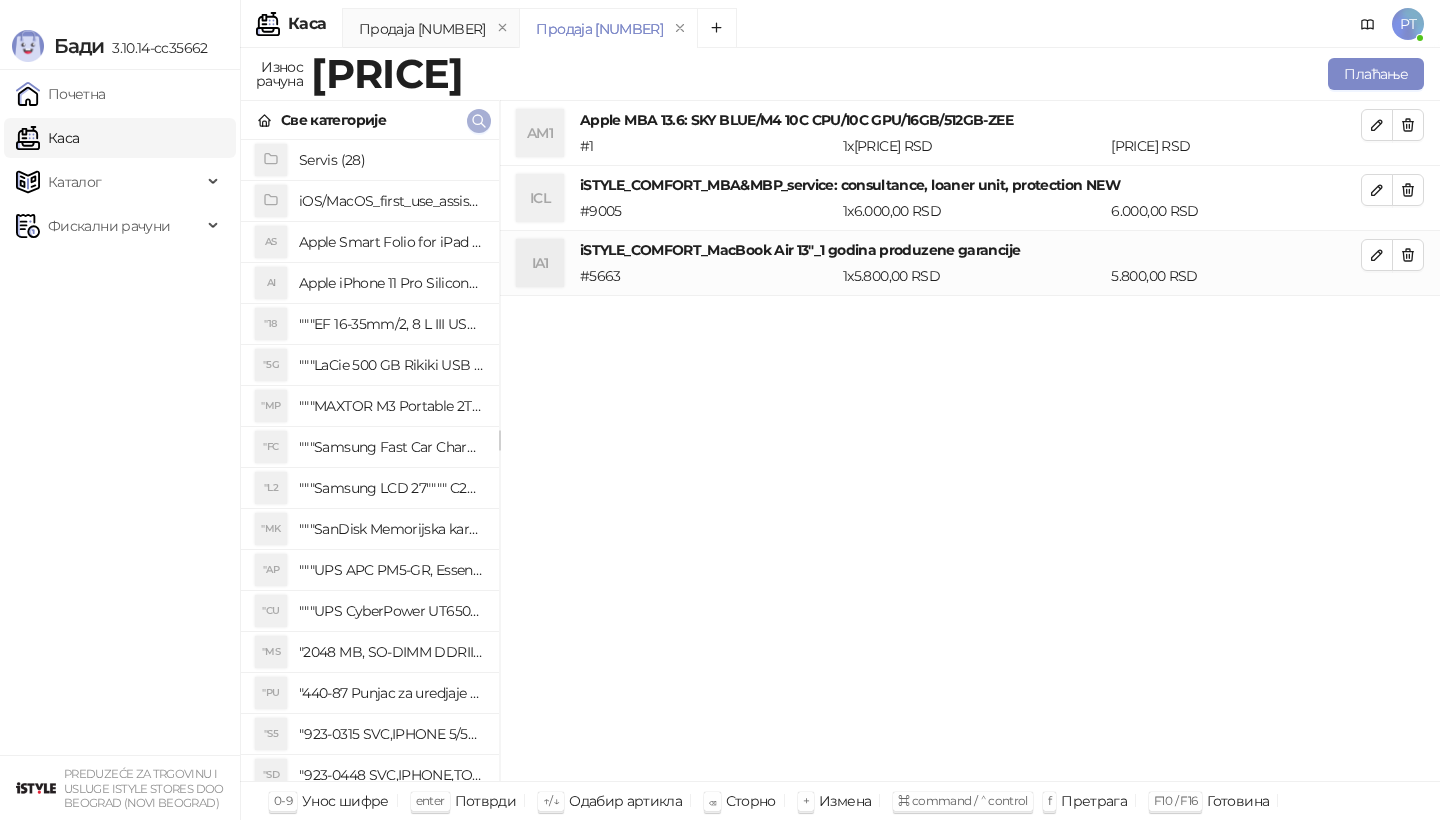 click 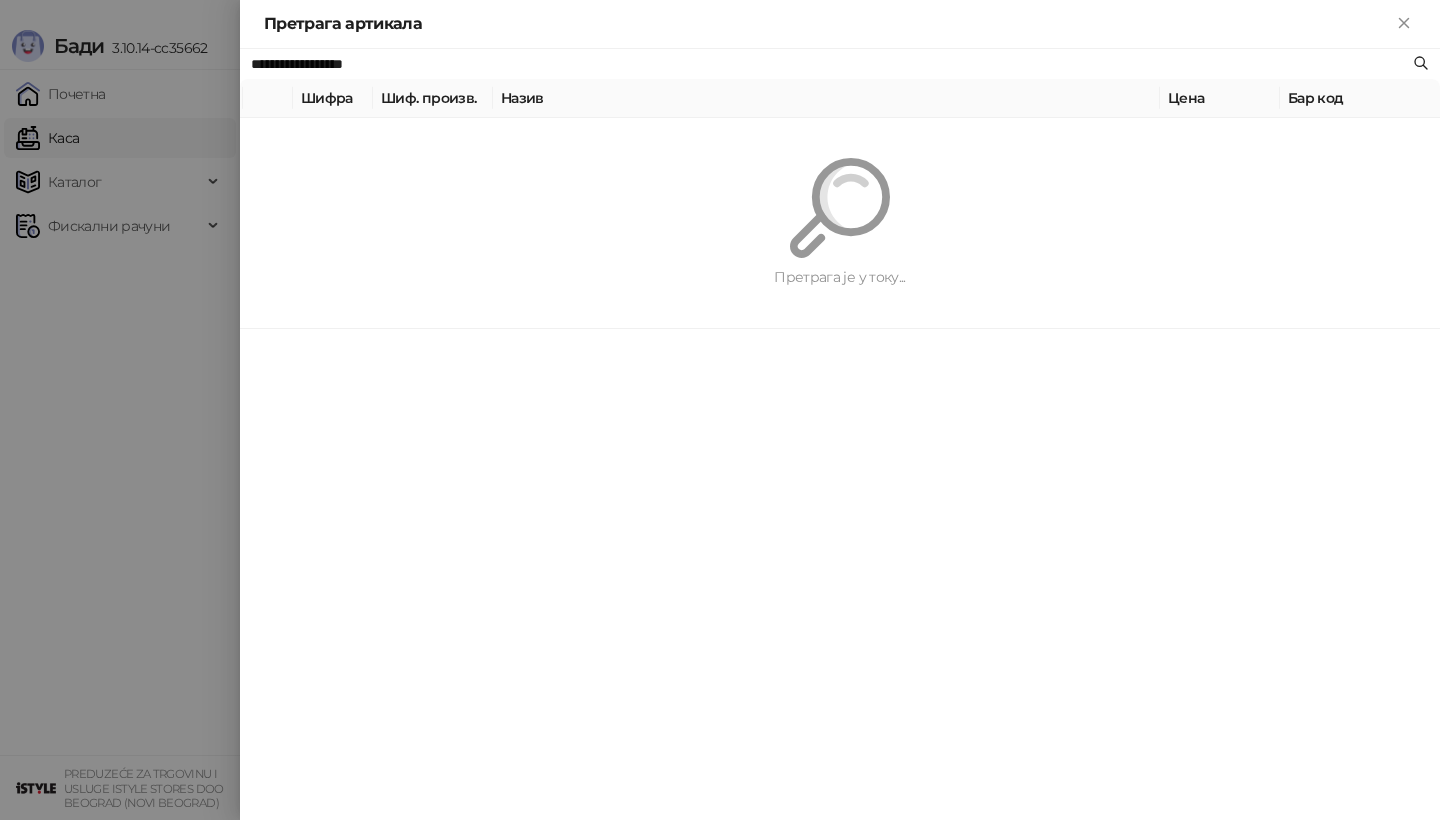 paste on "*" 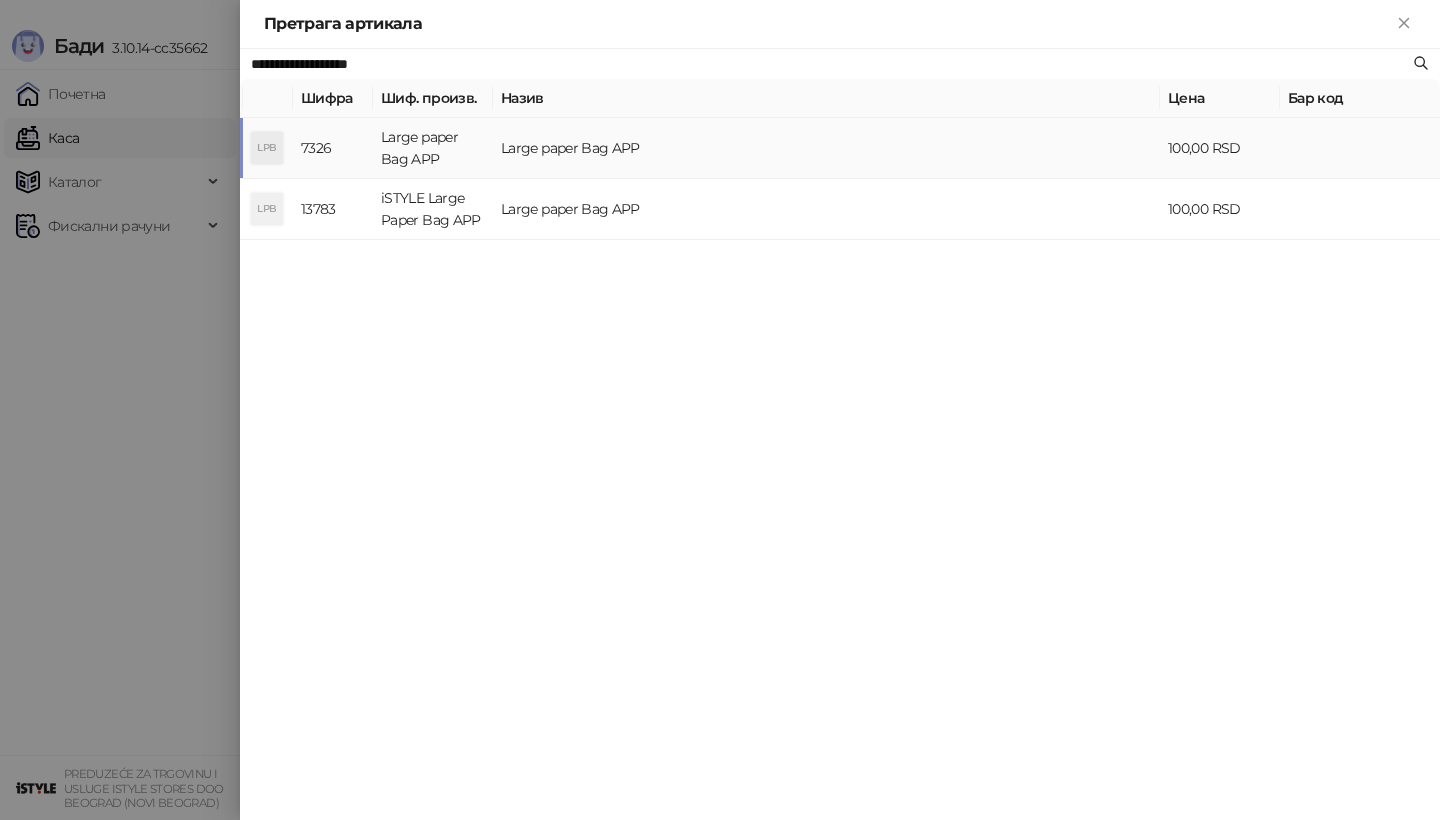 type on "**********" 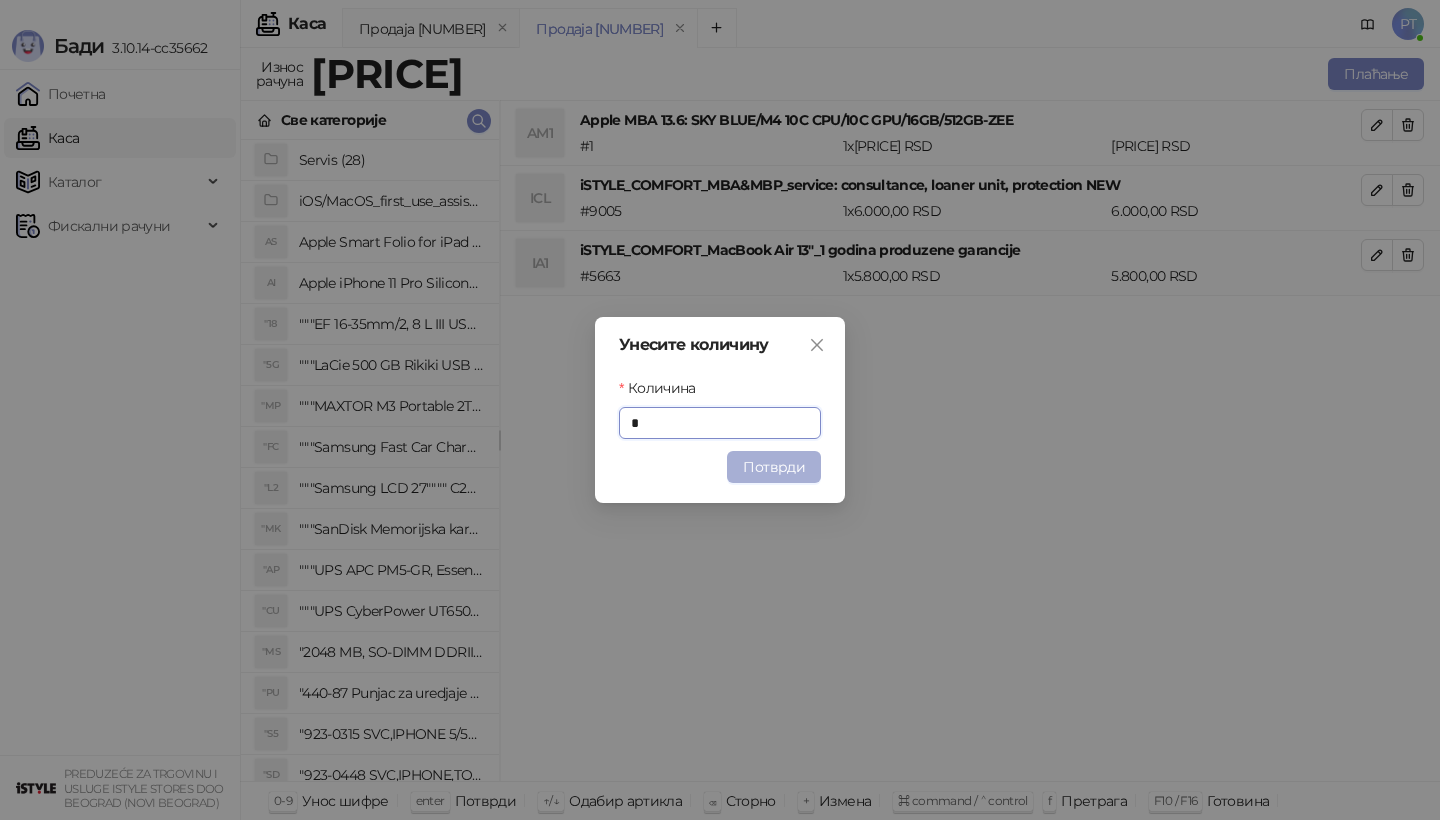 click on "Потврди" at bounding box center (774, 467) 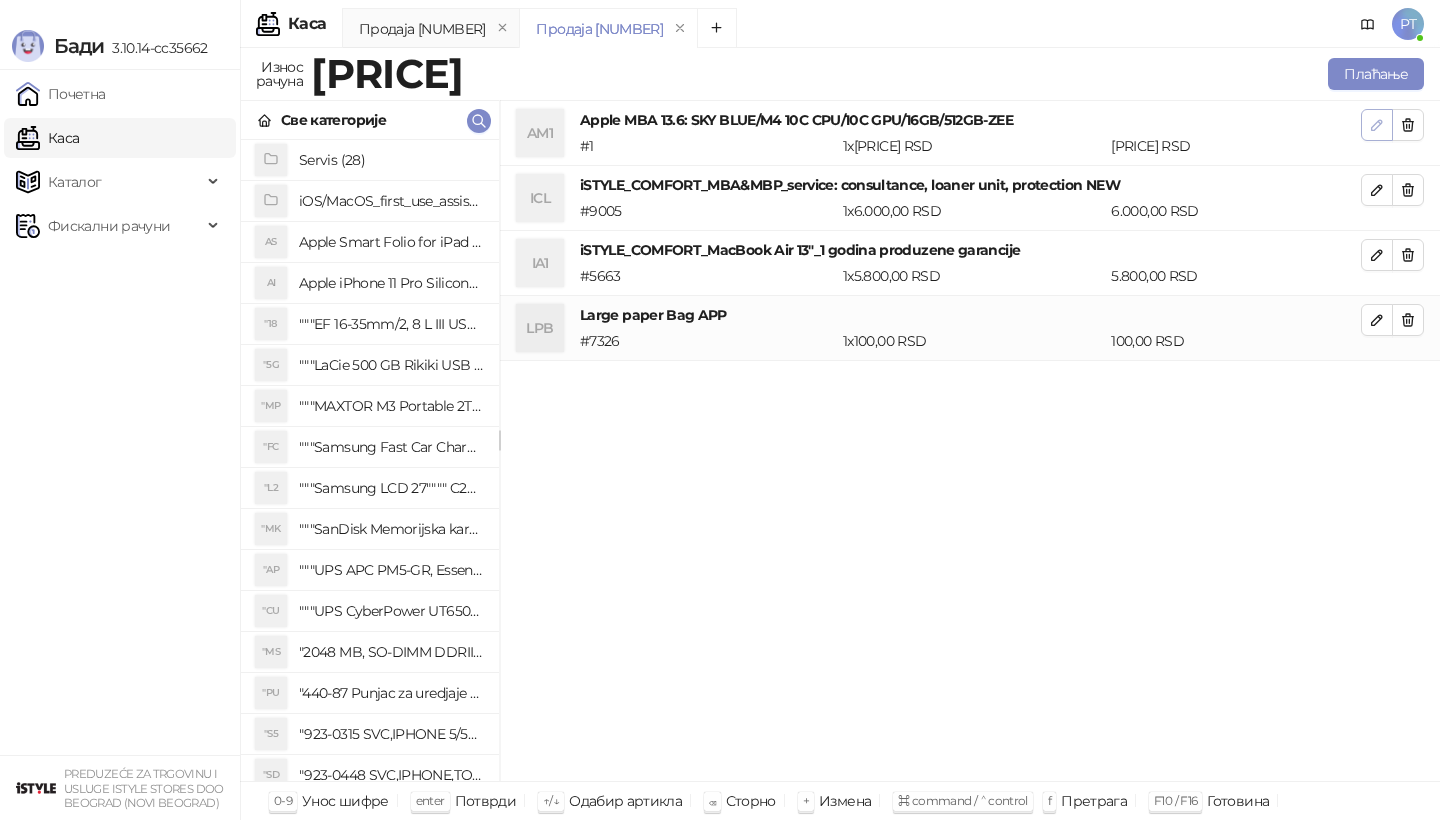 click at bounding box center [1377, 125] 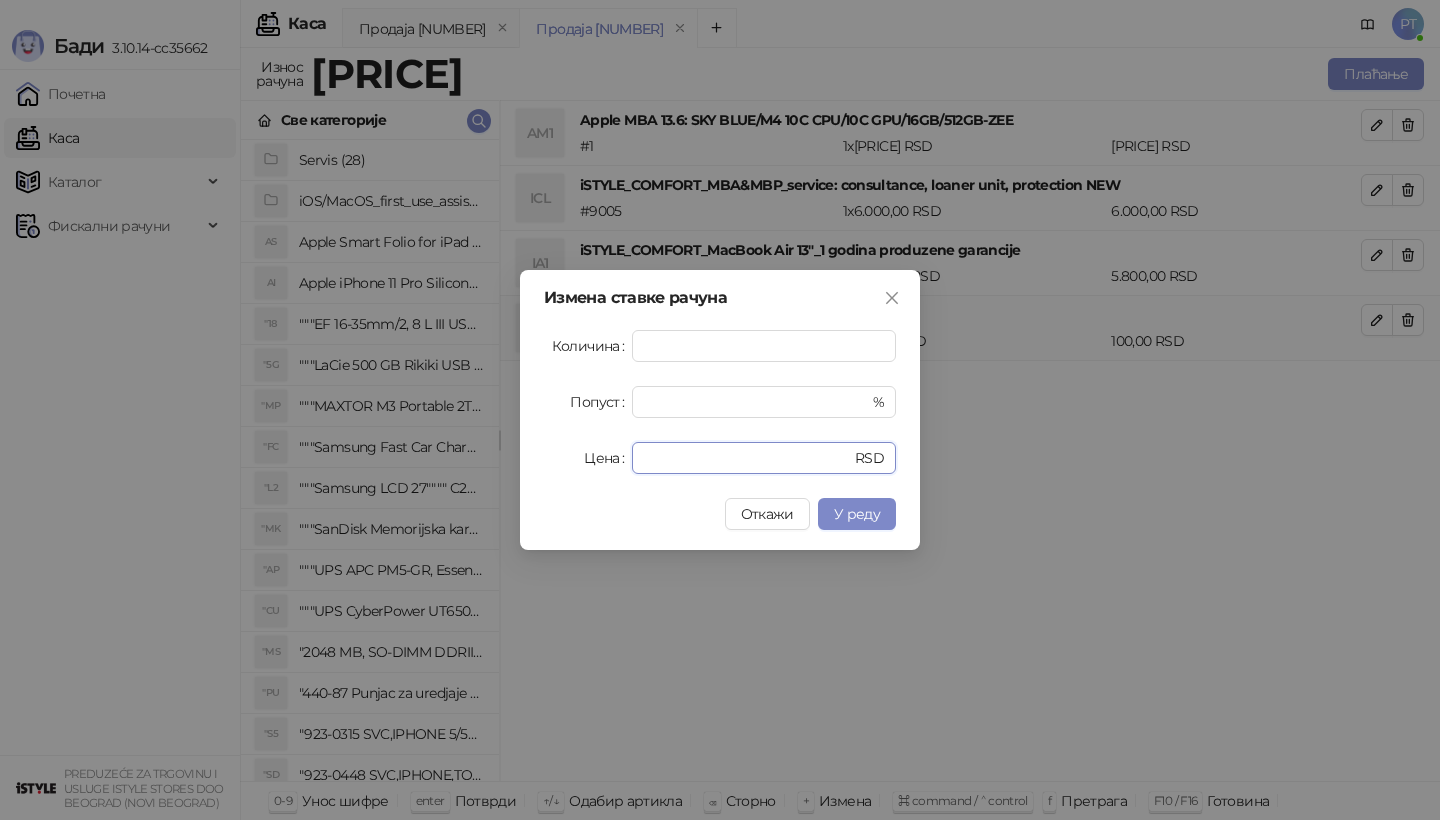 drag, startPoint x: 720, startPoint y: 457, endPoint x: 557, endPoint y: 457, distance: 163 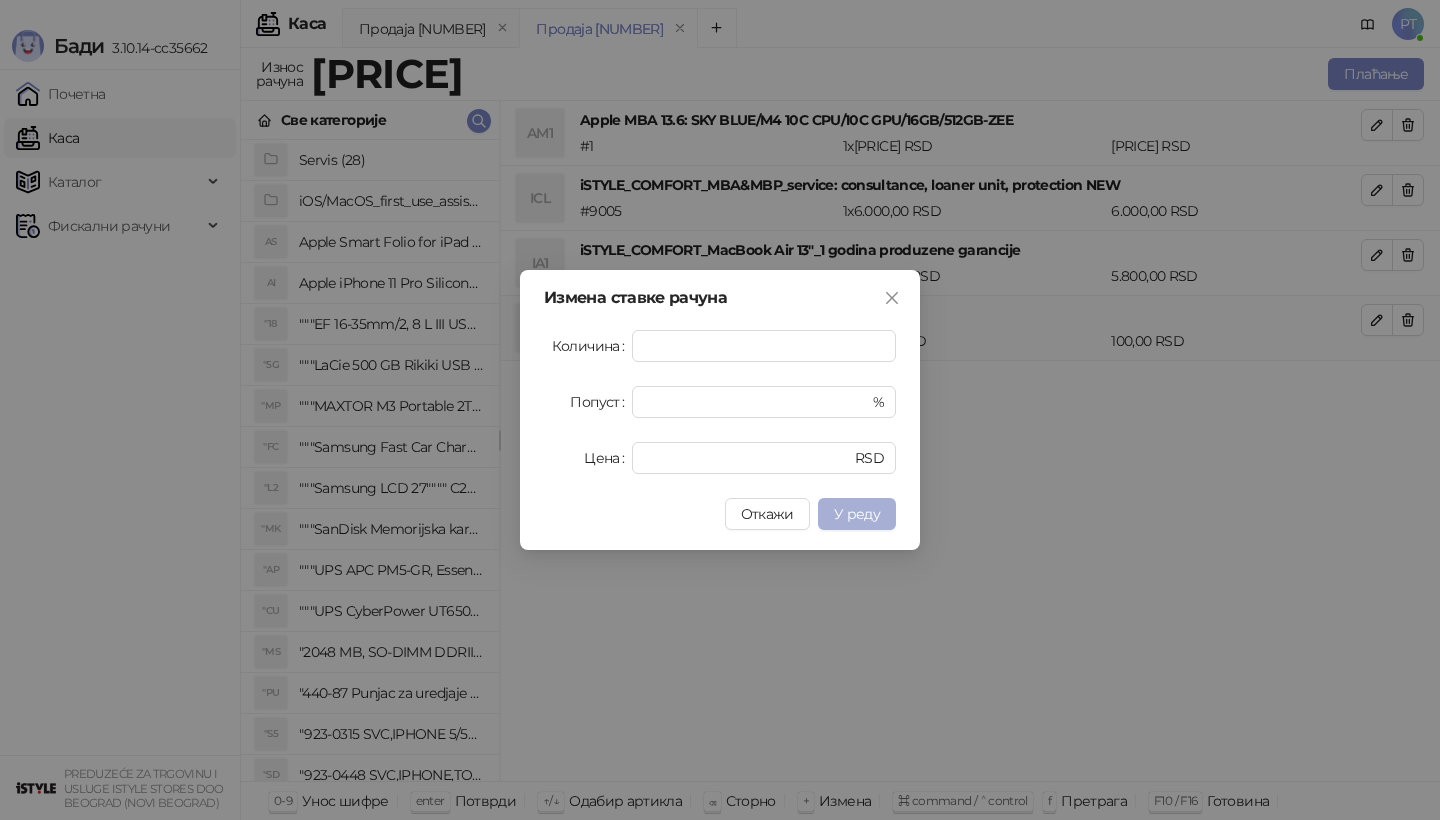 type on "******" 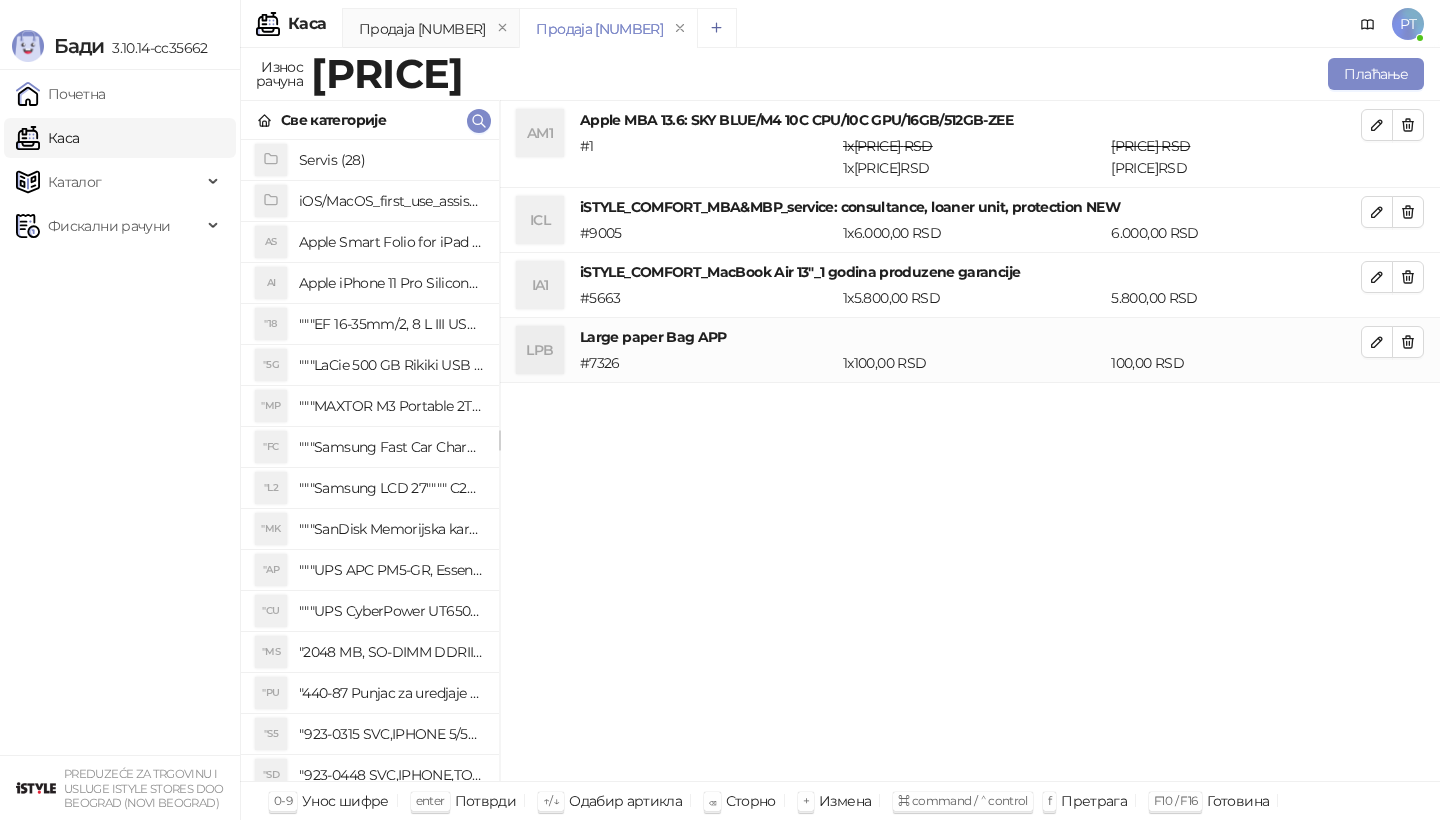 click 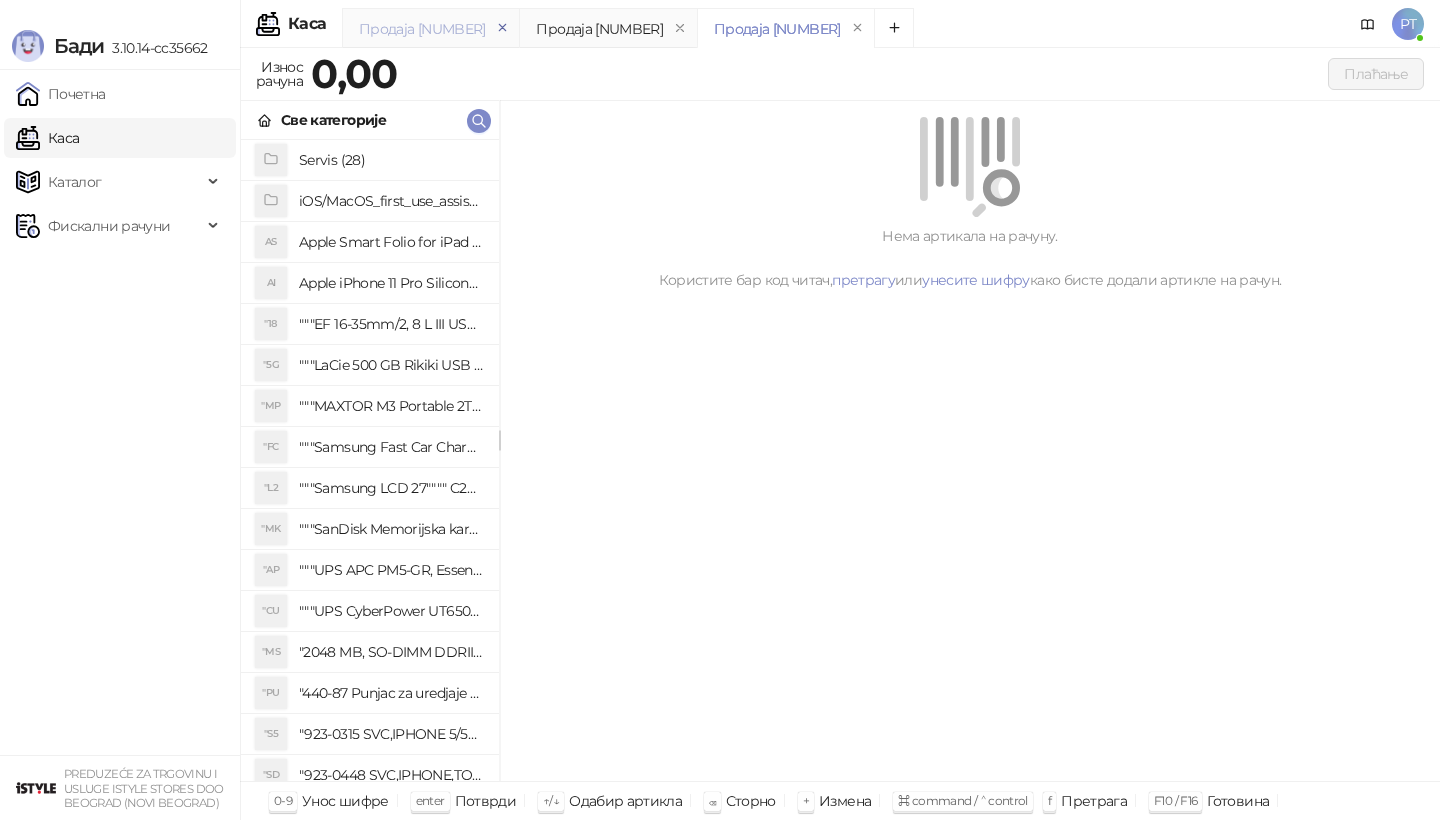 click 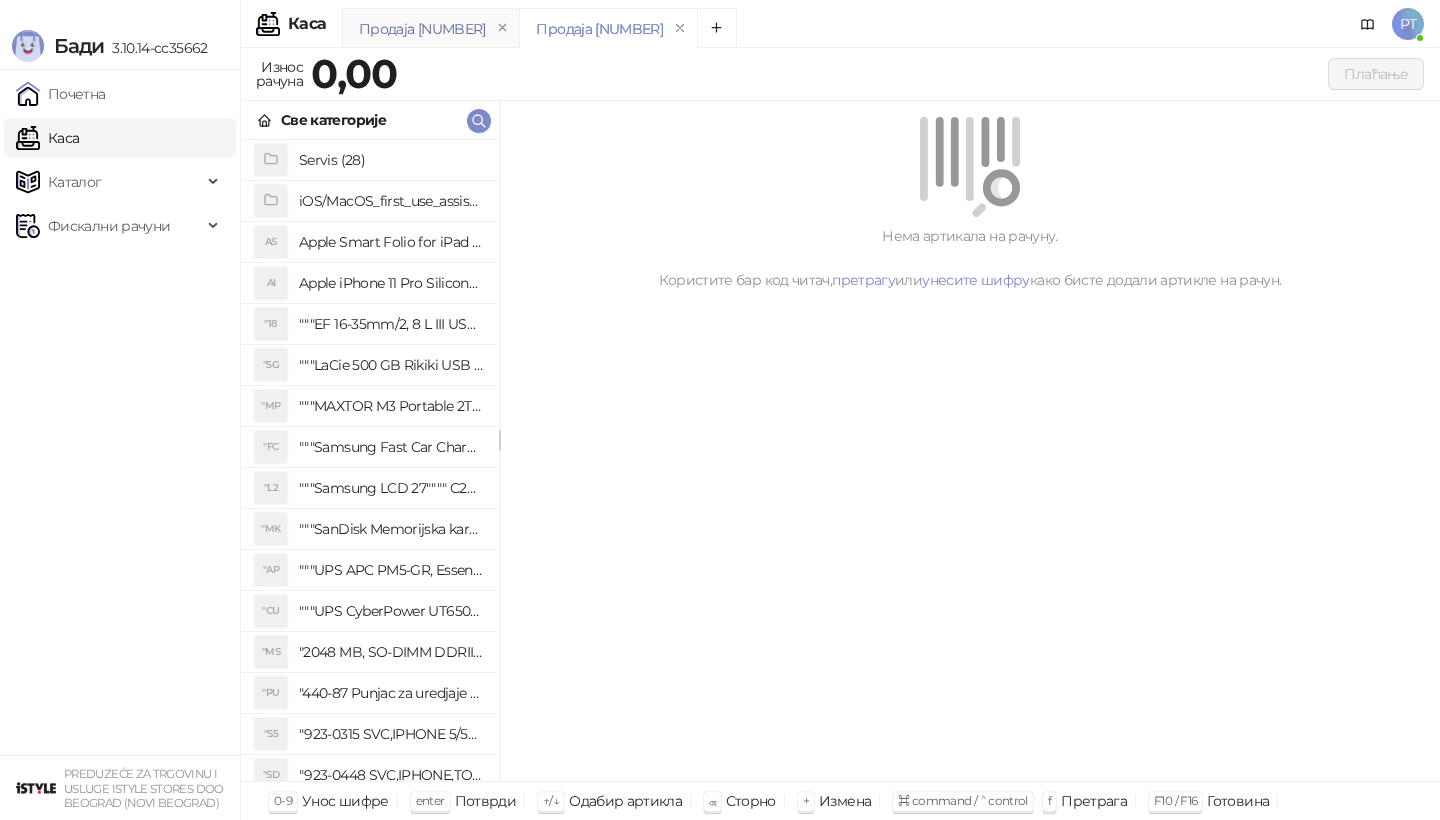 click on "Продаја [NUMBER]" at bounding box center (422, 29) 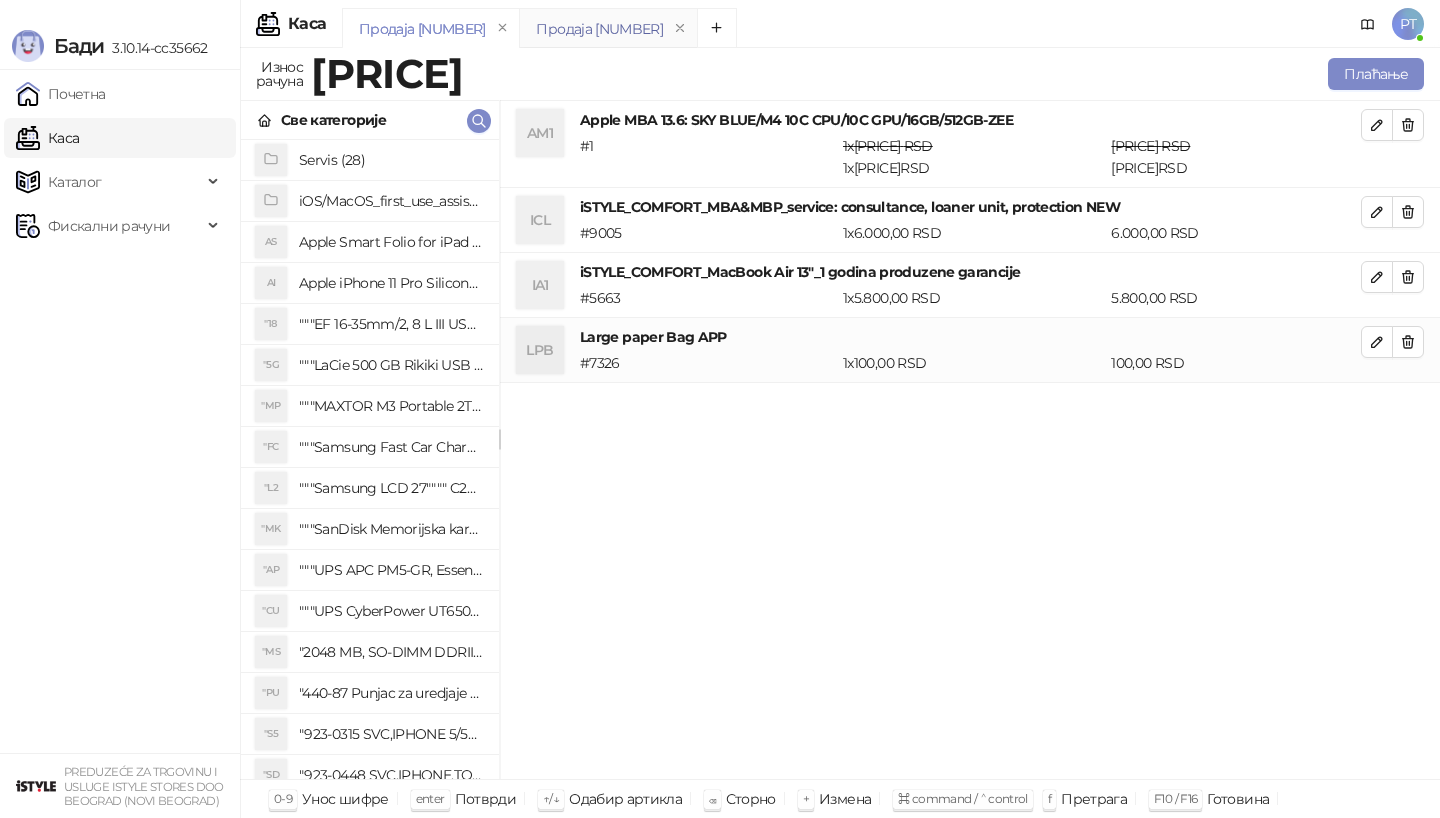 click on "Продаја [NUMBER]" at bounding box center [599, 29] 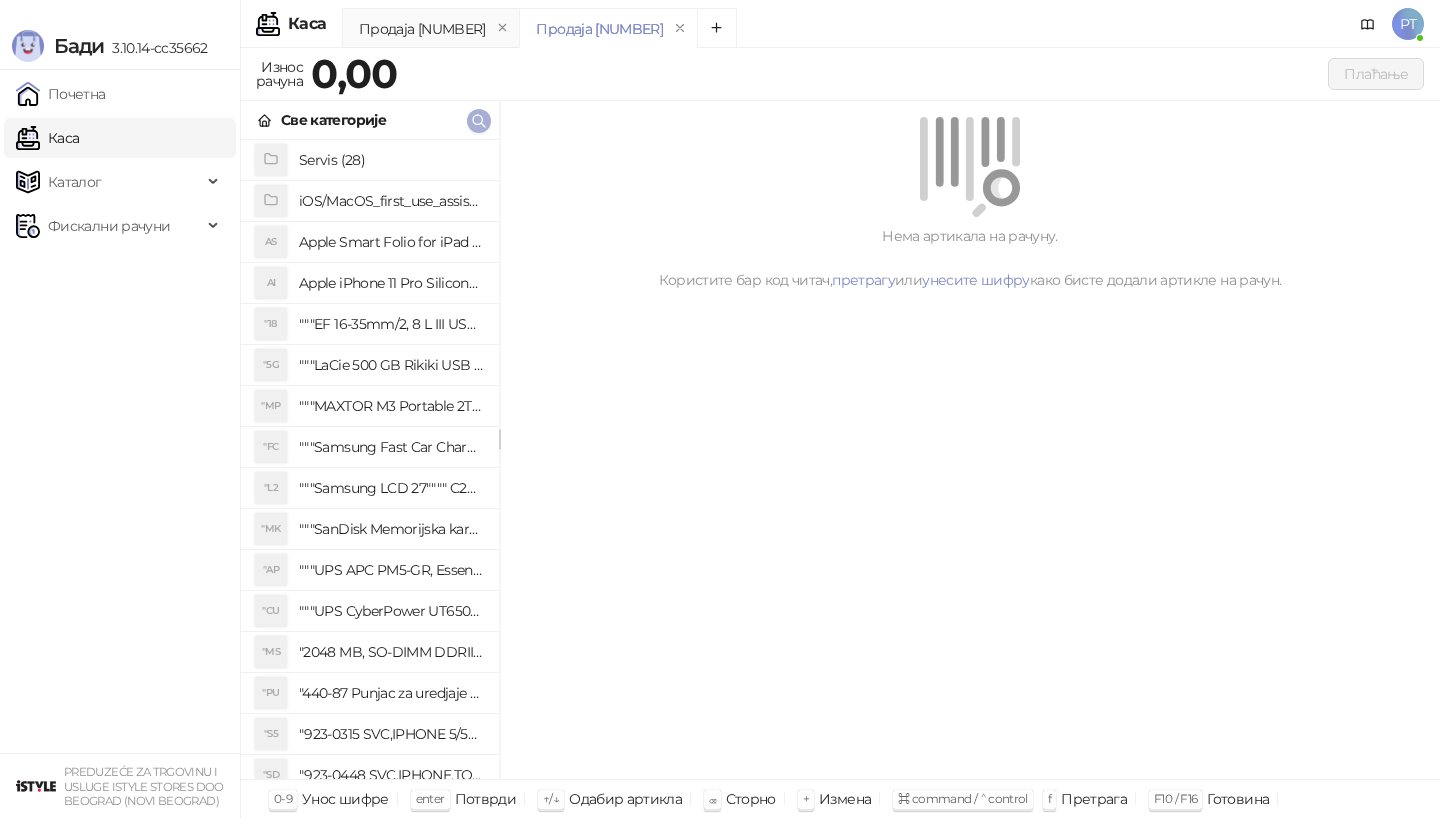 click 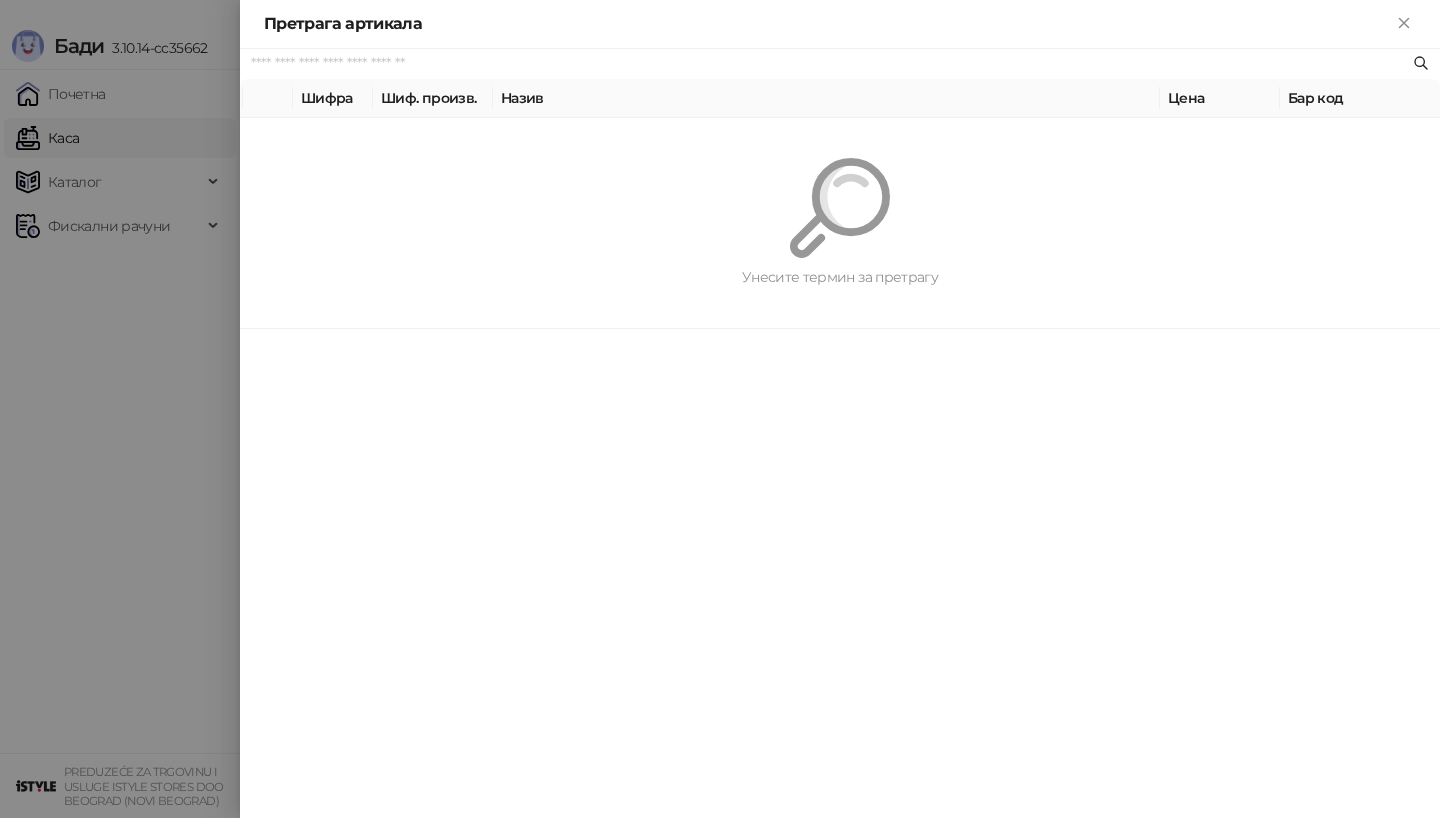 paste on "*********" 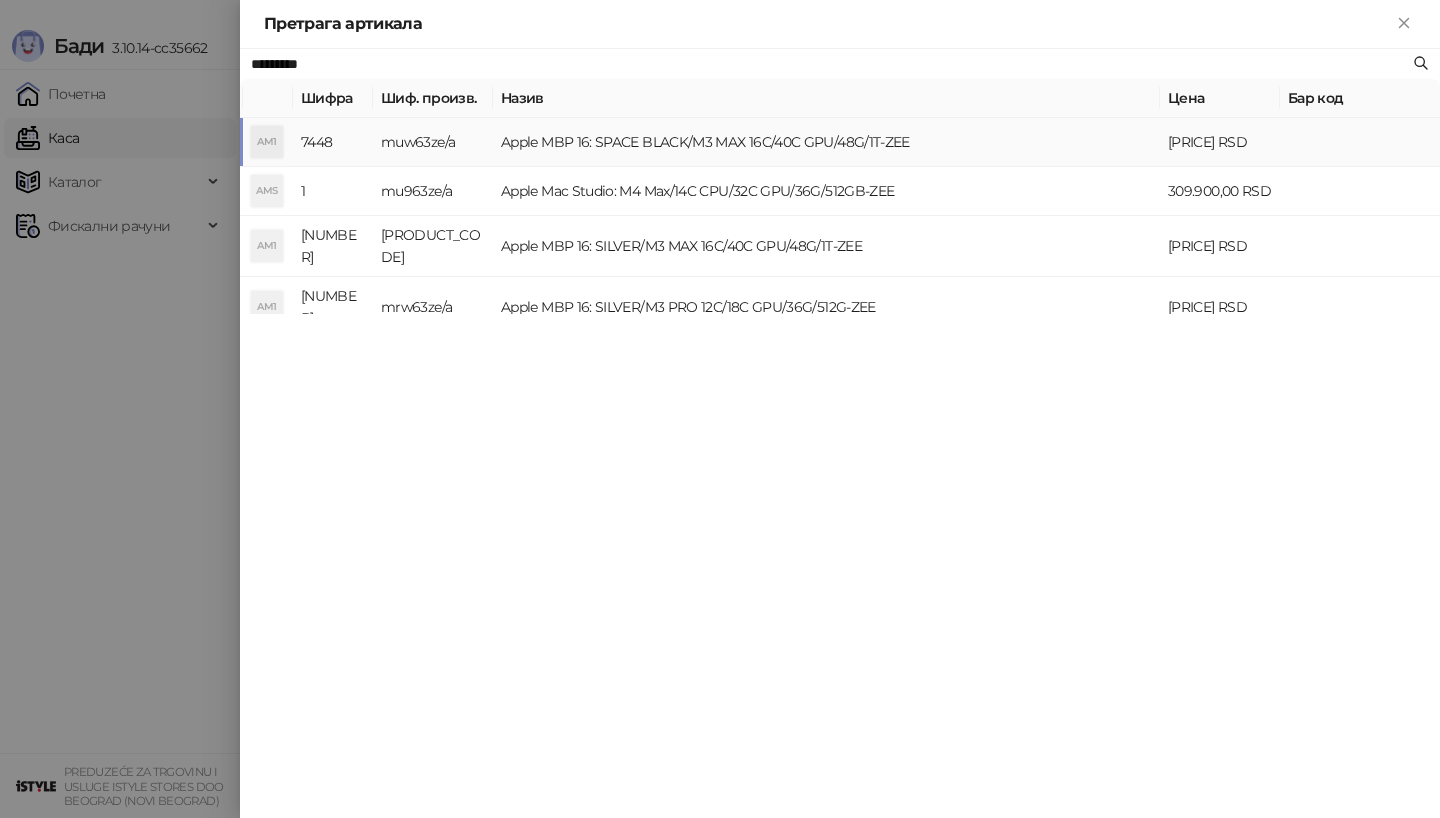 type on "*********" 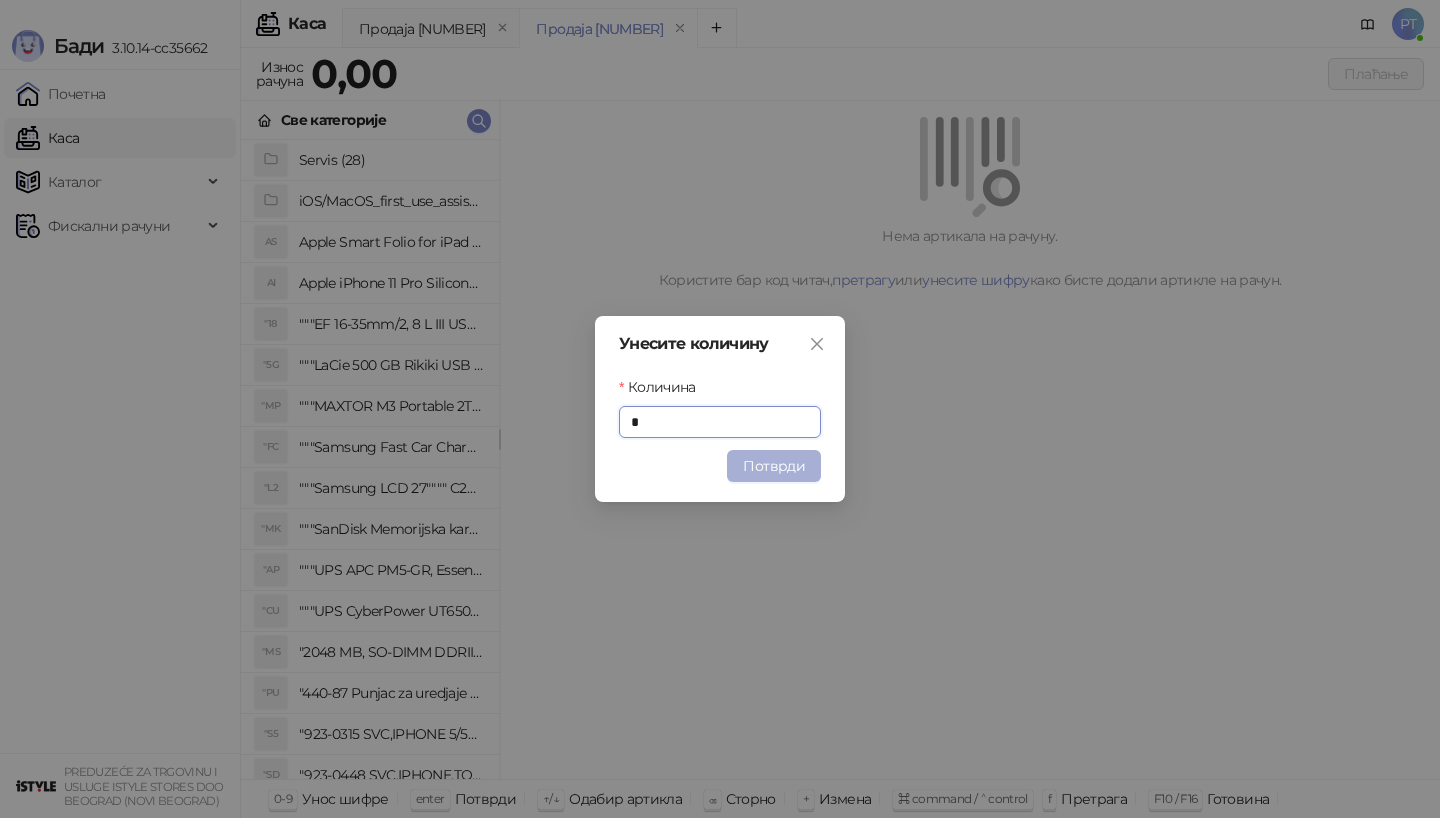 click on "Потврди" at bounding box center (774, 466) 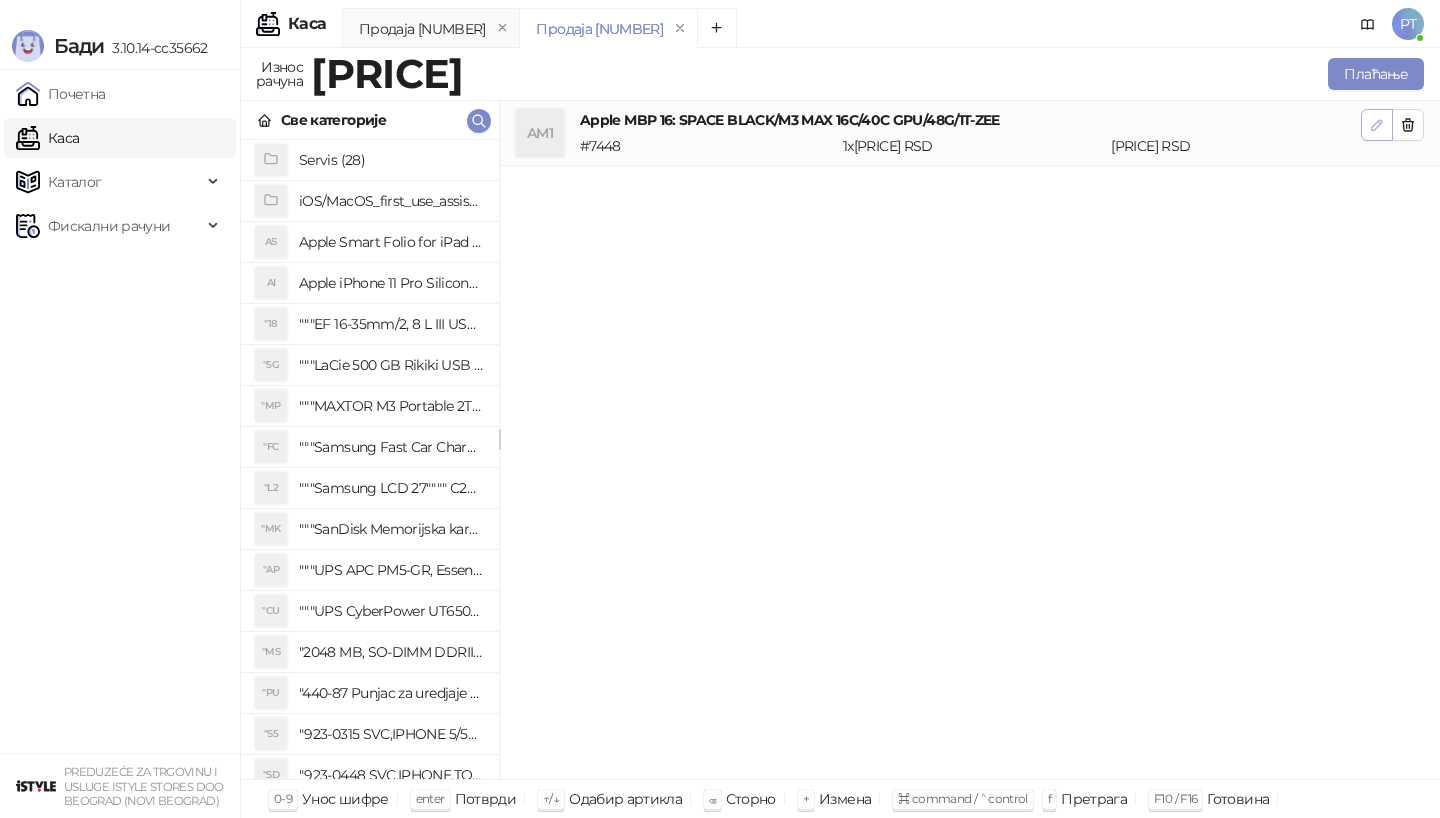 click 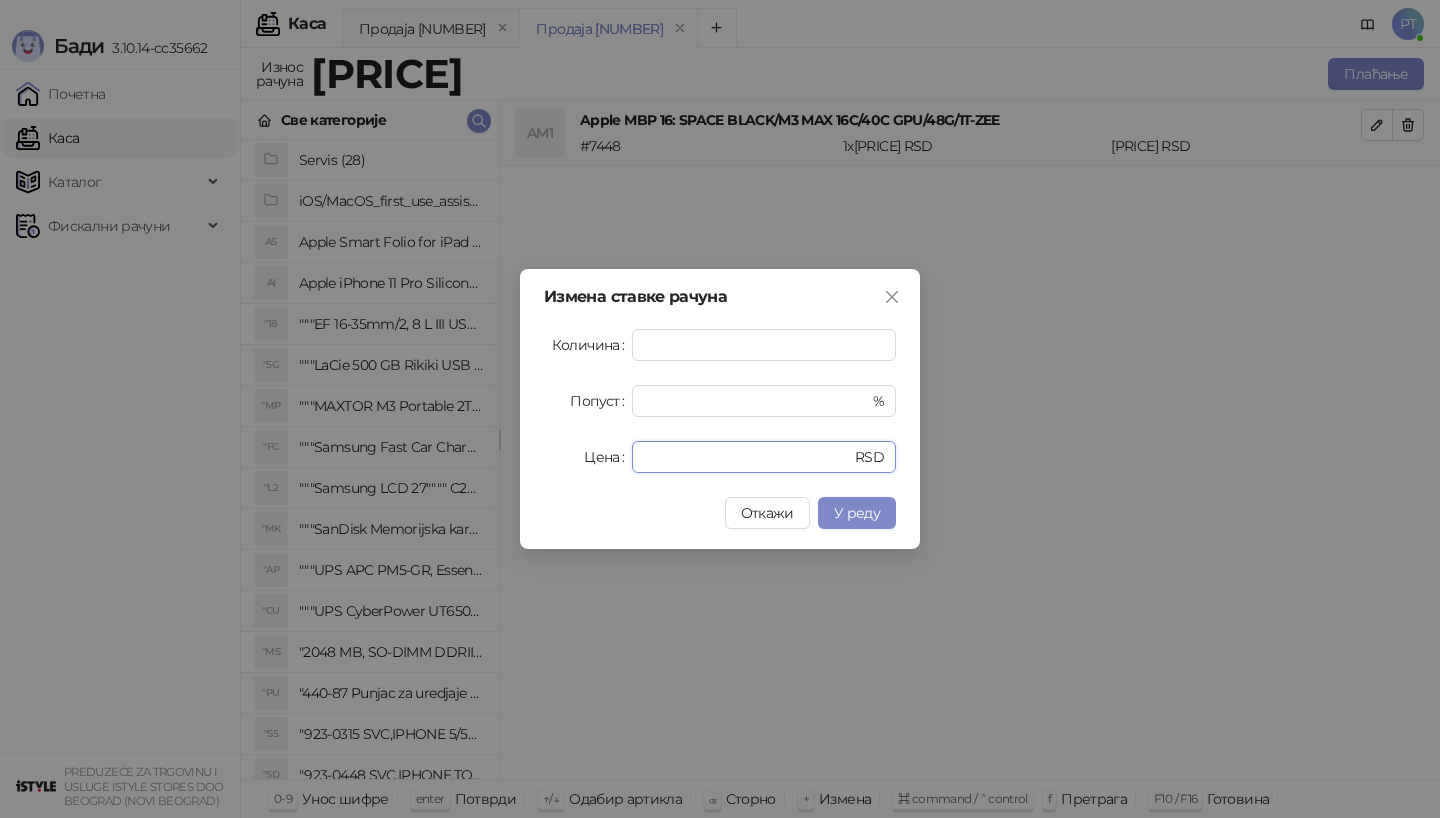 drag, startPoint x: 723, startPoint y: 451, endPoint x: 532, endPoint y: 451, distance: 191 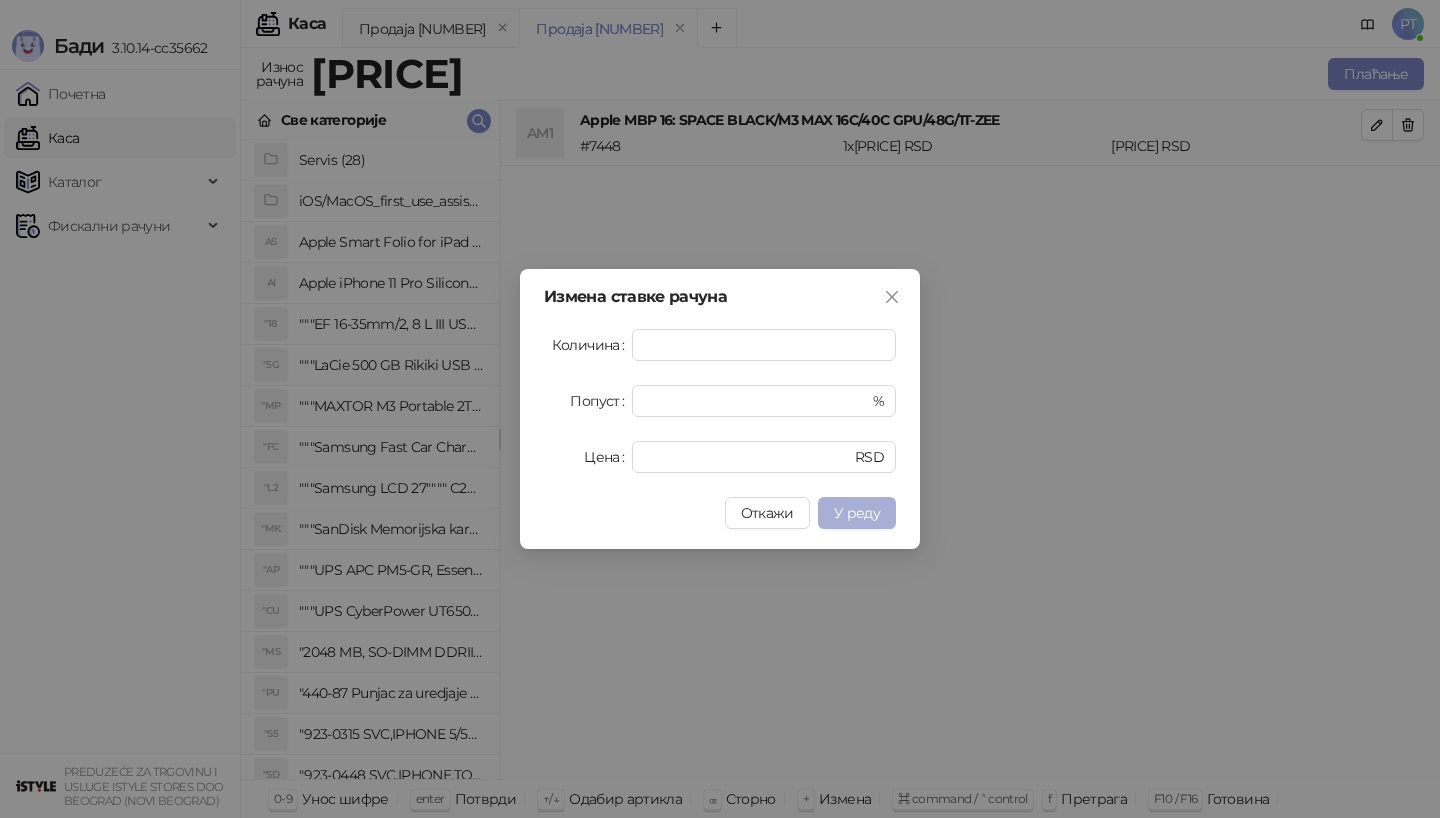 type on "******" 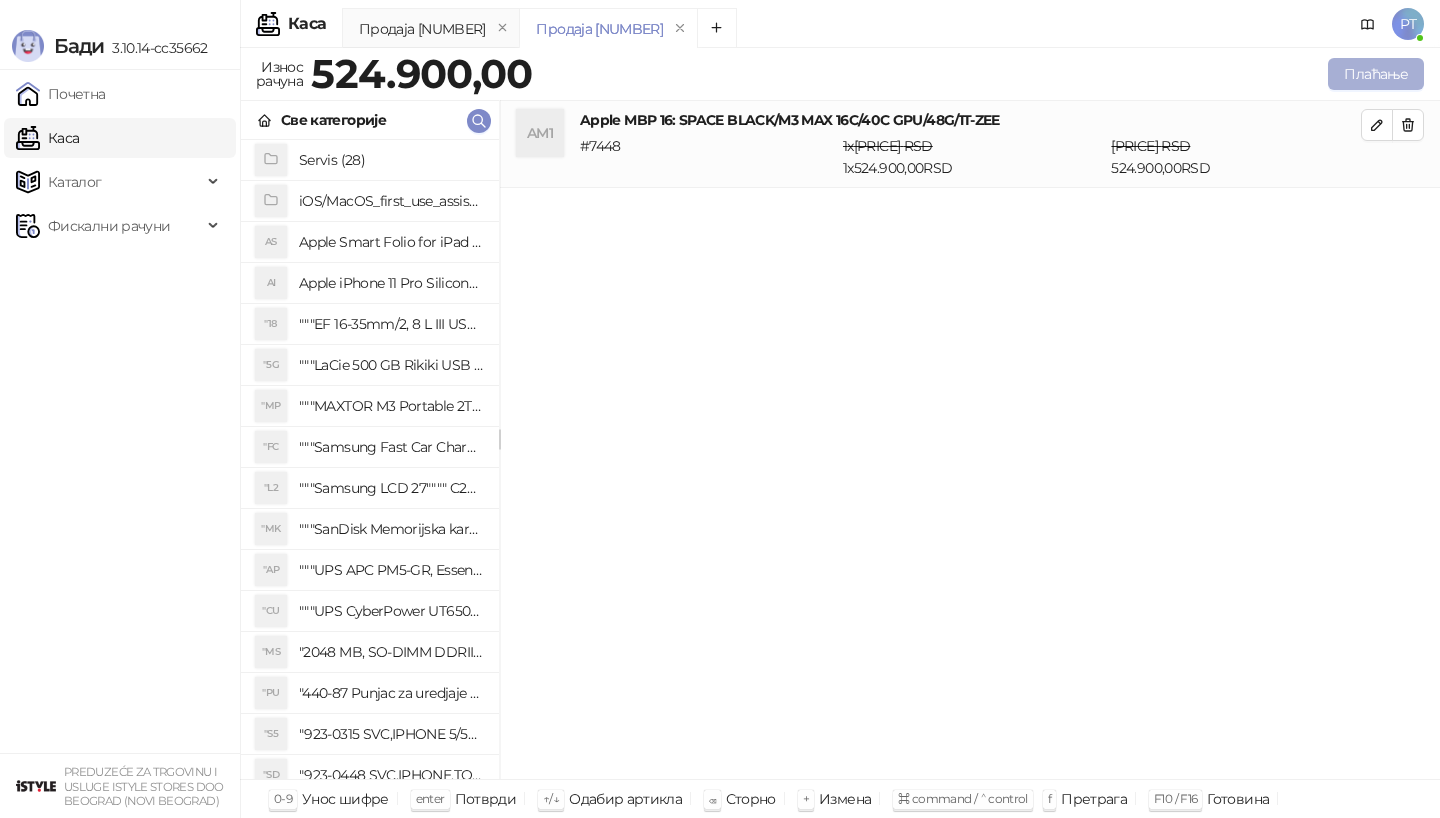 click on "Плаћање" at bounding box center [1376, 74] 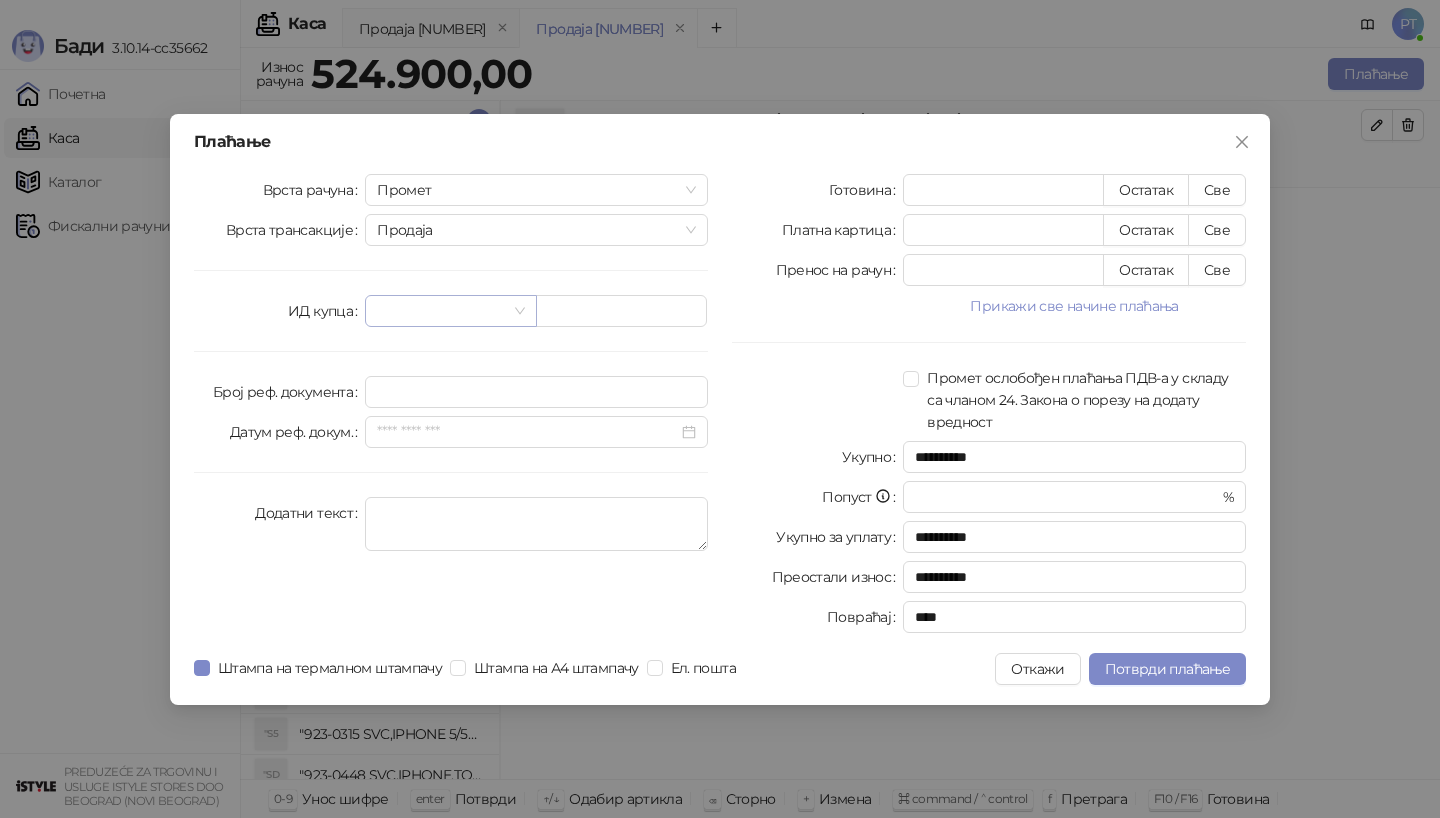click at bounding box center [450, 311] 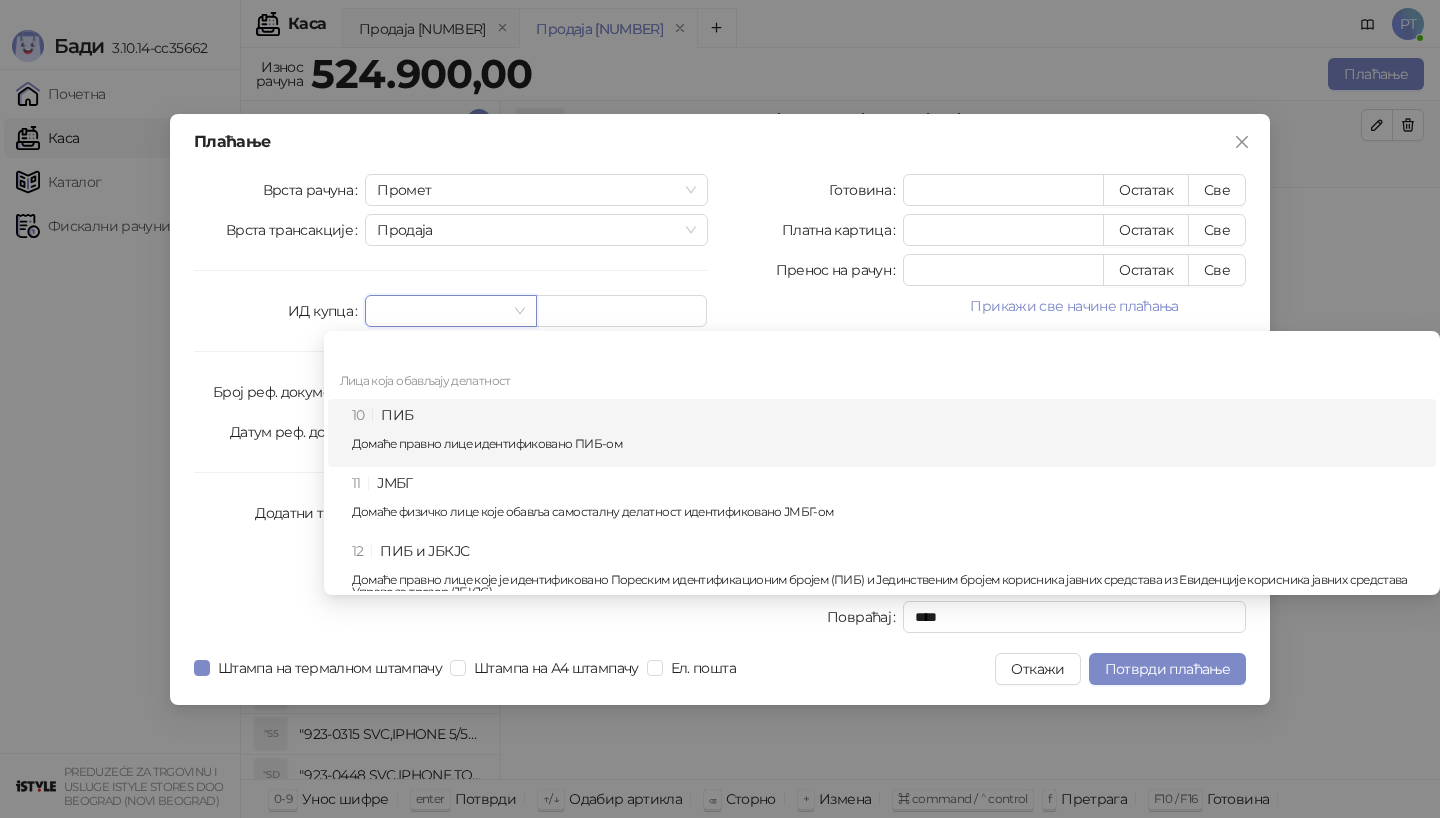 click on "10 ПИБ Домаће правно лице идентификовано ПИБ-ом" at bounding box center [888, 433] 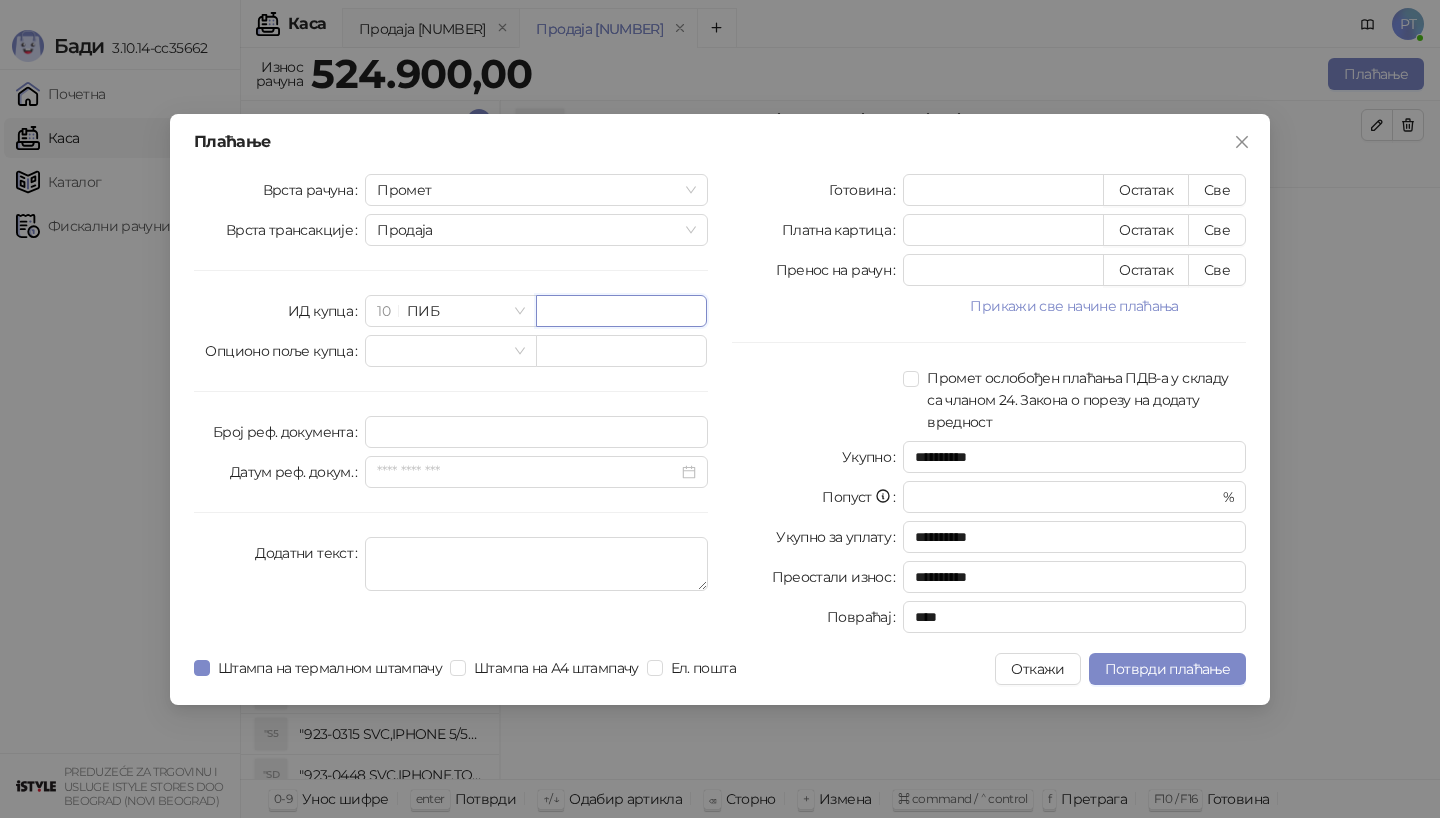 paste on "*********" 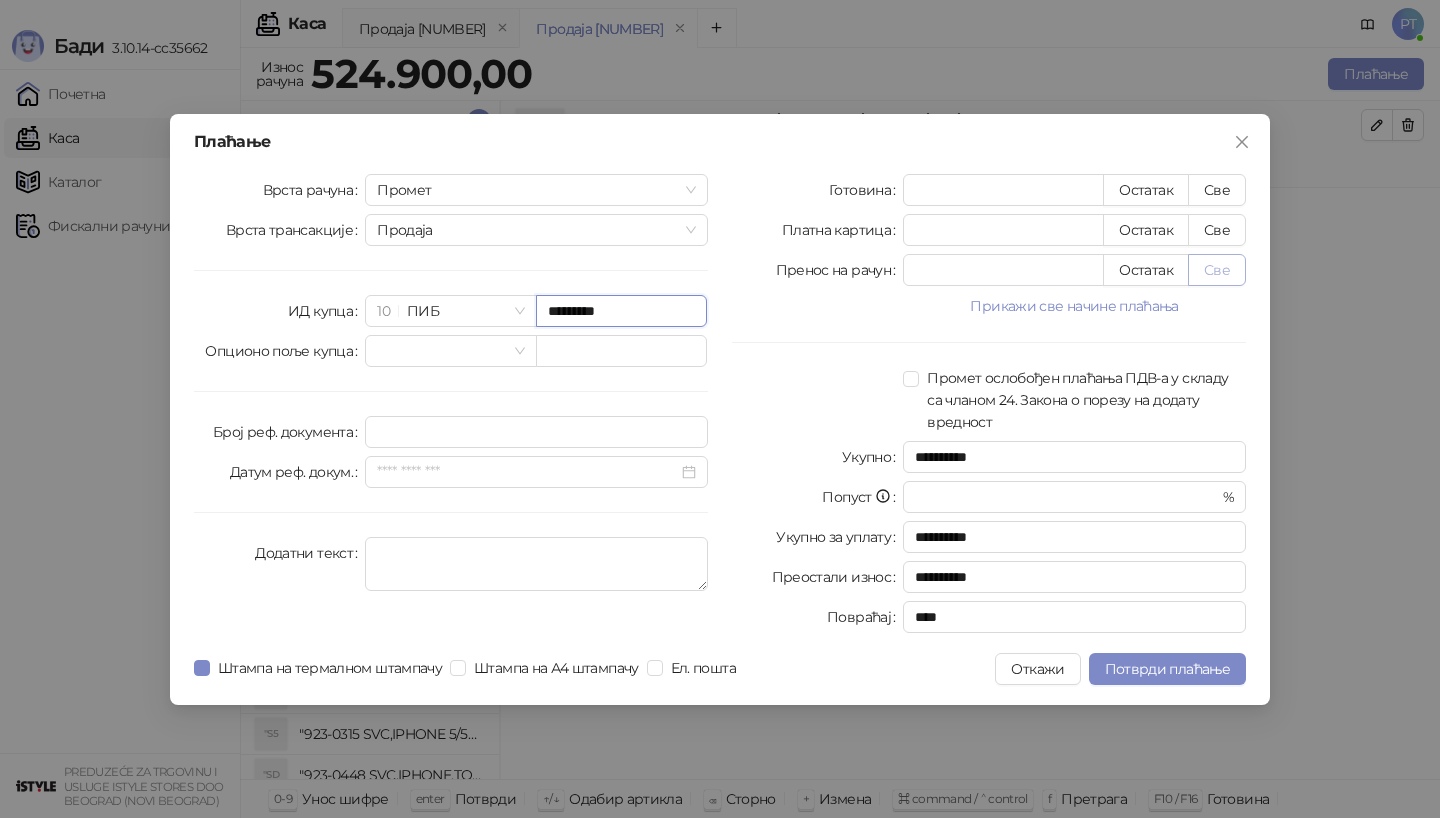 type on "*********" 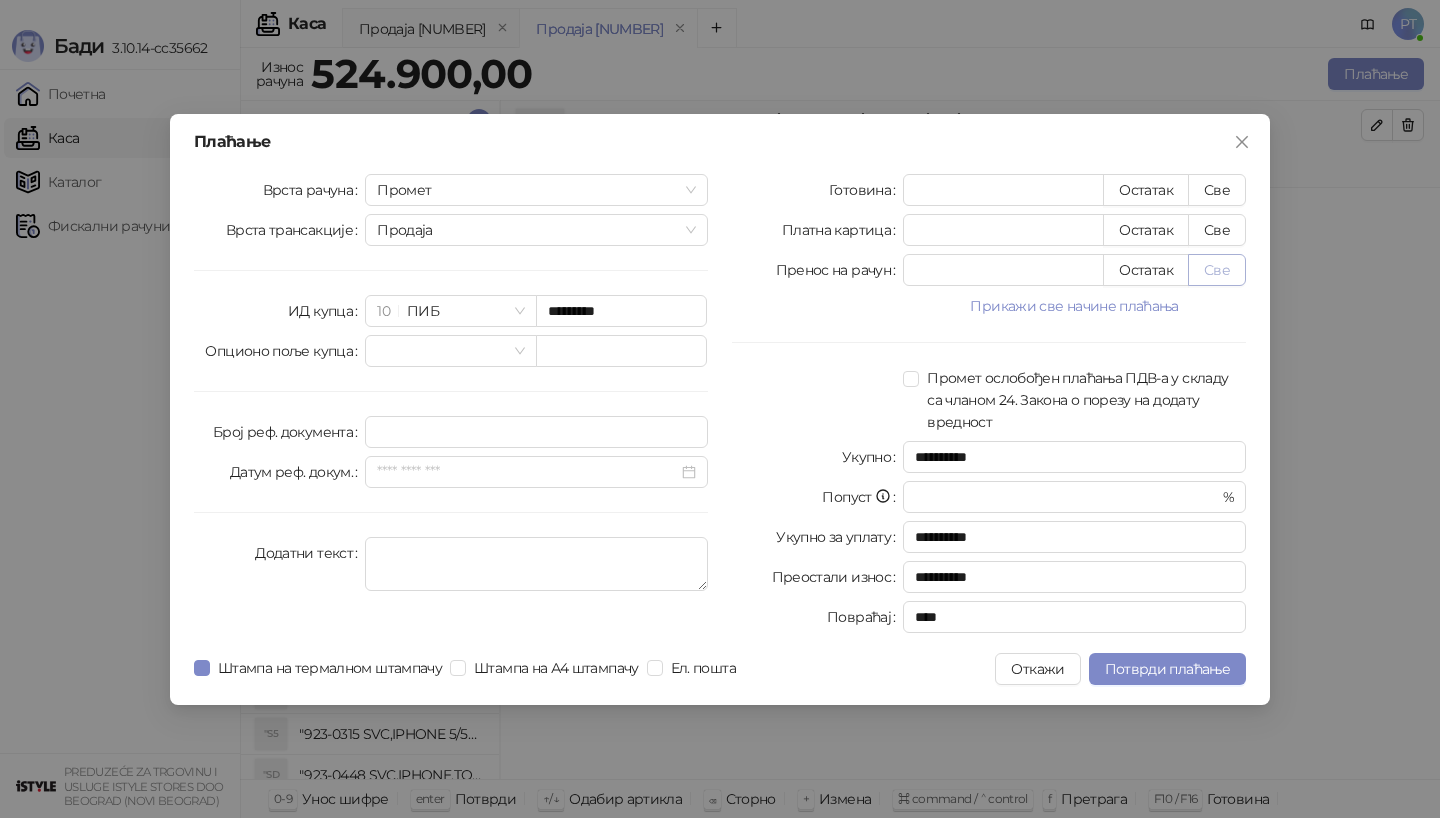 click on "Све" at bounding box center [1217, 270] 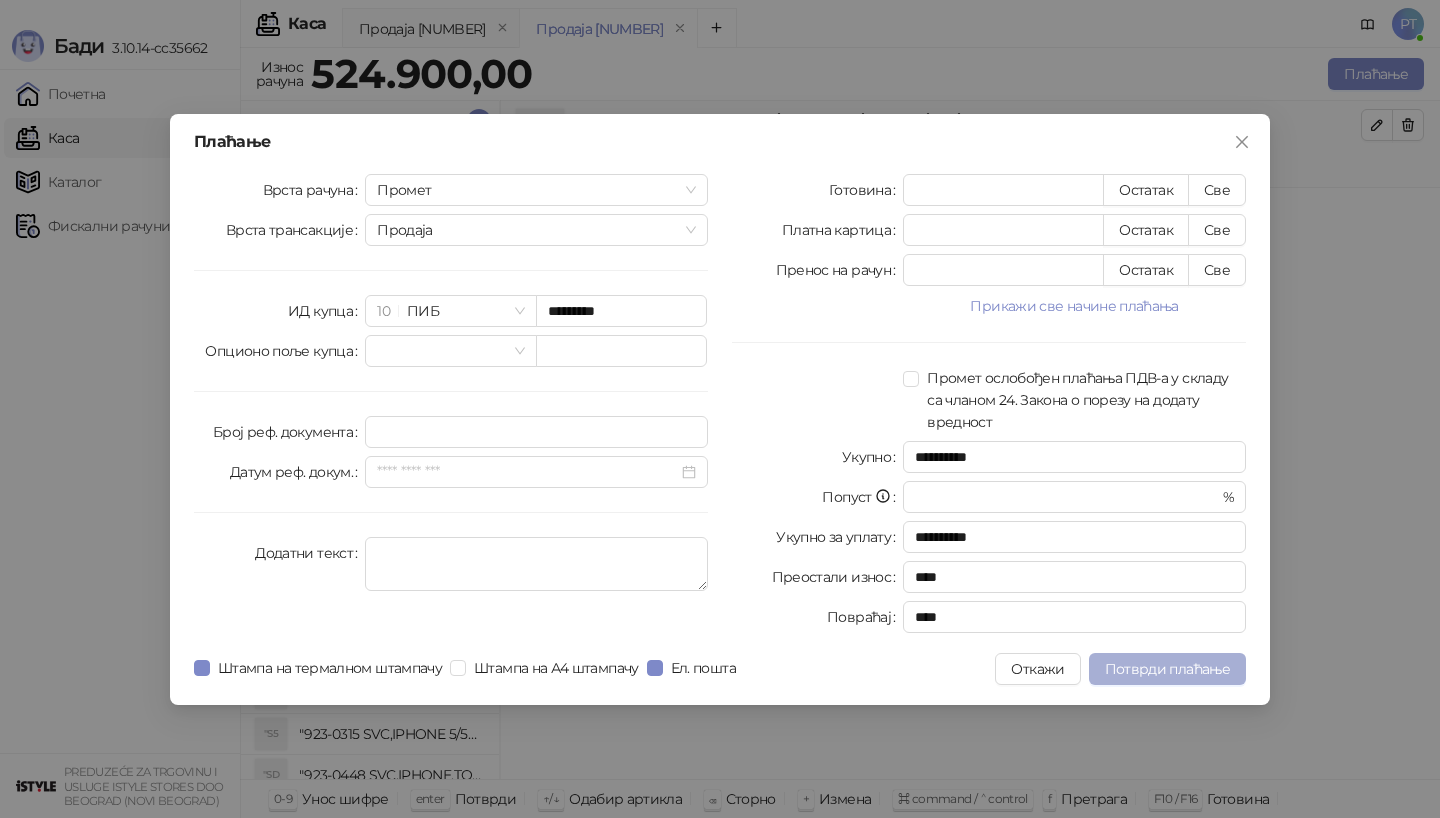 click on "Потврди плаћање" at bounding box center [1167, 669] 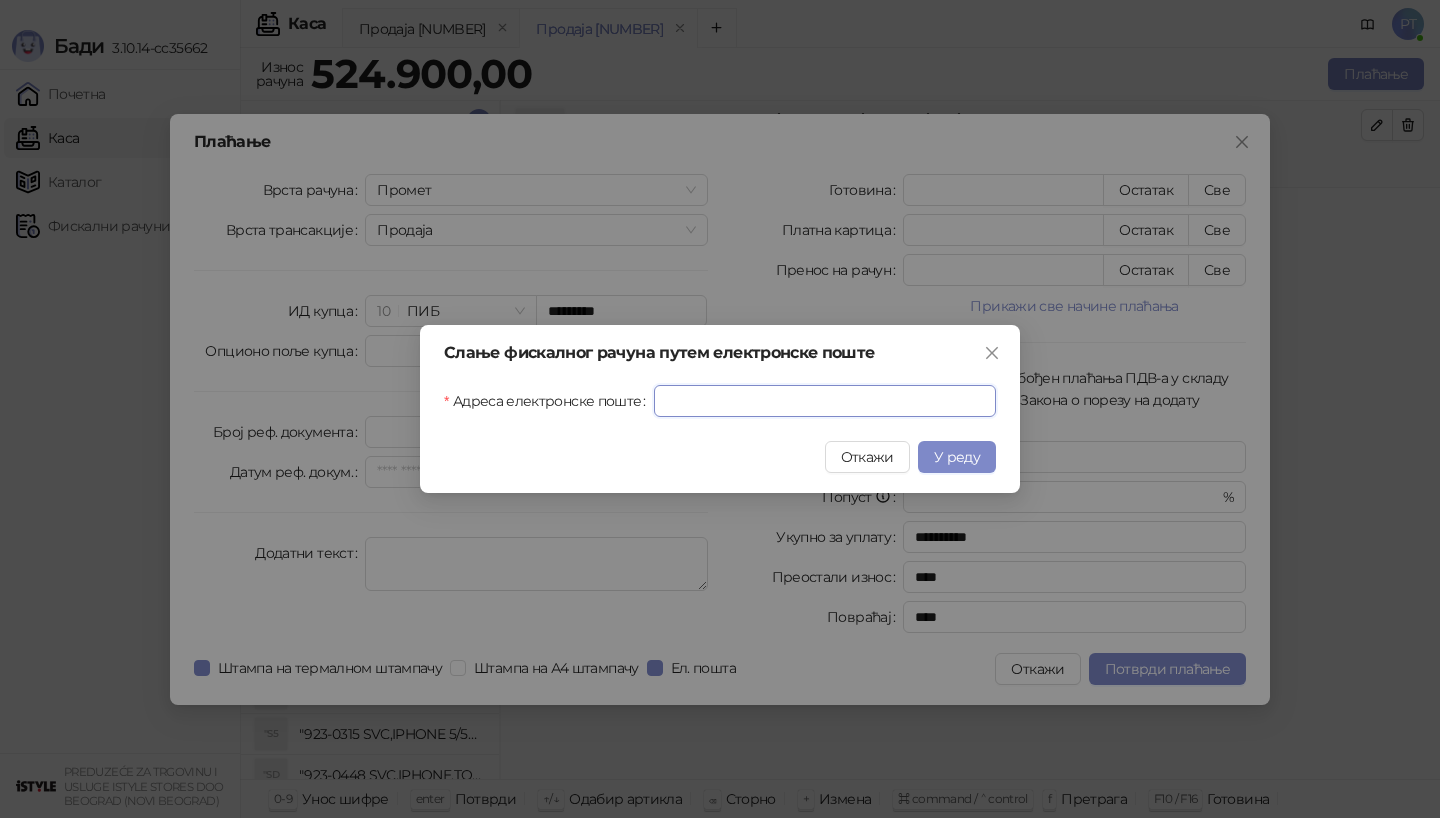 click on "Адреса електронске поште" at bounding box center (825, 401) 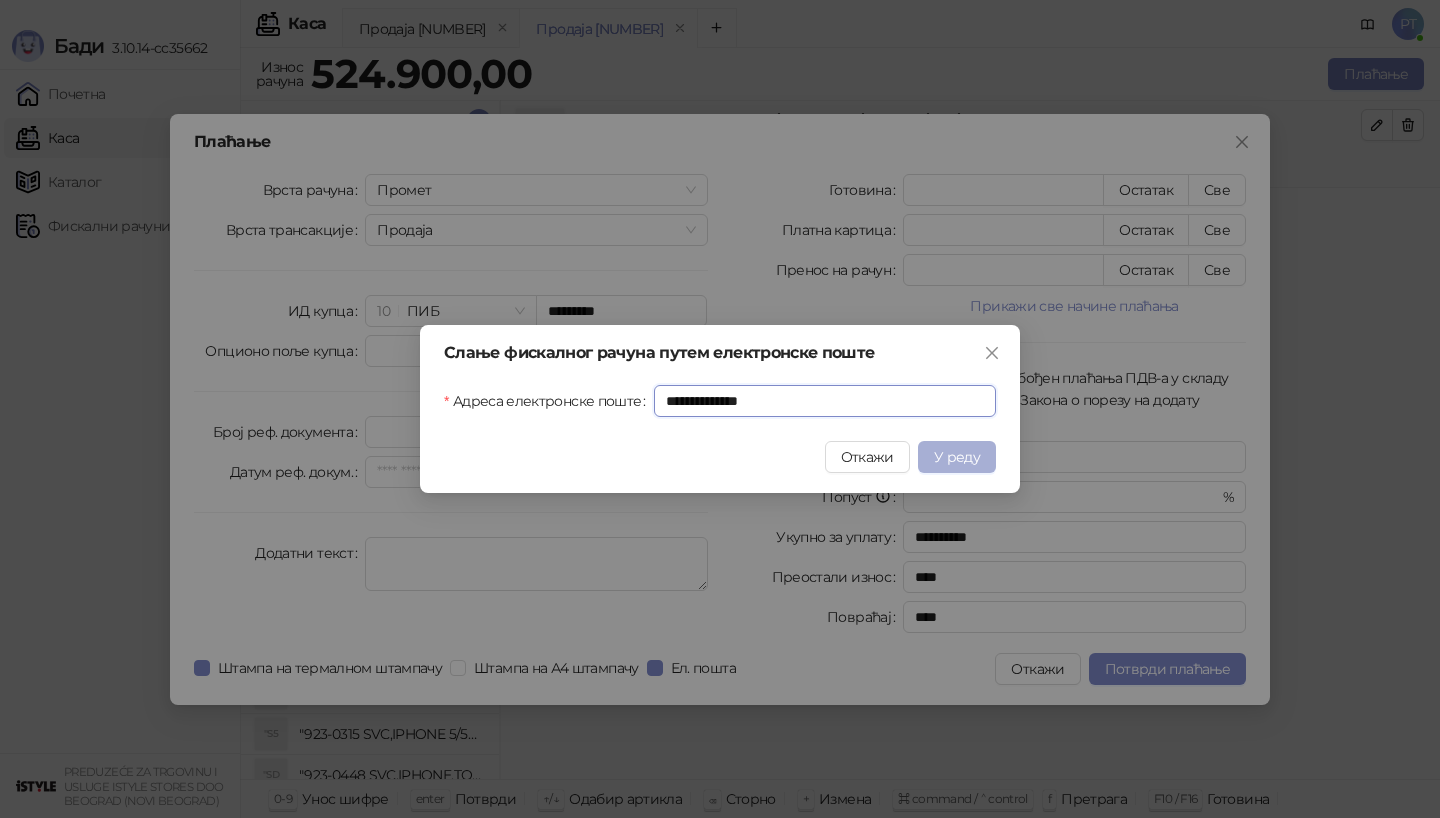 type on "**********" 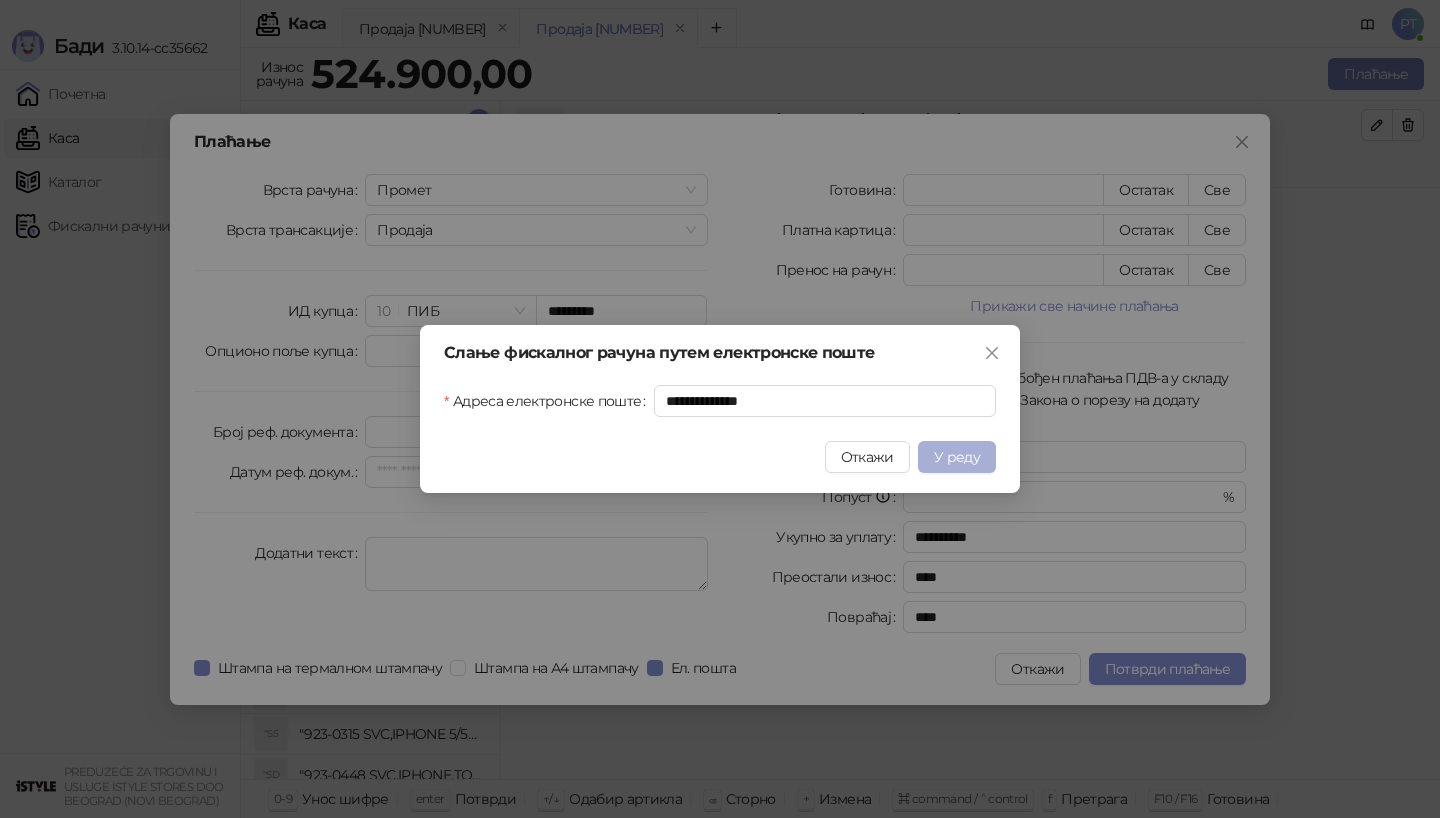 click on "У реду" at bounding box center (957, 457) 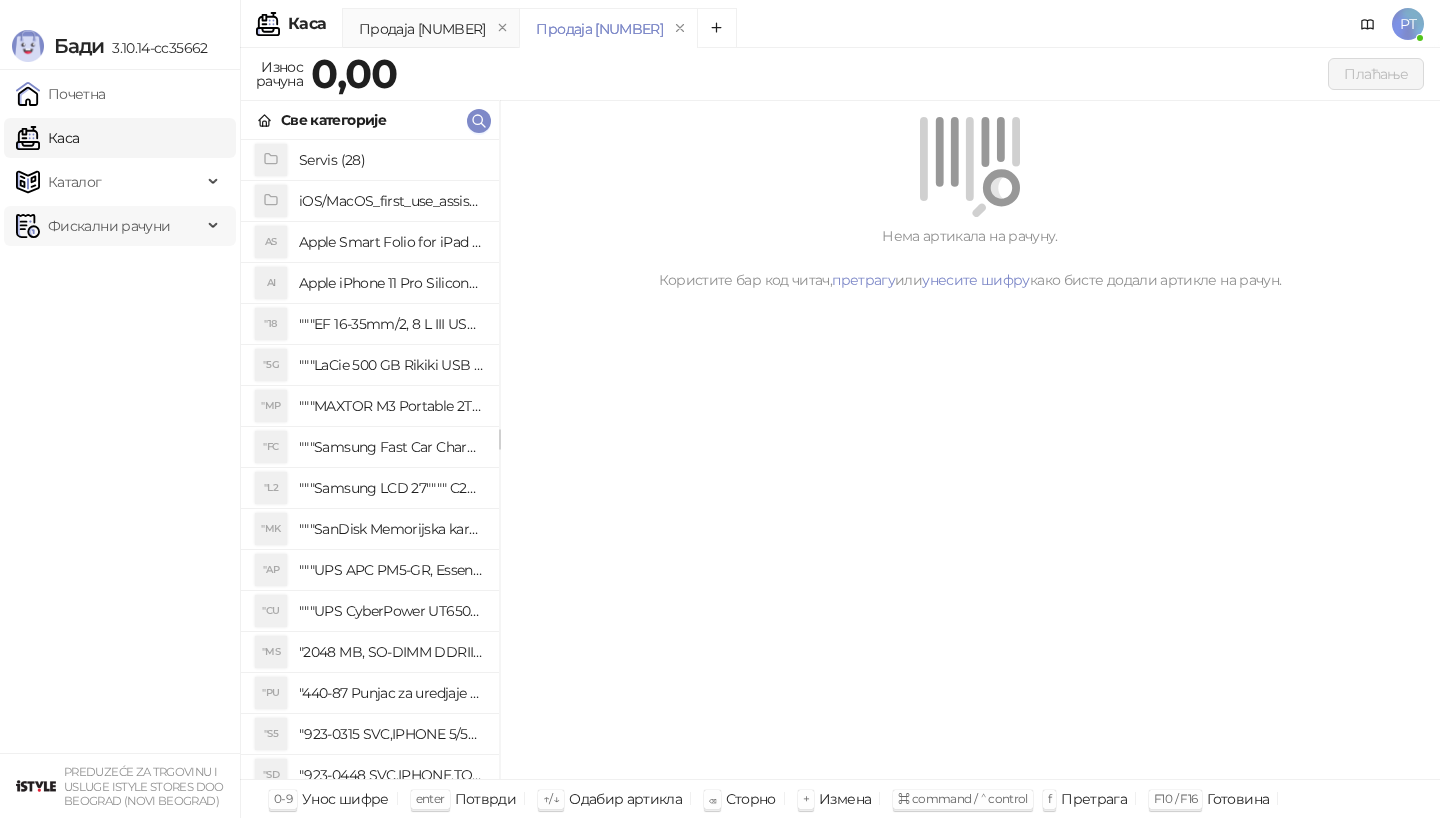 click on "Фискални рачуни" at bounding box center [109, 226] 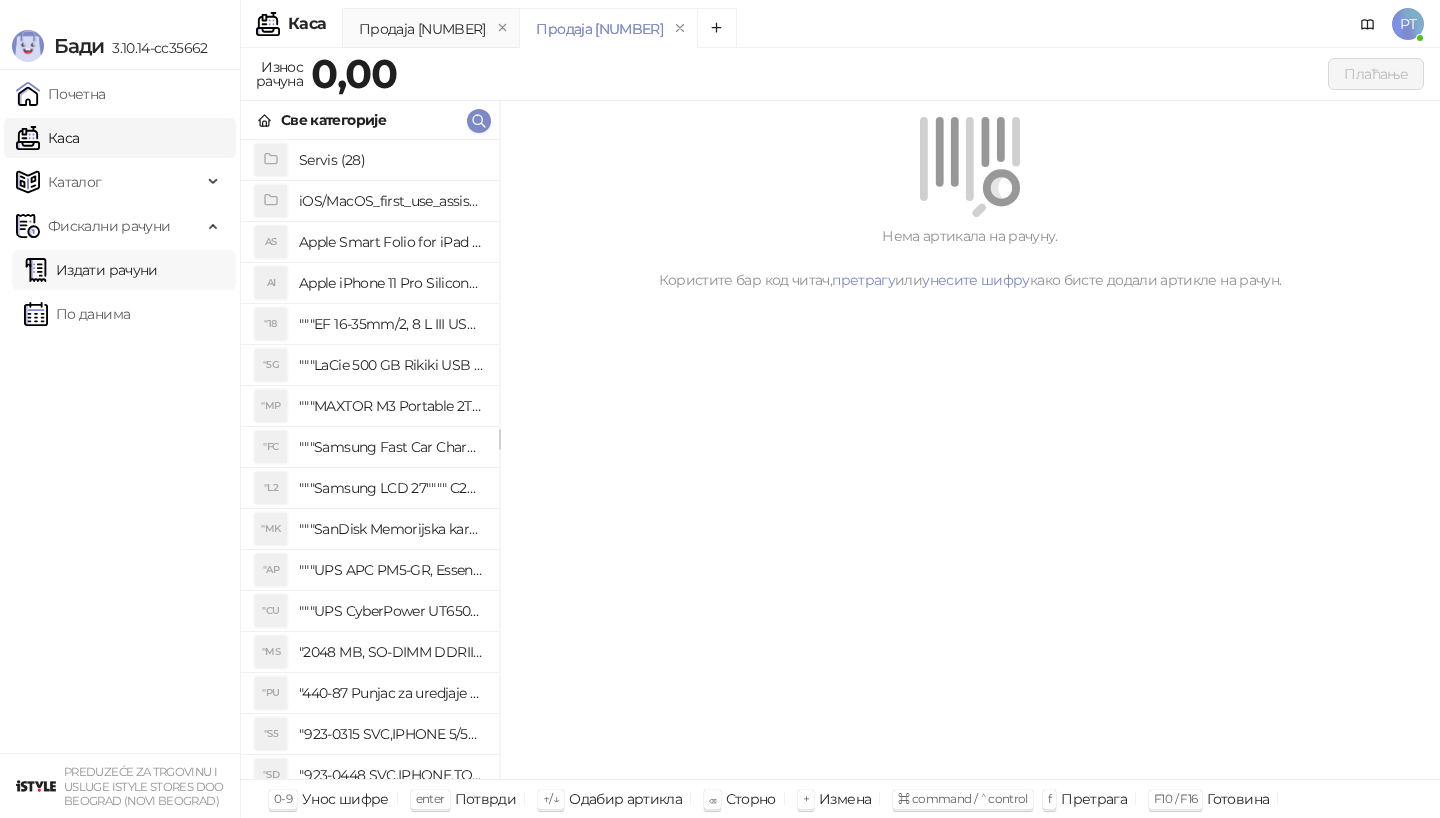 click on "Издати рачуни" at bounding box center (91, 270) 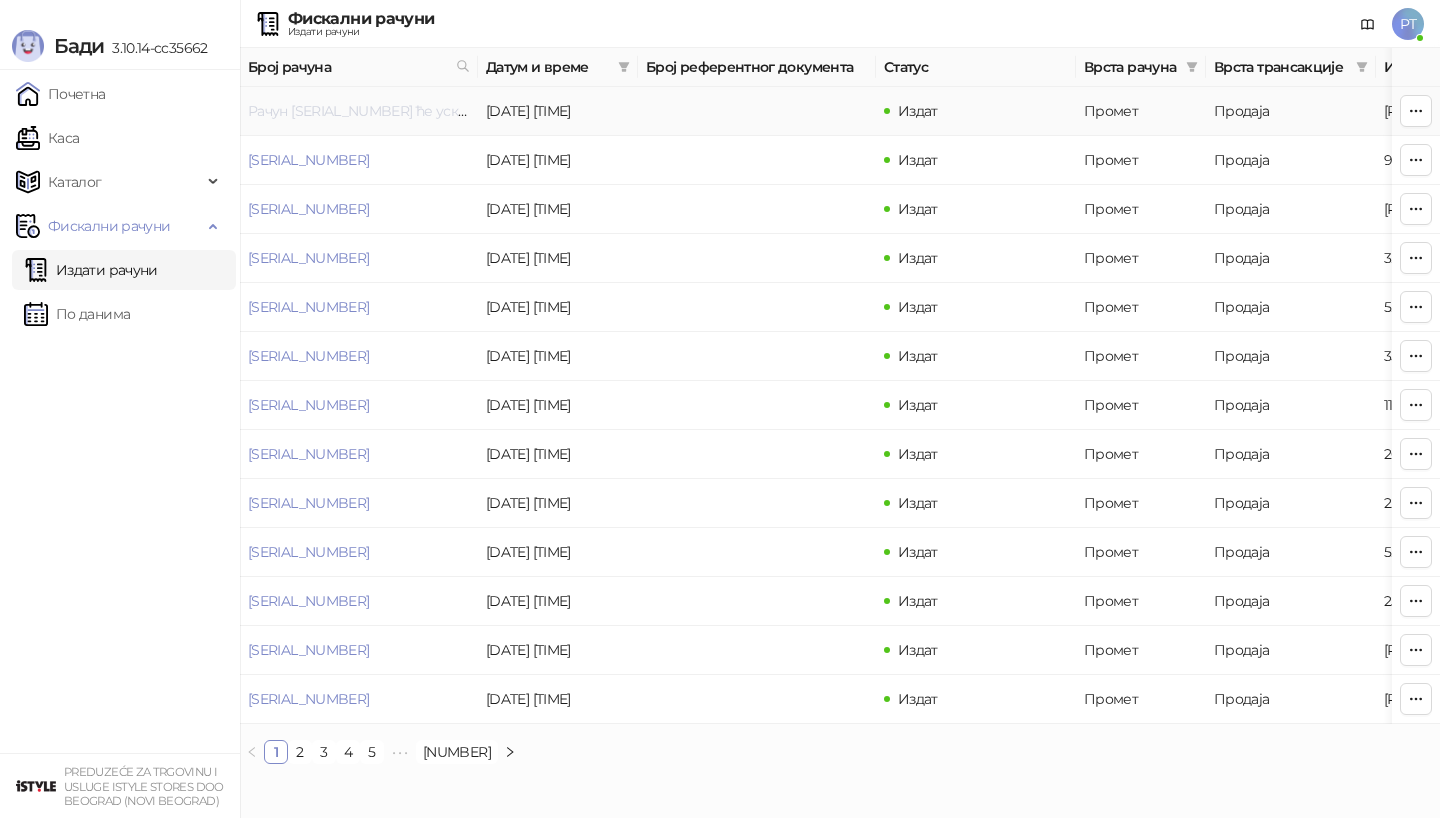 click on "Рачун [SERIAL_NUMBER] ће ускоро почети са преузимањем" at bounding box center [451, 111] 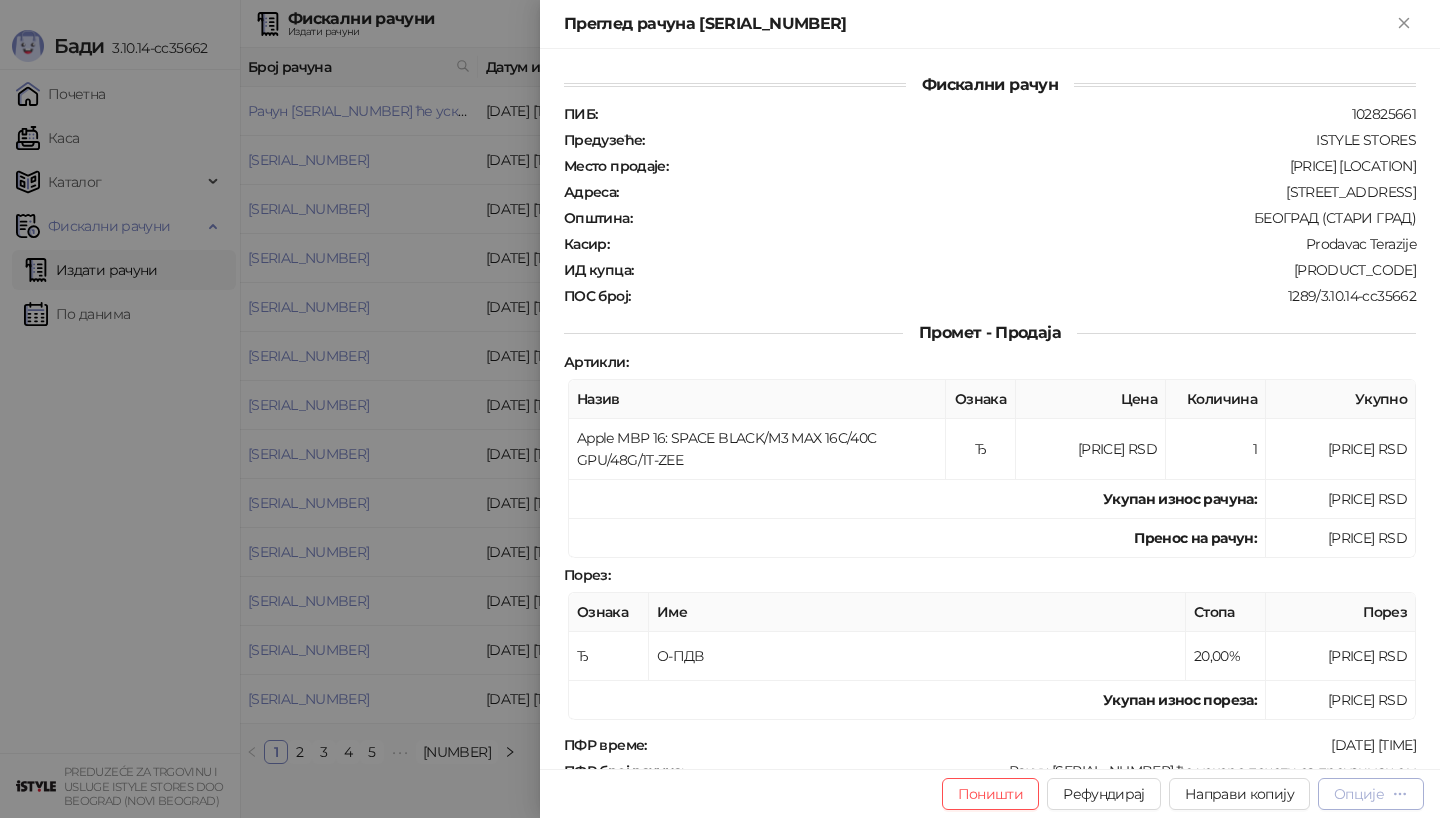 click on "Опције" at bounding box center (1371, 794) 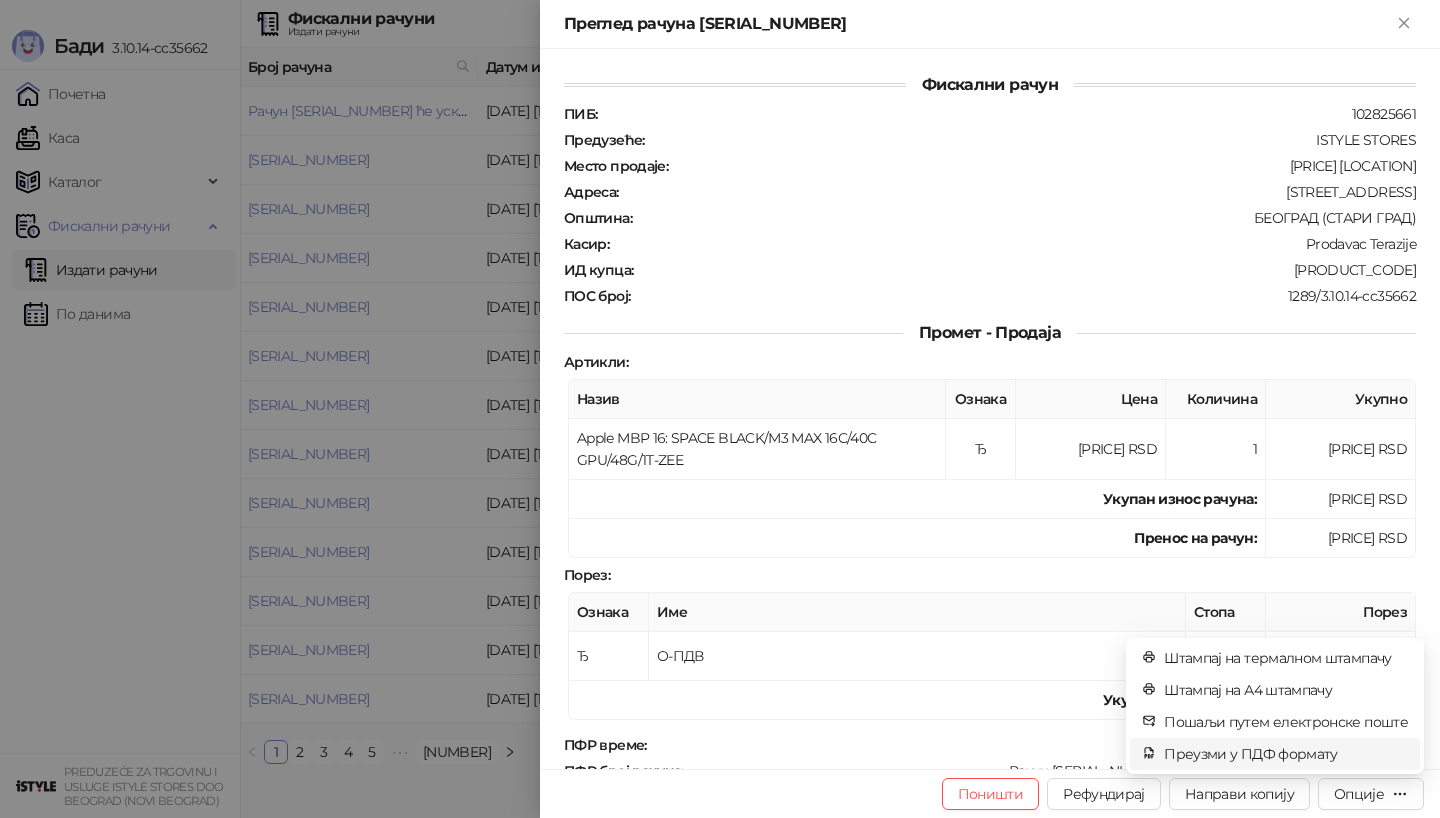 click on "Преузми у ПДФ формату" at bounding box center (1286, 754) 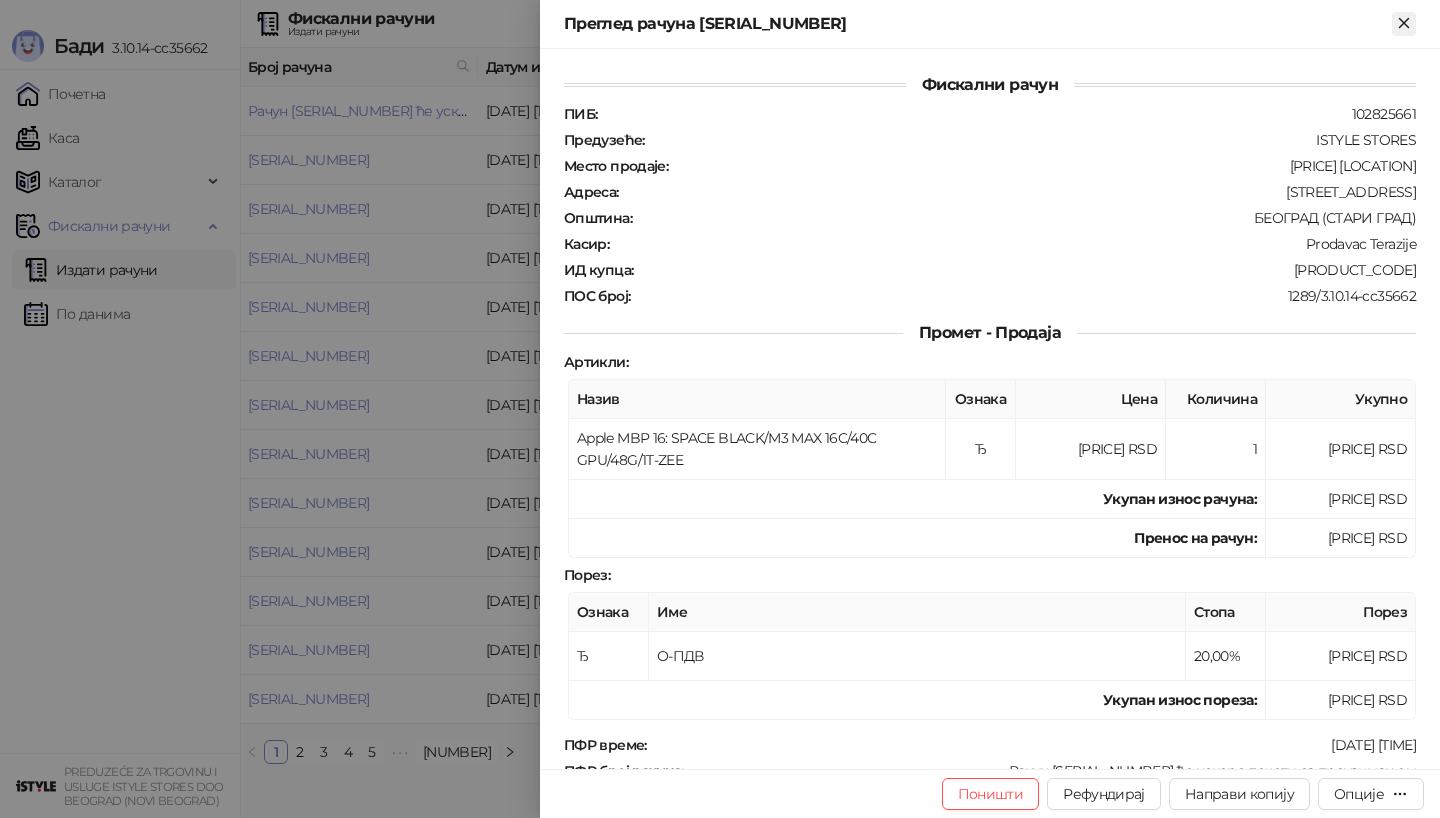 click 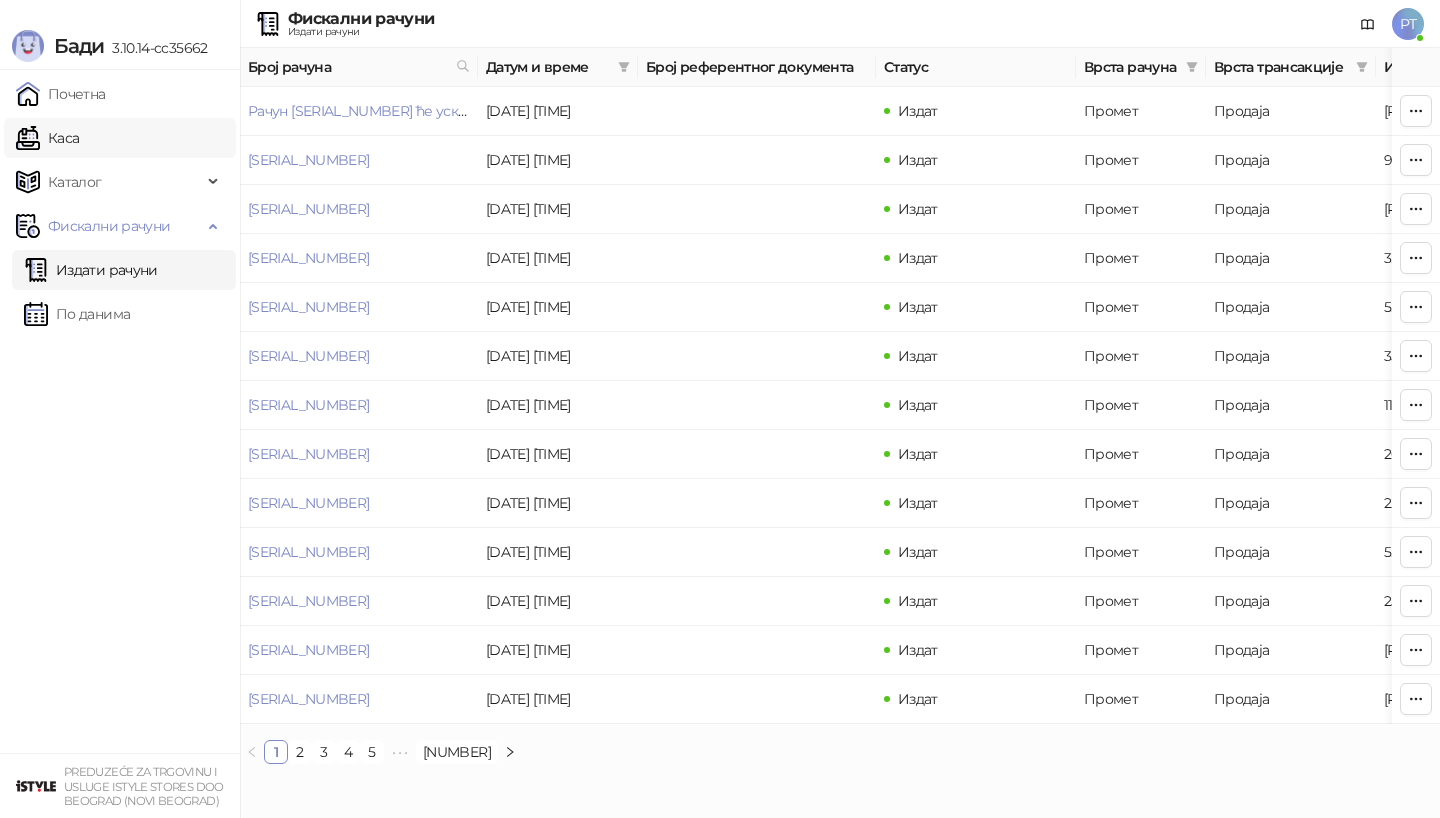 click on "Каса" at bounding box center [47, 138] 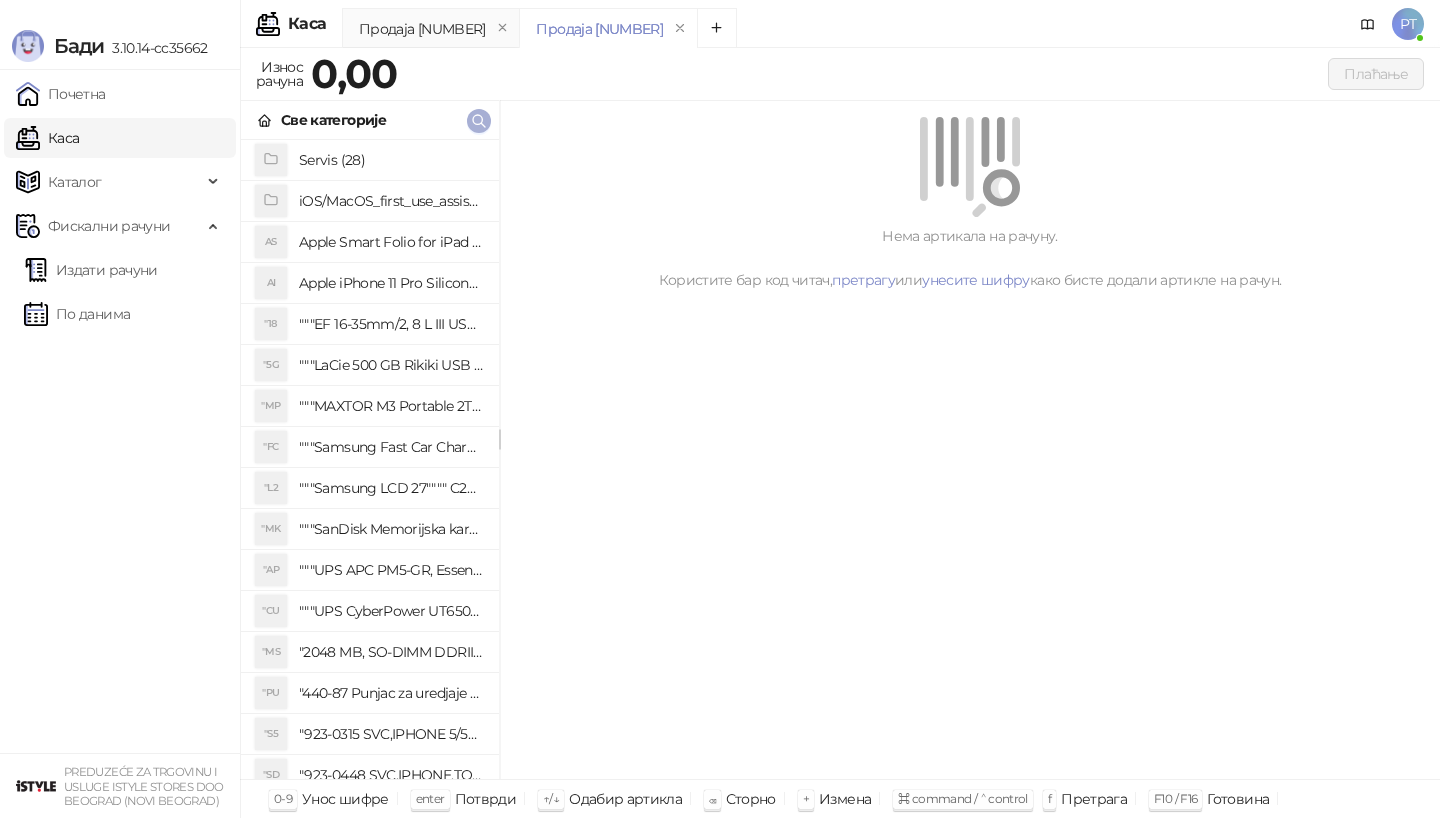 click 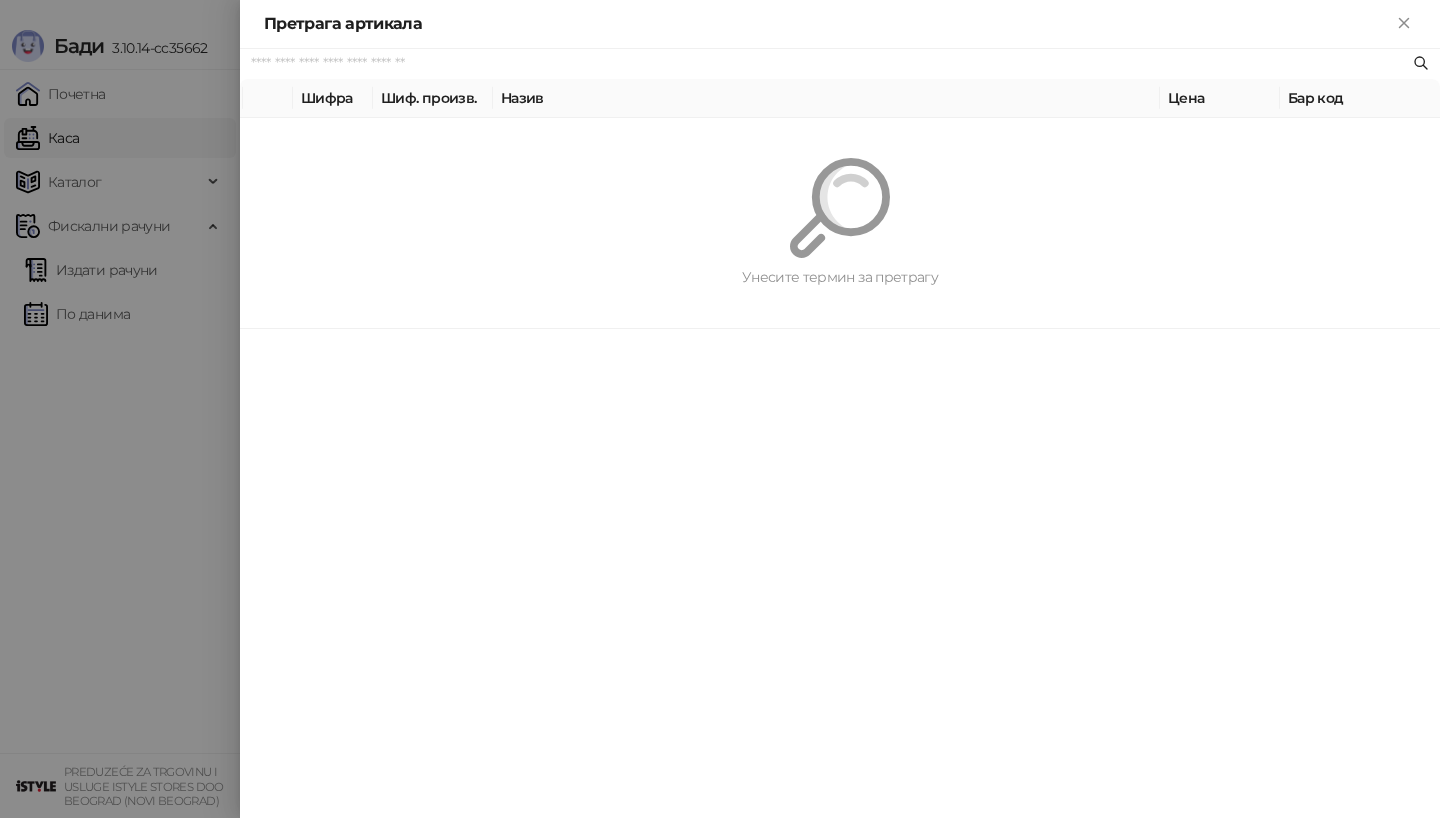 paste on "*********" 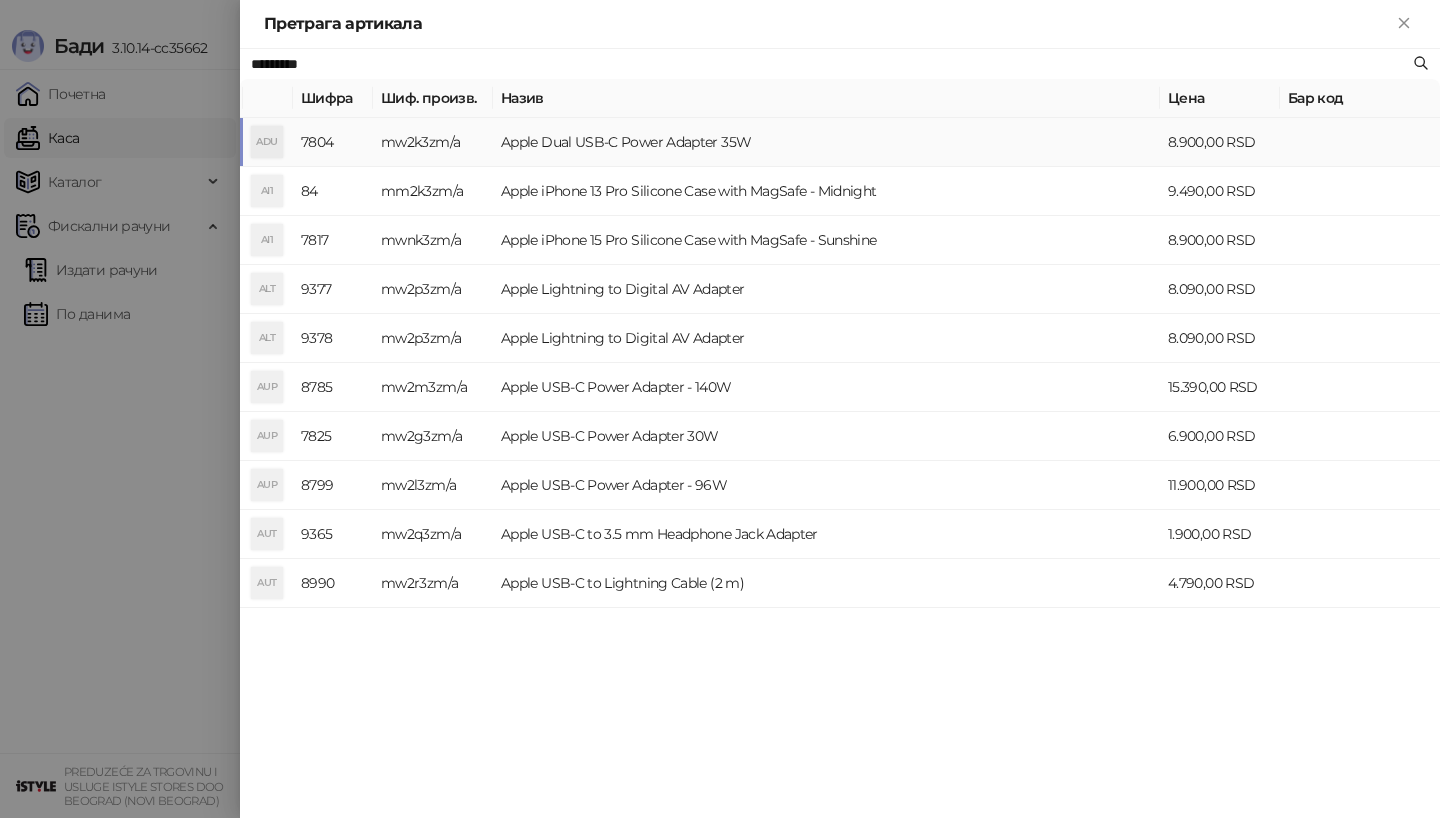 type on "*********" 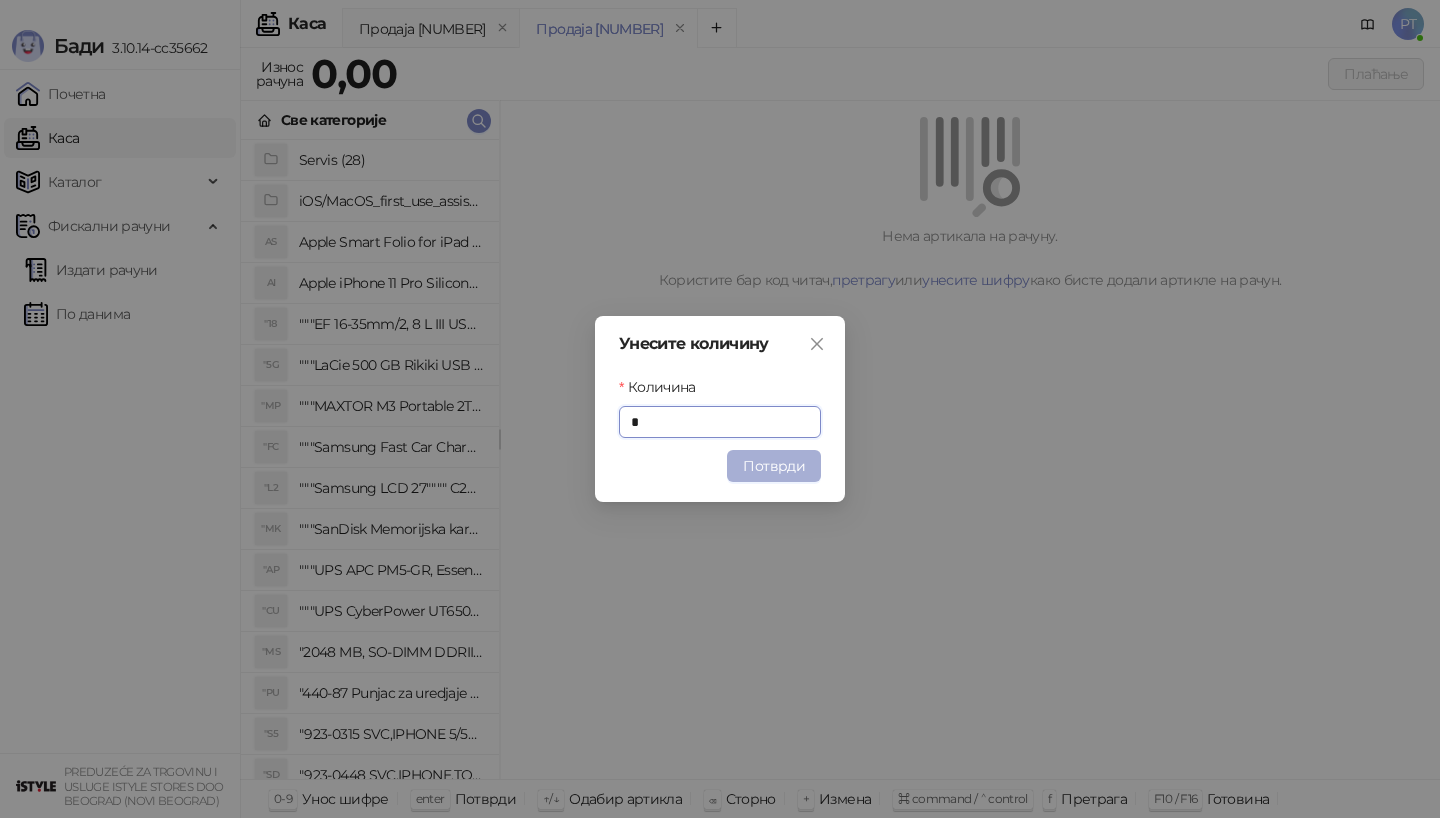 type on "*" 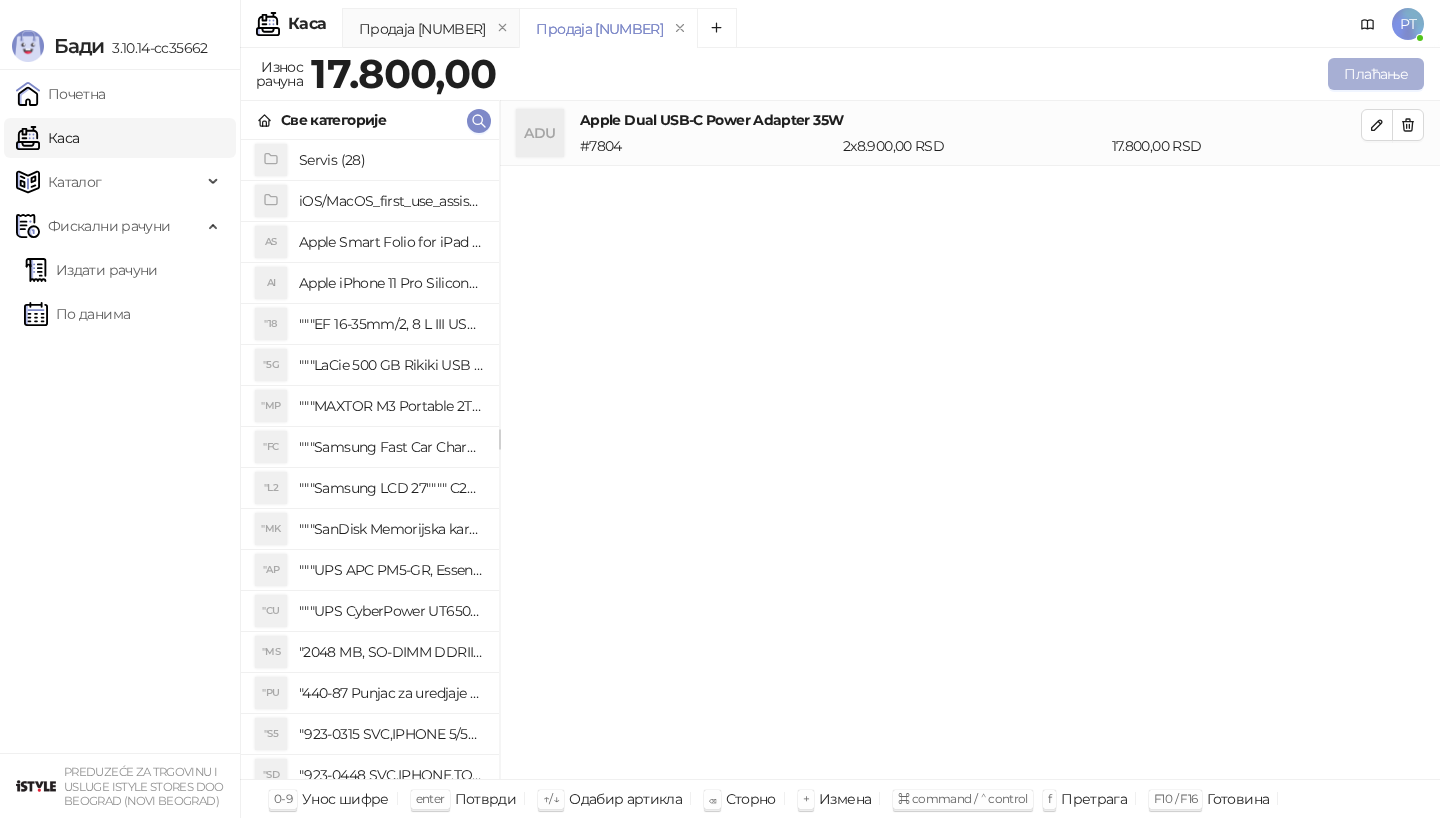 click on "Плаћање" at bounding box center [1376, 74] 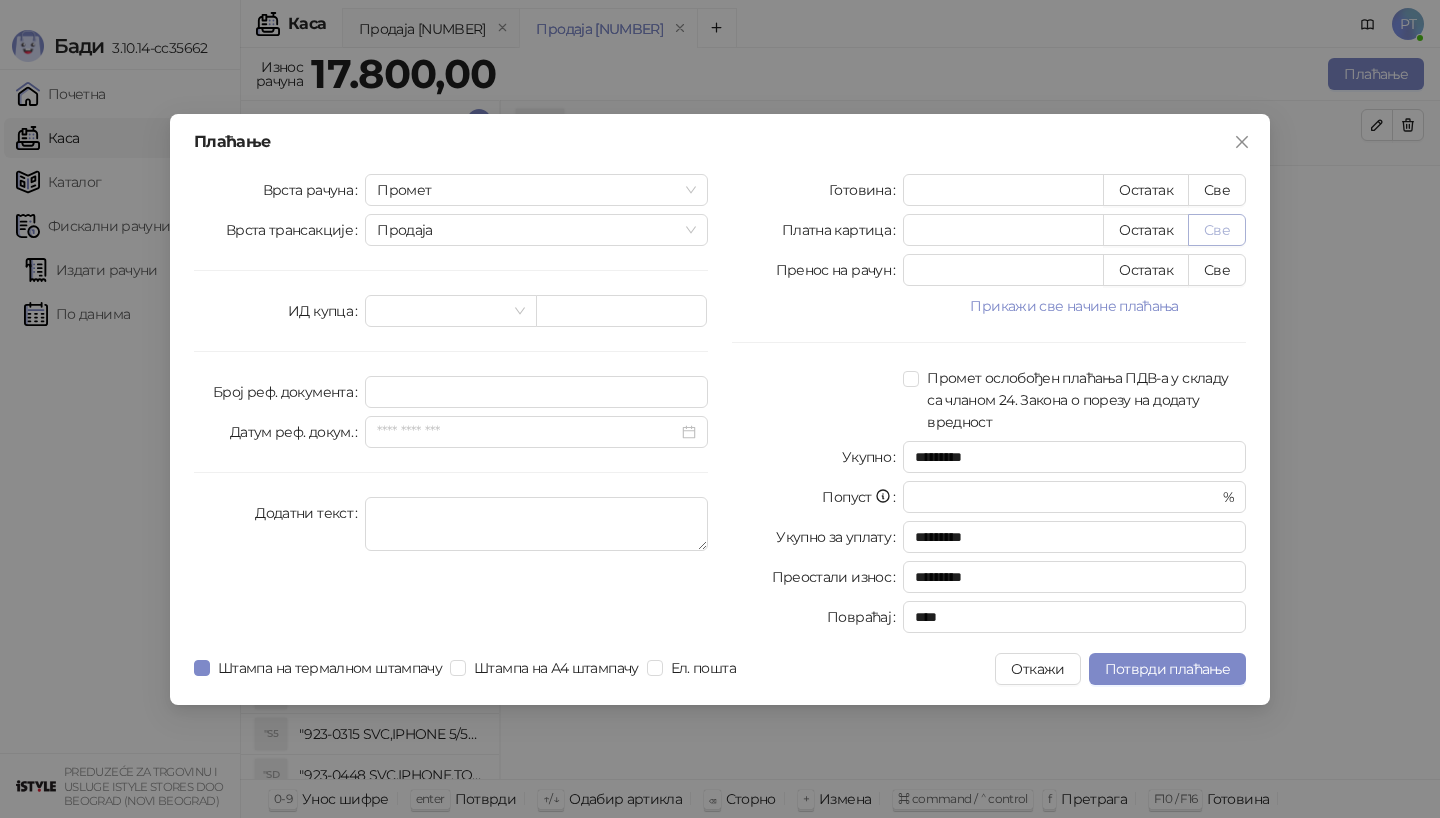 click on "Све" at bounding box center (1217, 230) 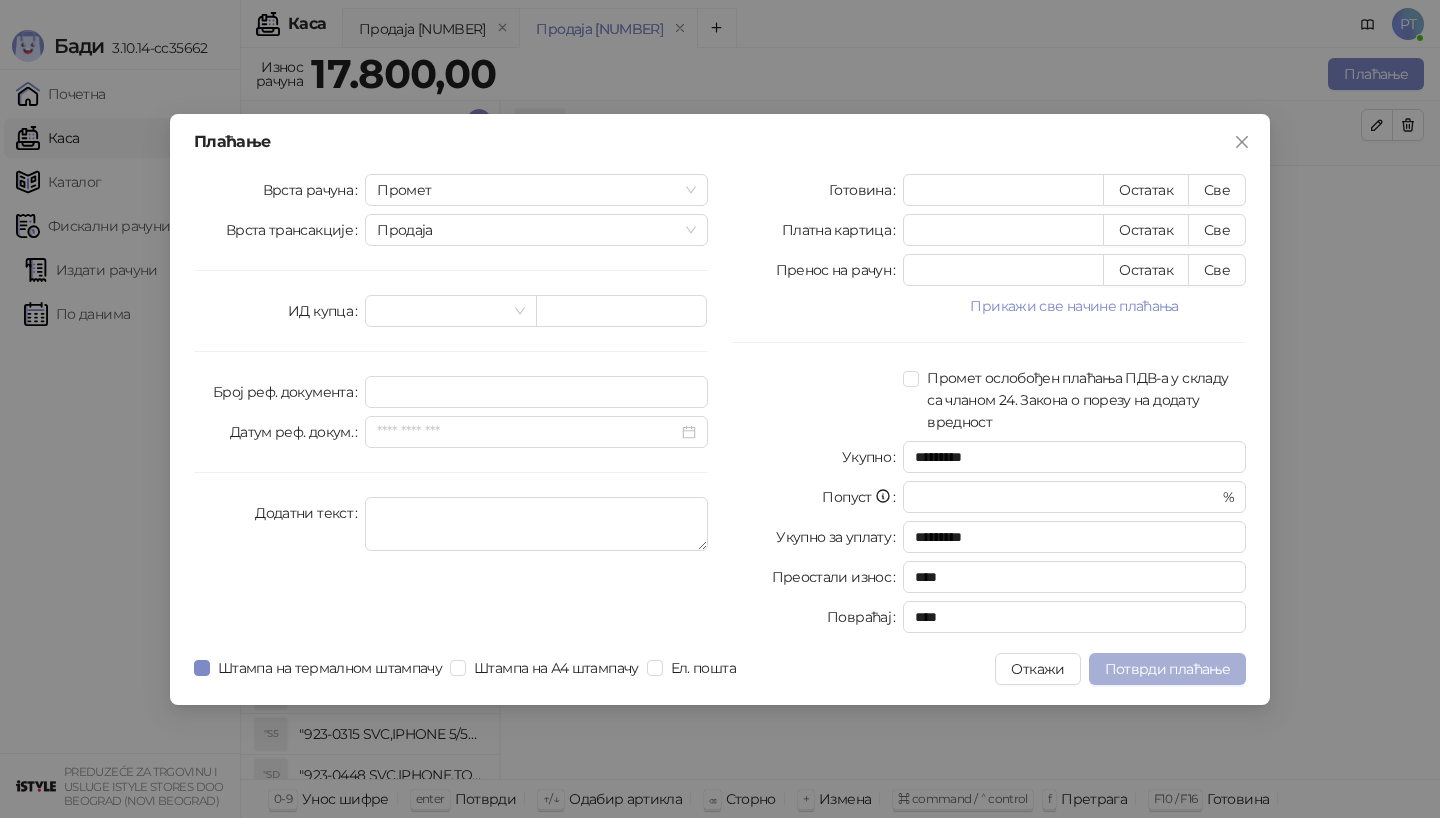 click on "Потврди плаћање" at bounding box center [1167, 669] 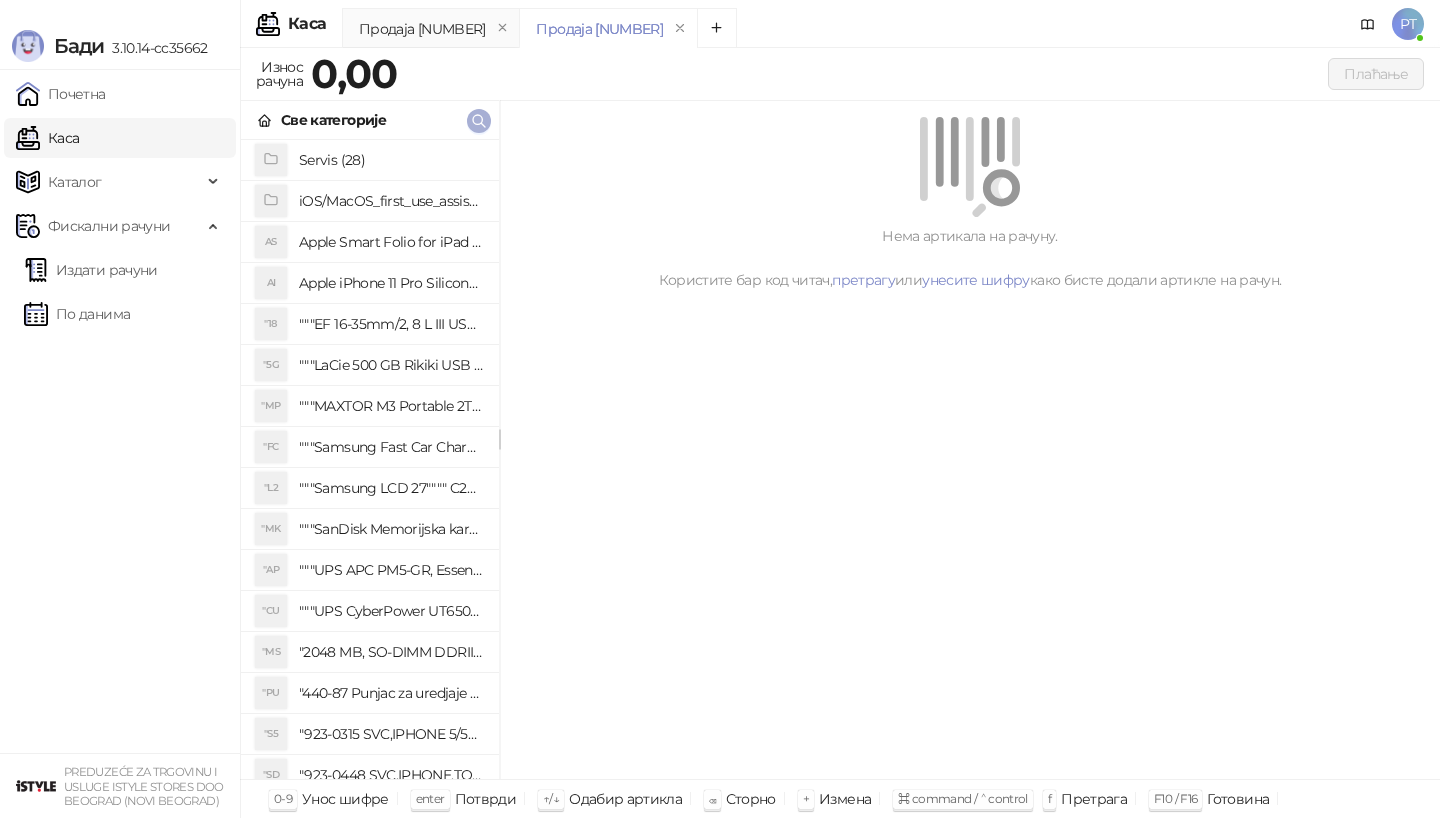 click 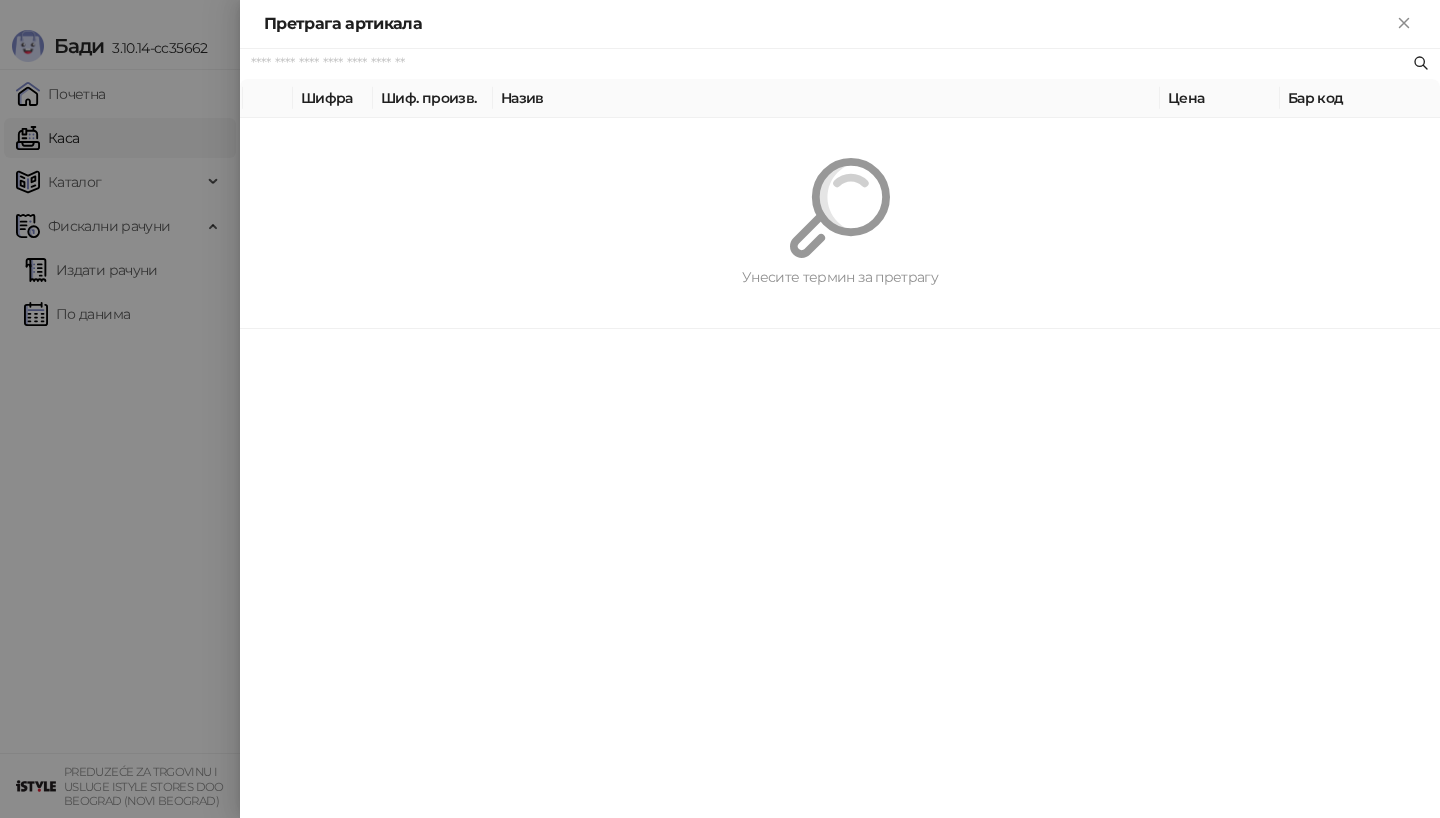 paste on "**********" 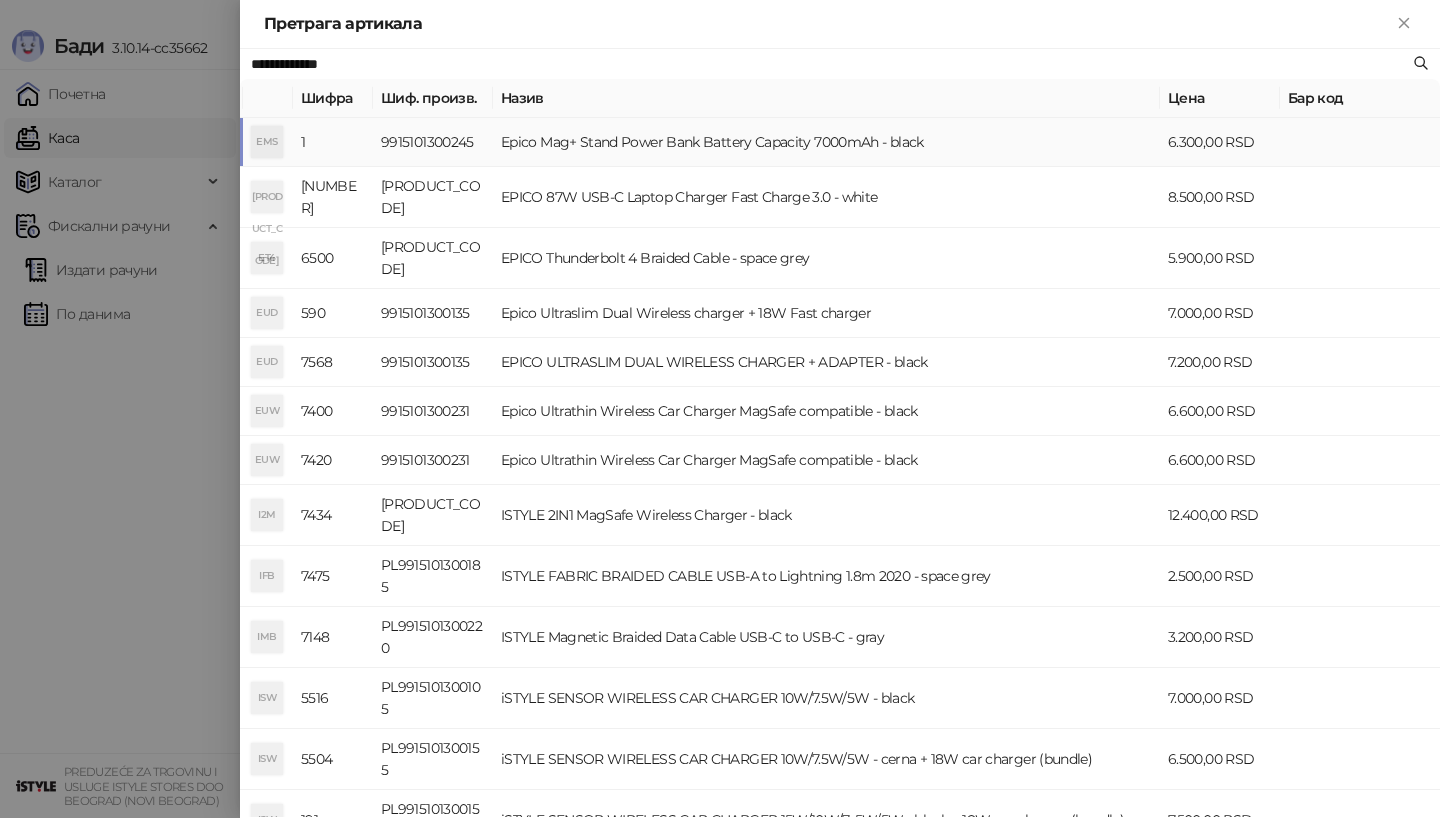 click on "EMS" at bounding box center [267, 142] 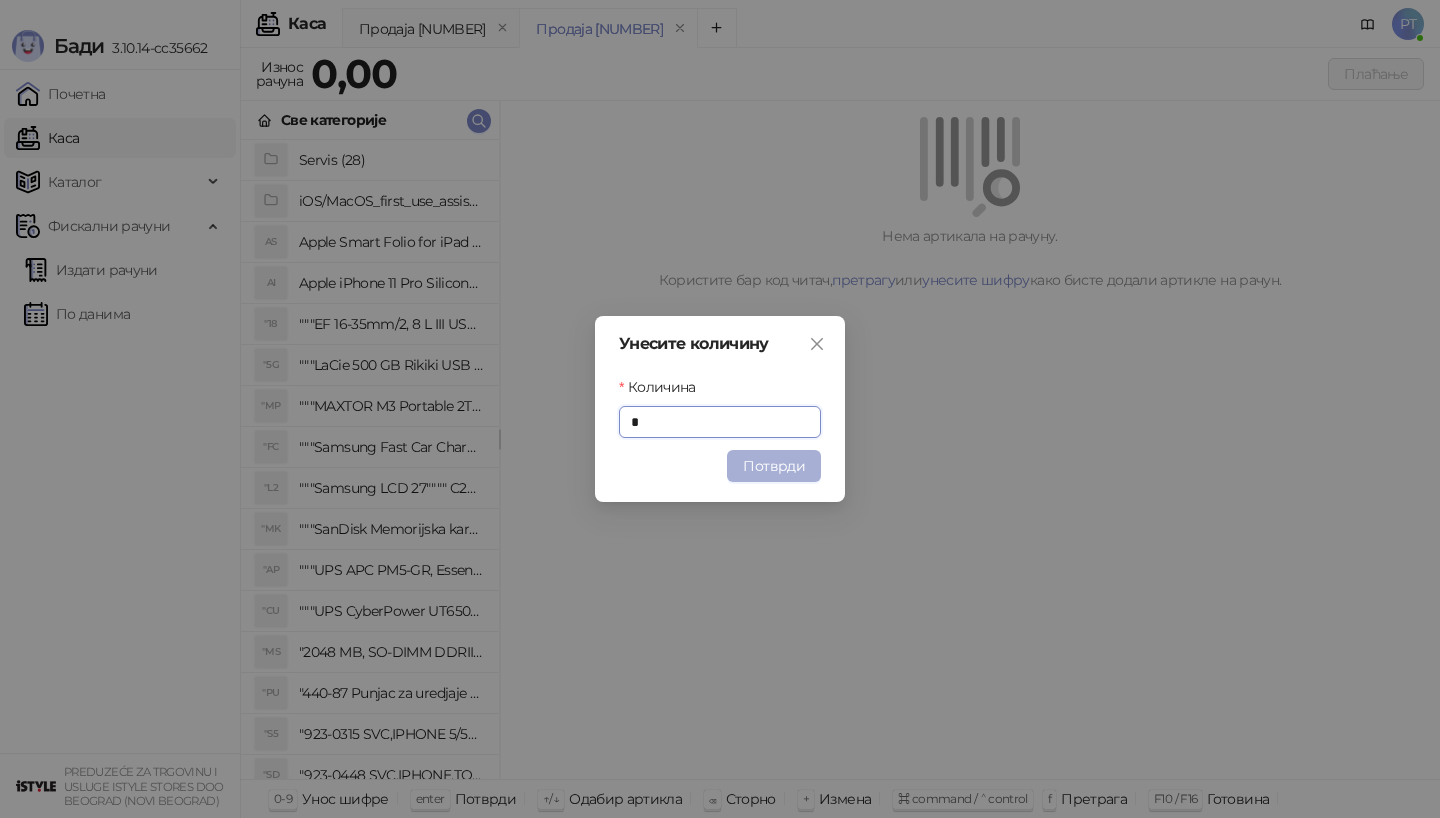 click on "Потврди" at bounding box center (774, 466) 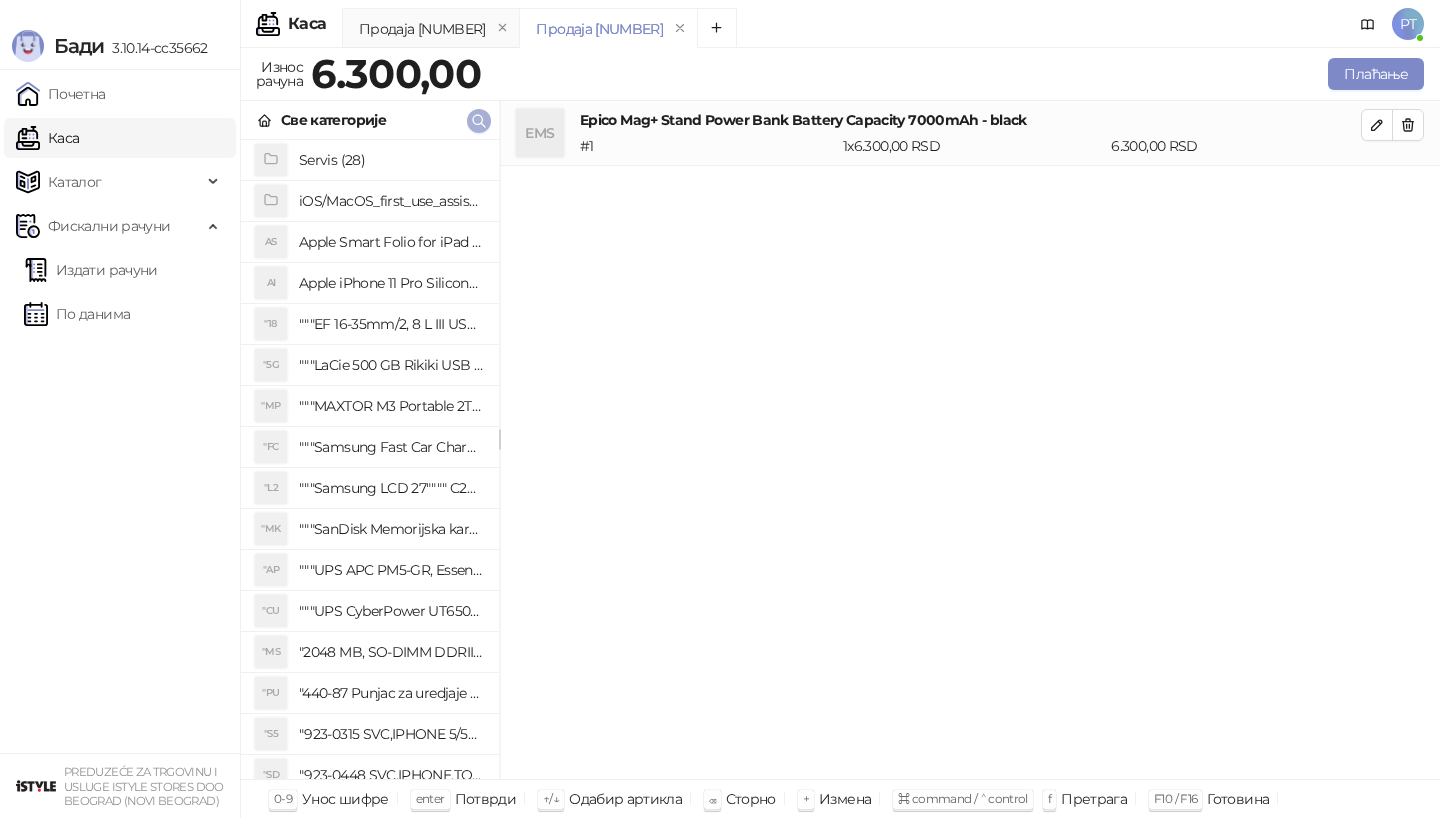 click 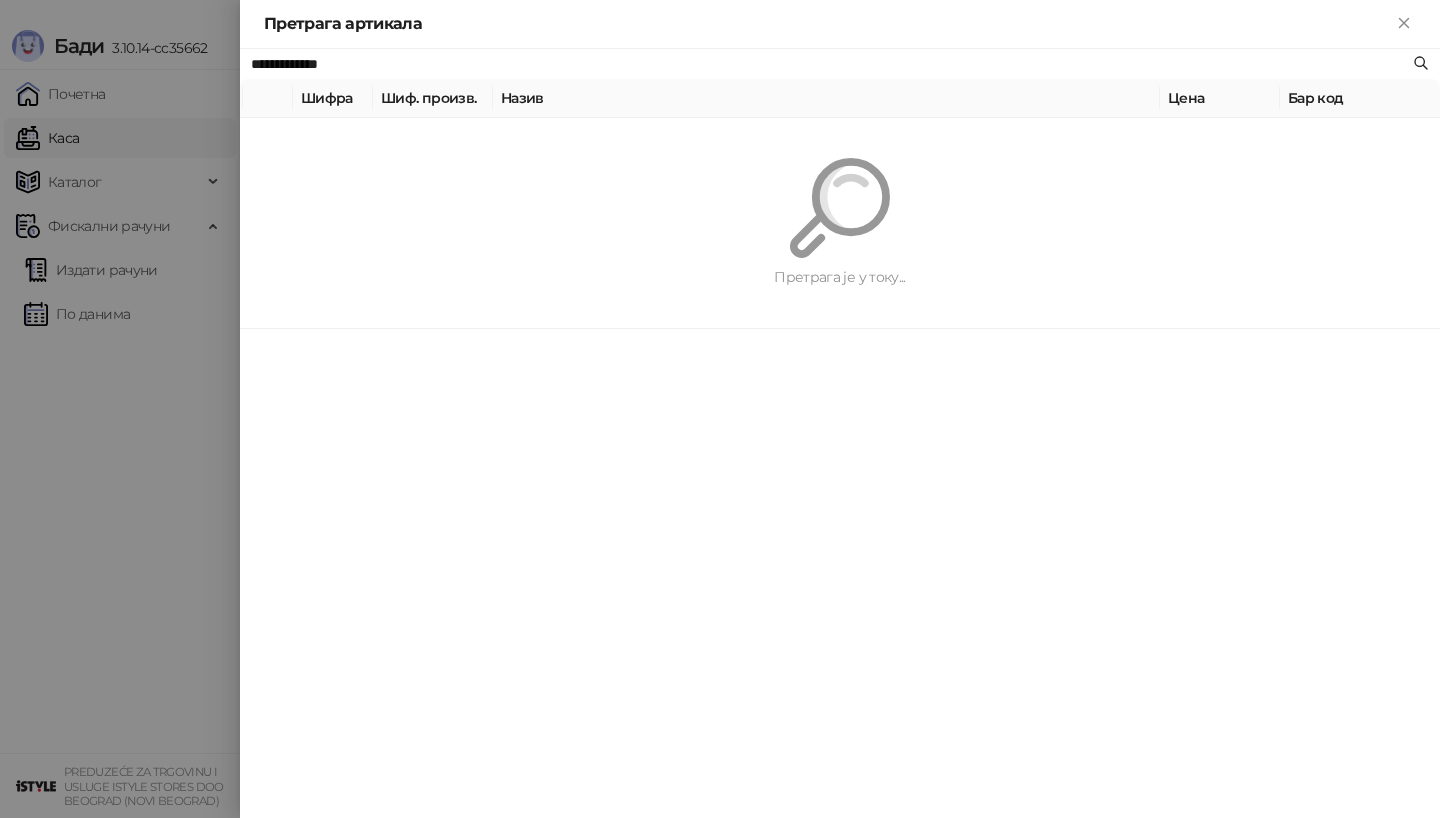paste 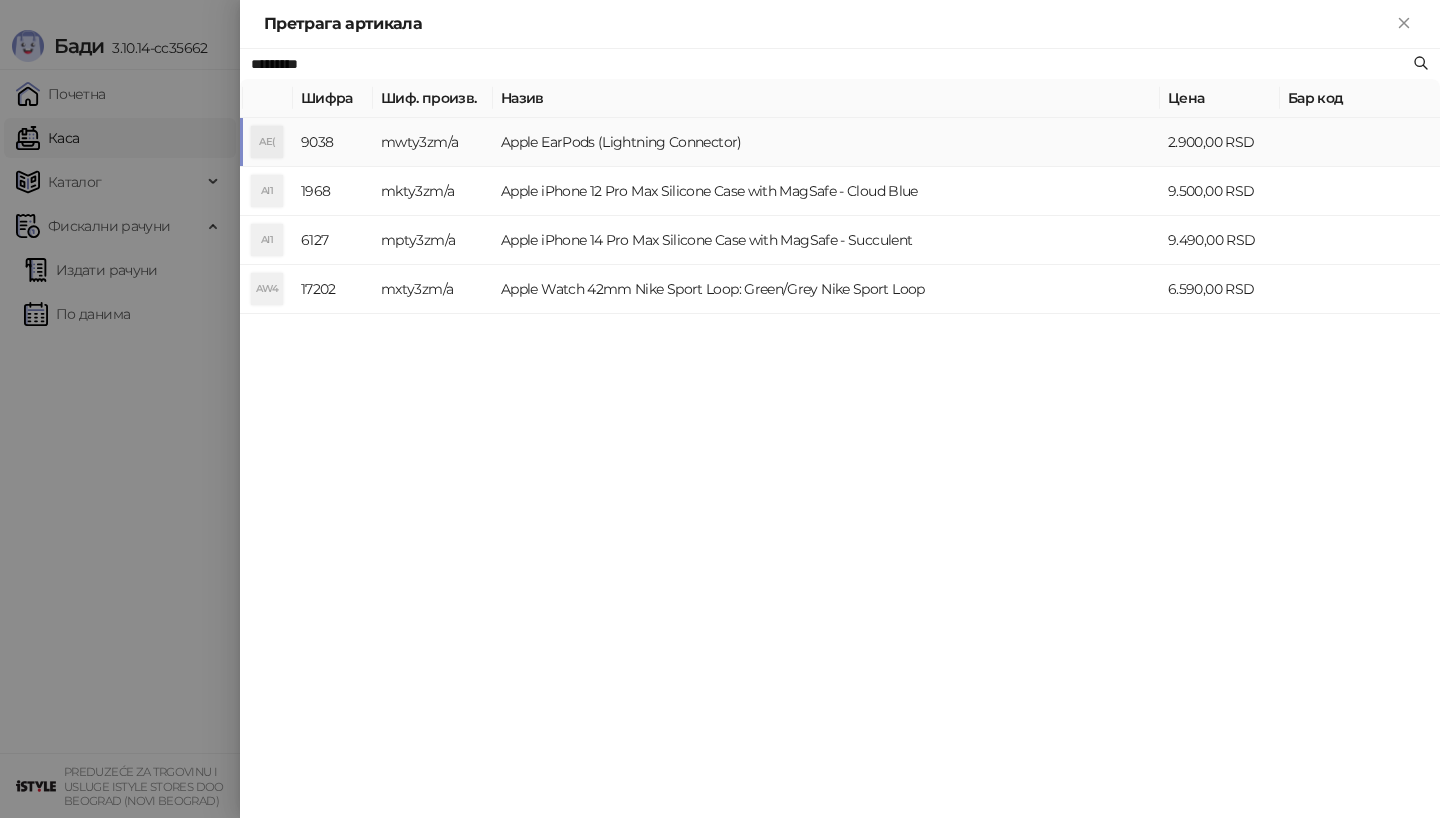 click on "AE(" at bounding box center (267, 142) 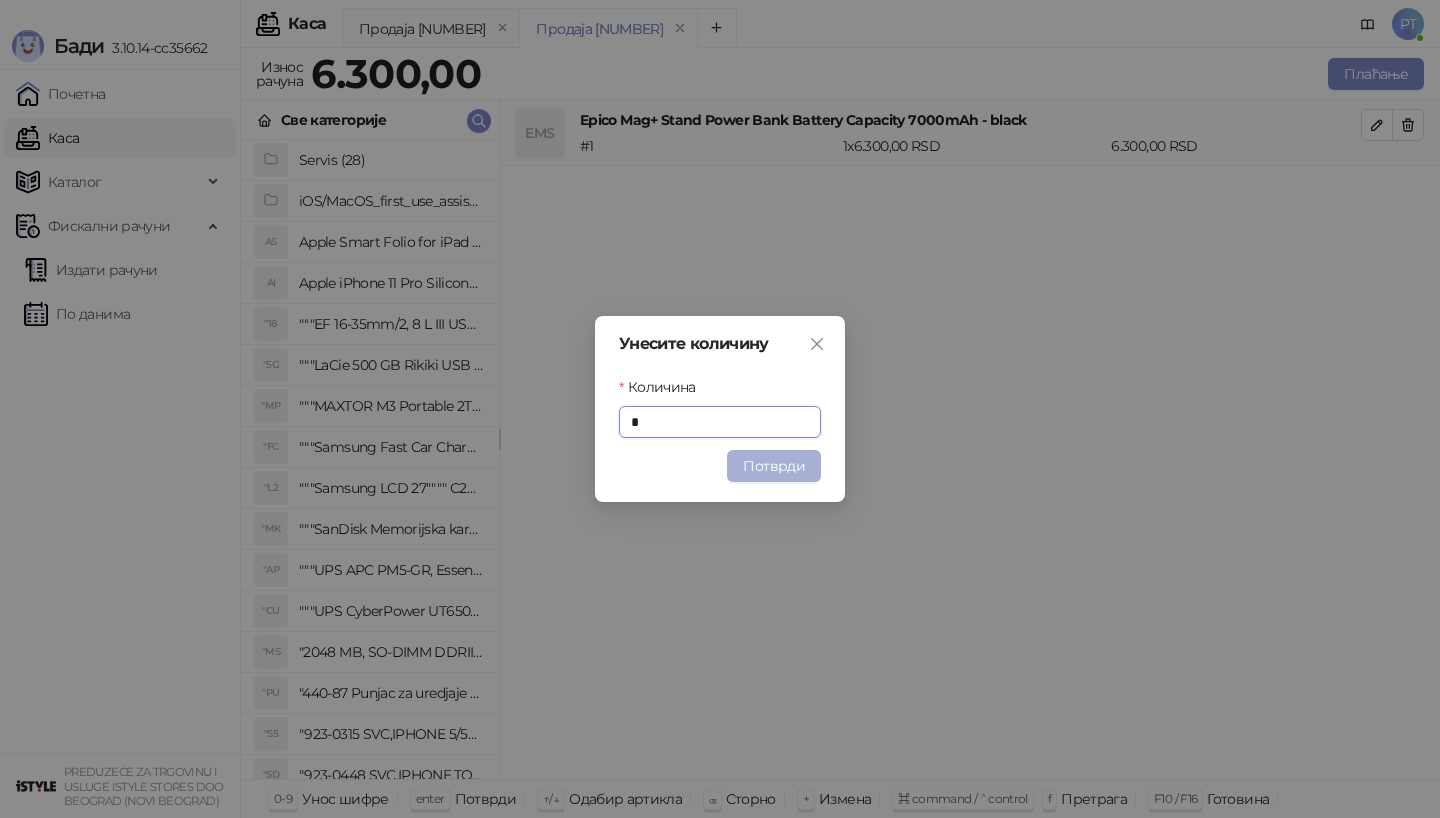 click on "Потврди" at bounding box center (774, 466) 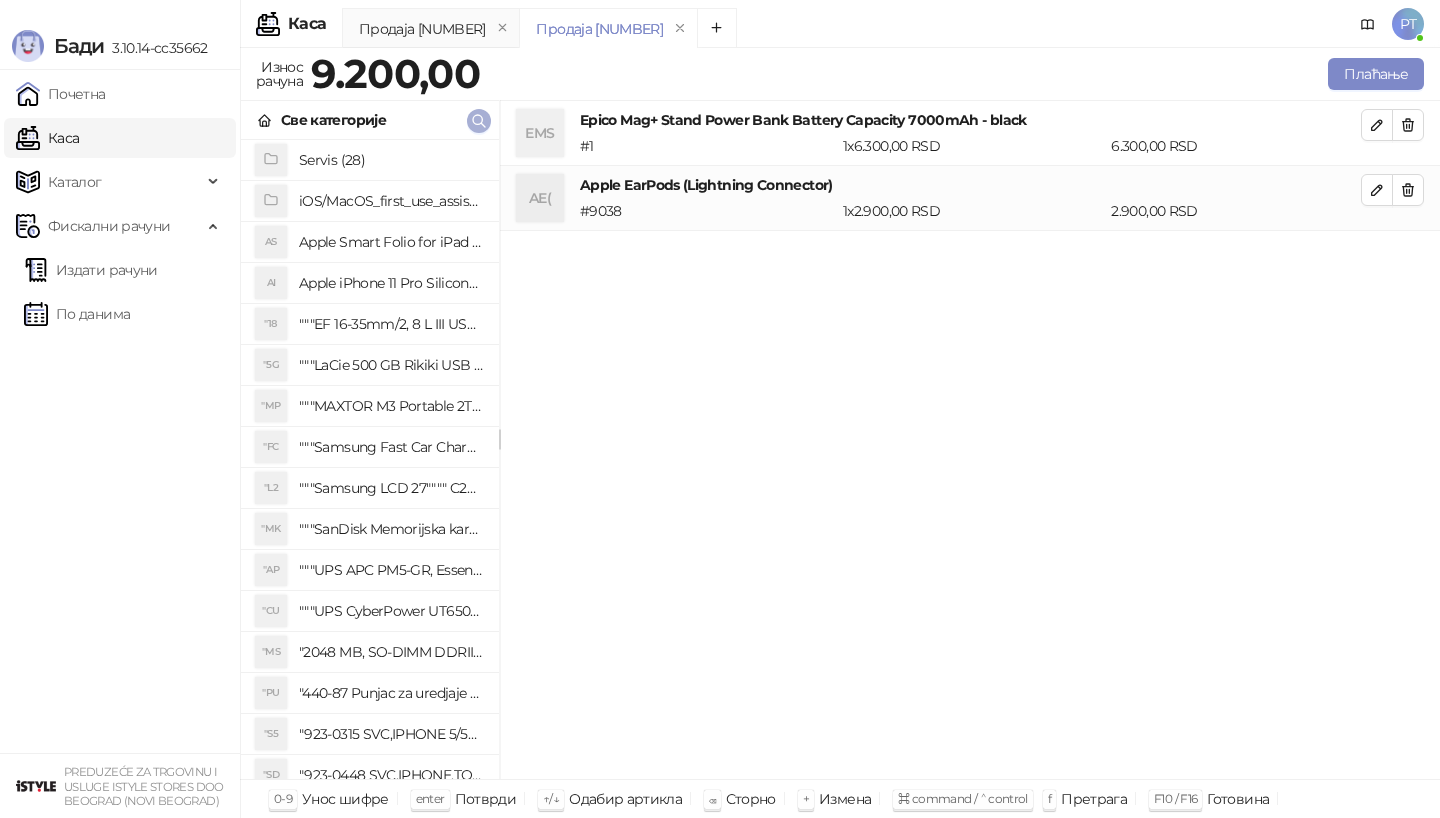 click 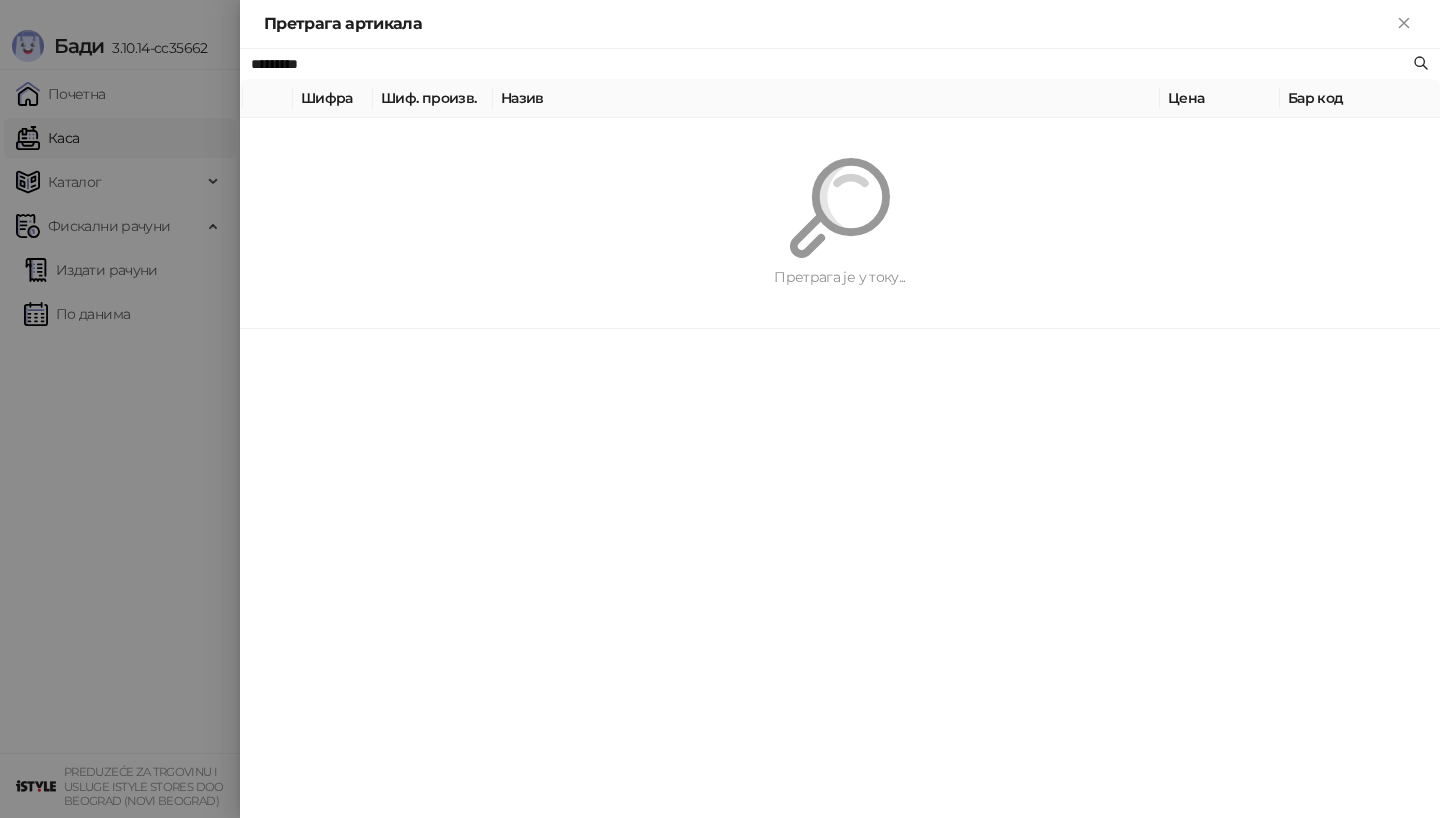 paste on "**********" 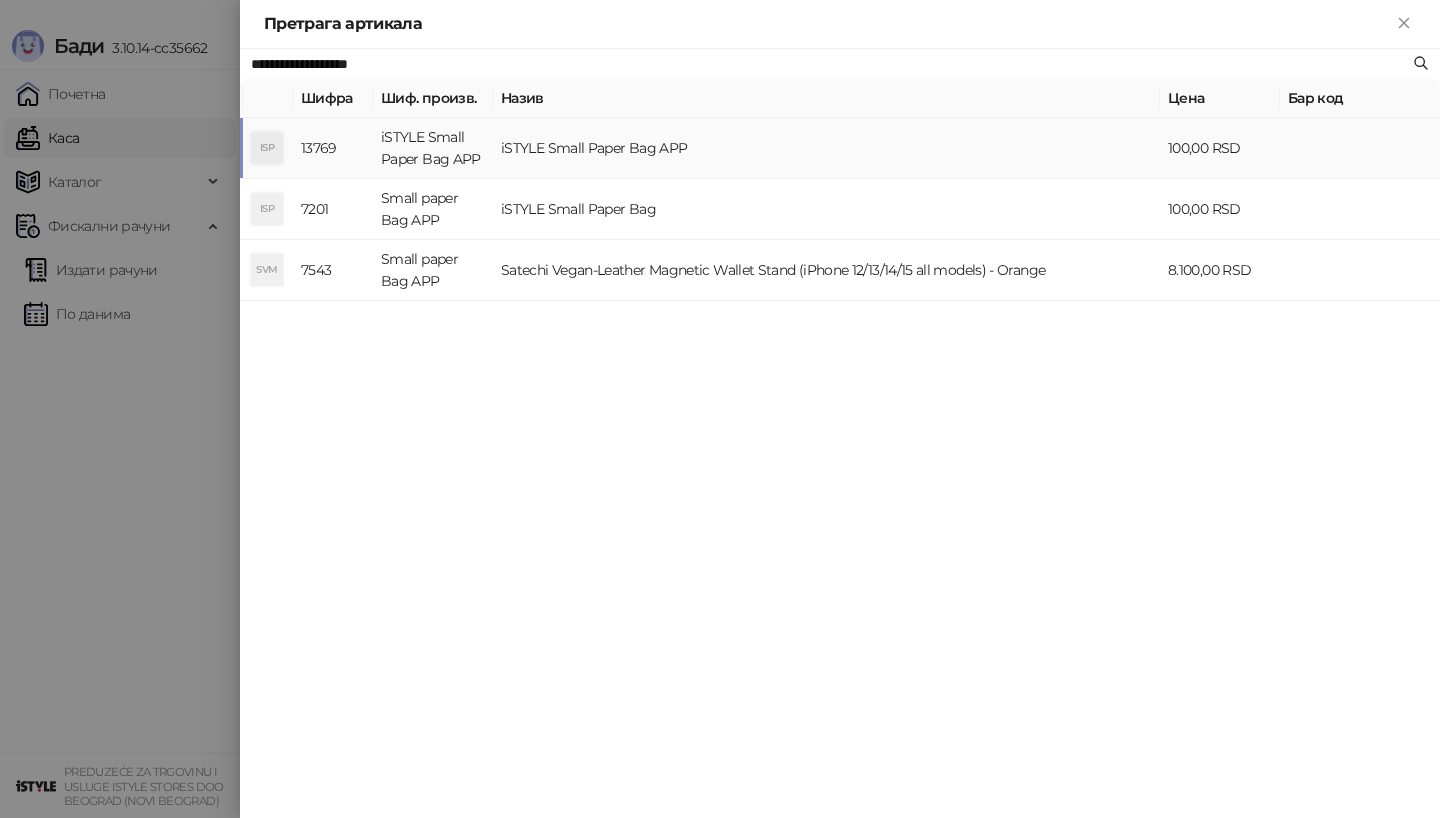 type on "**********" 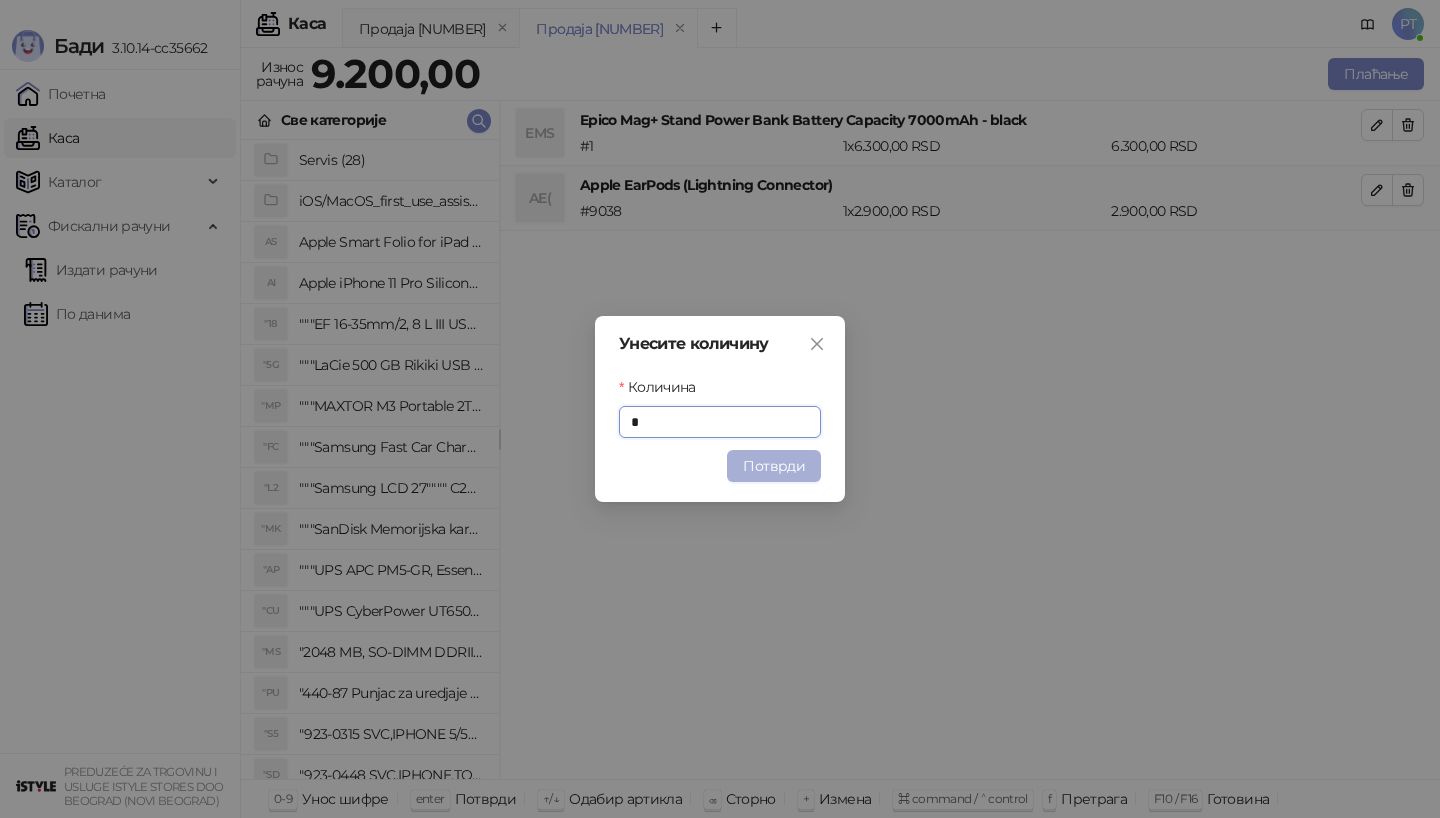 click on "Потврди" at bounding box center (774, 466) 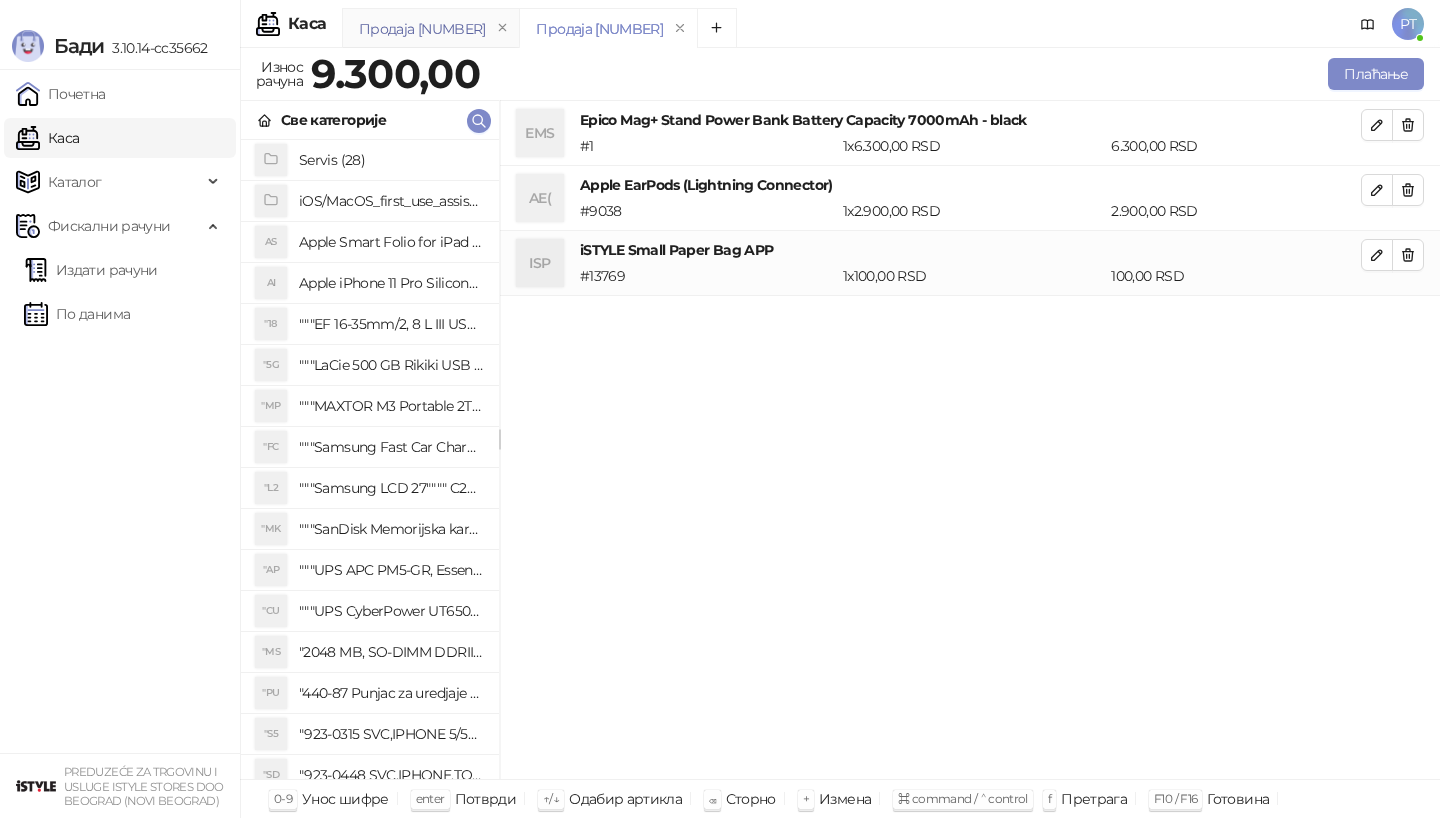 click on "Продаја [NUMBER]" at bounding box center (422, 29) 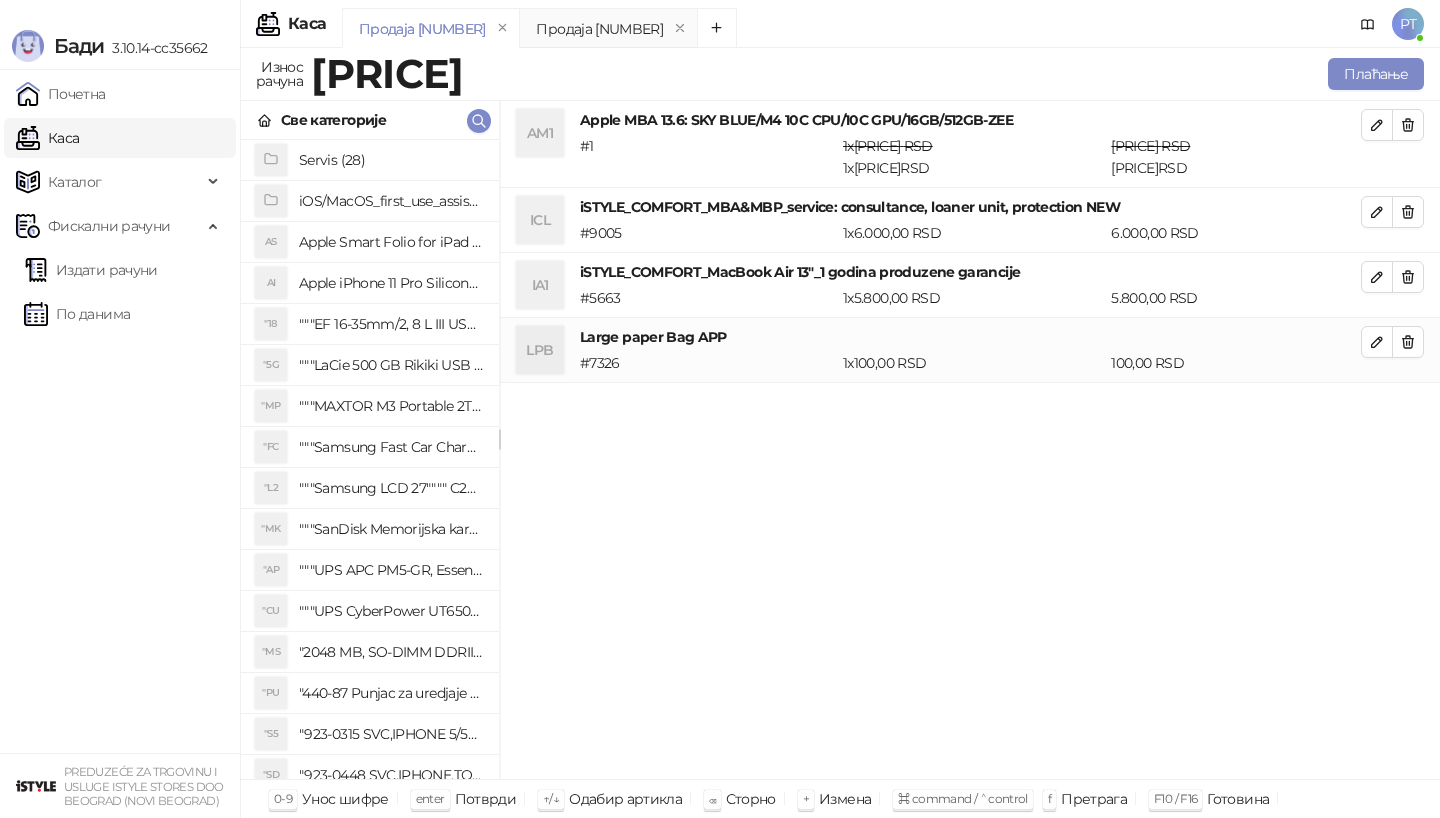 click on "Продаја [NUMBER]" at bounding box center (422, 29) 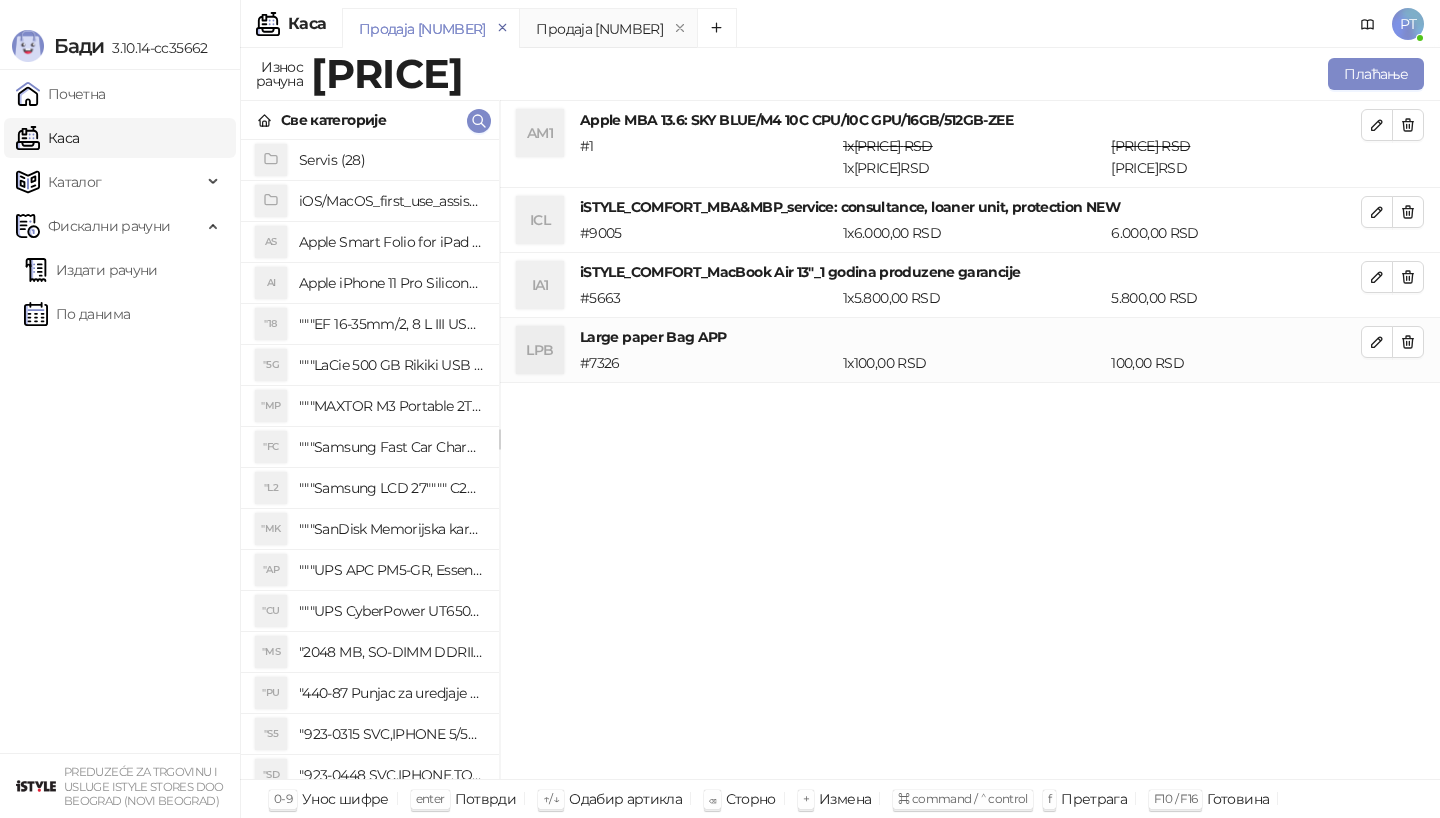 click at bounding box center [503, 28] 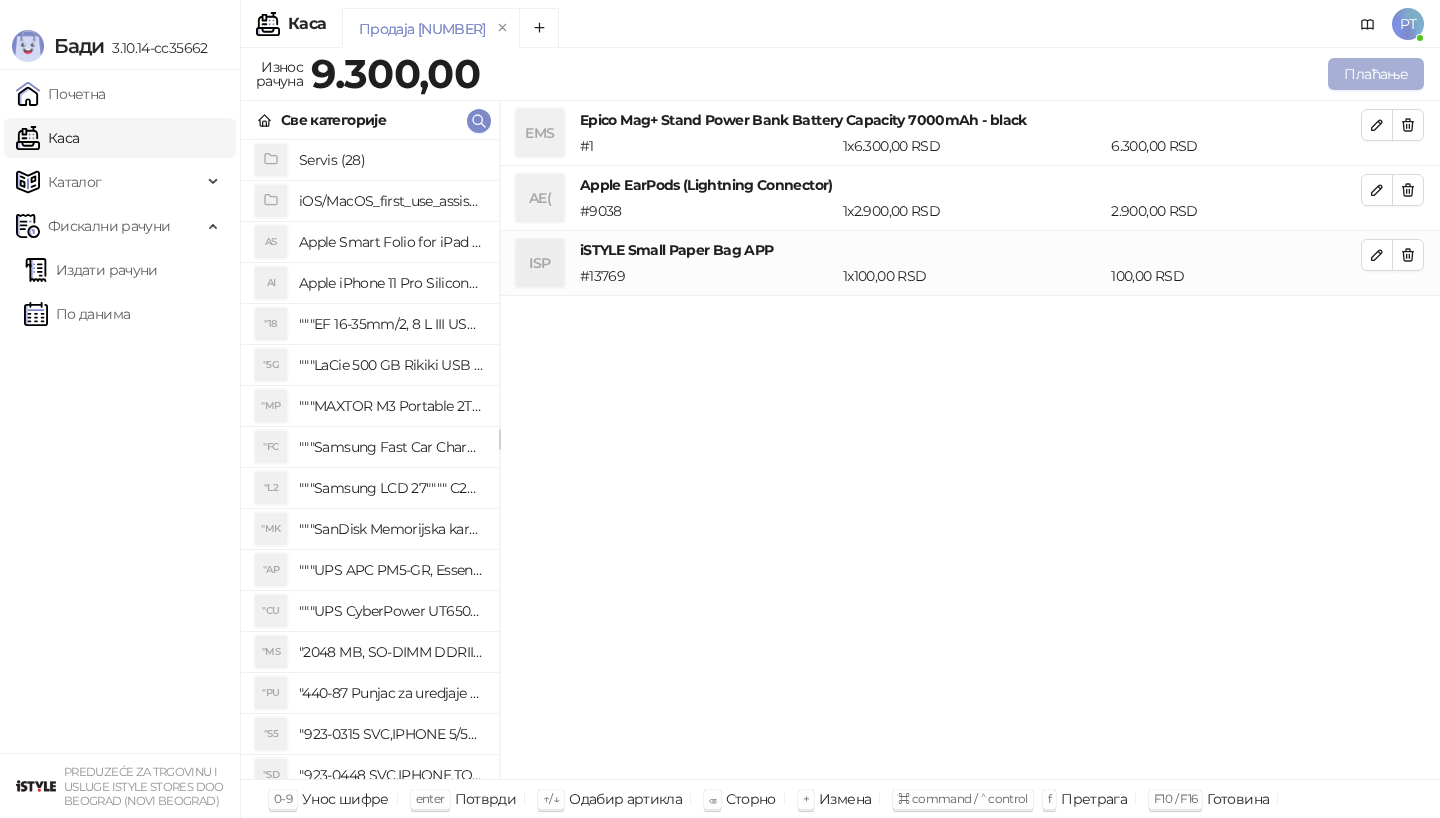 click on "Плаћање" at bounding box center (1376, 74) 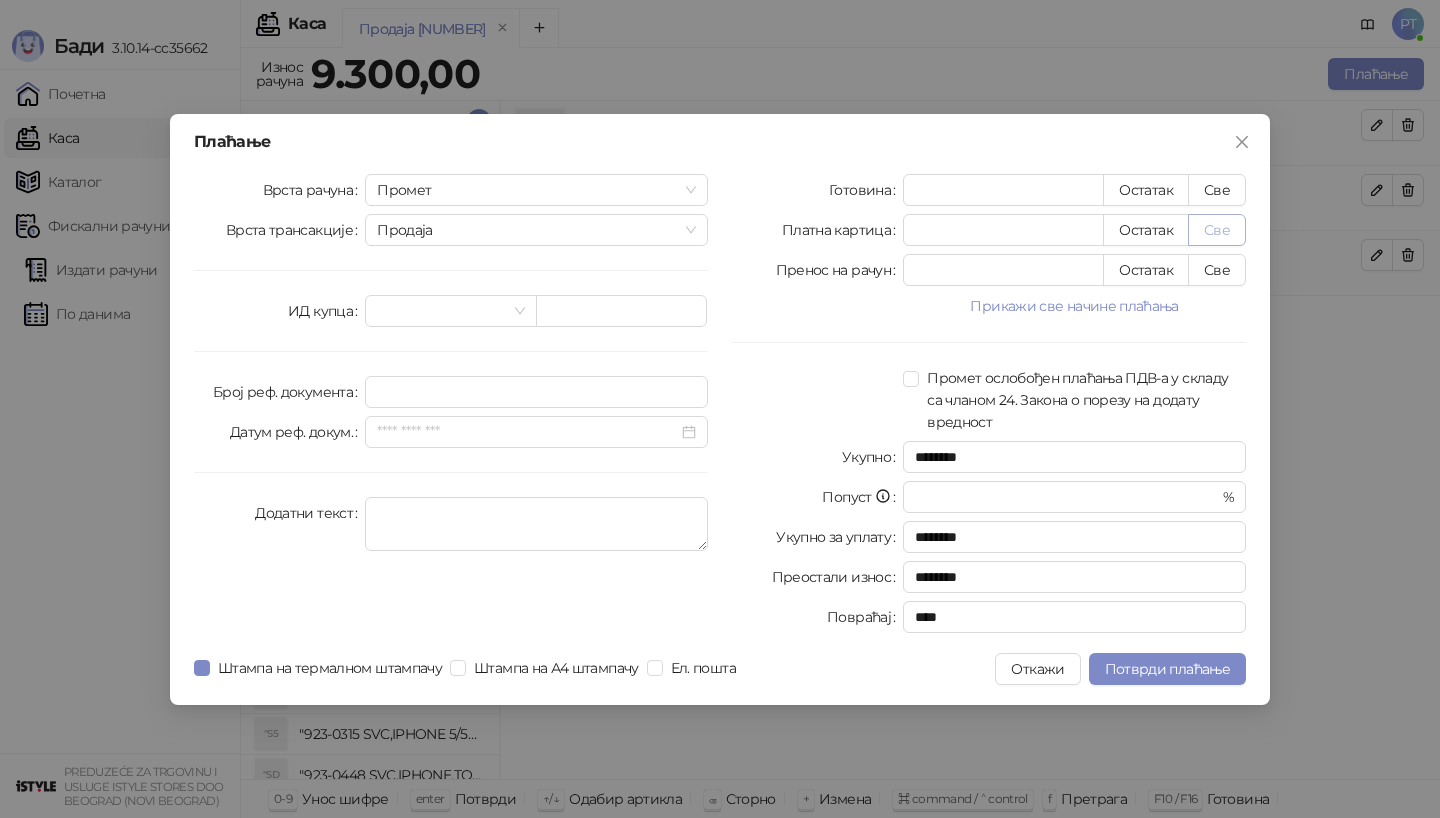 click on "Све" at bounding box center (1217, 230) 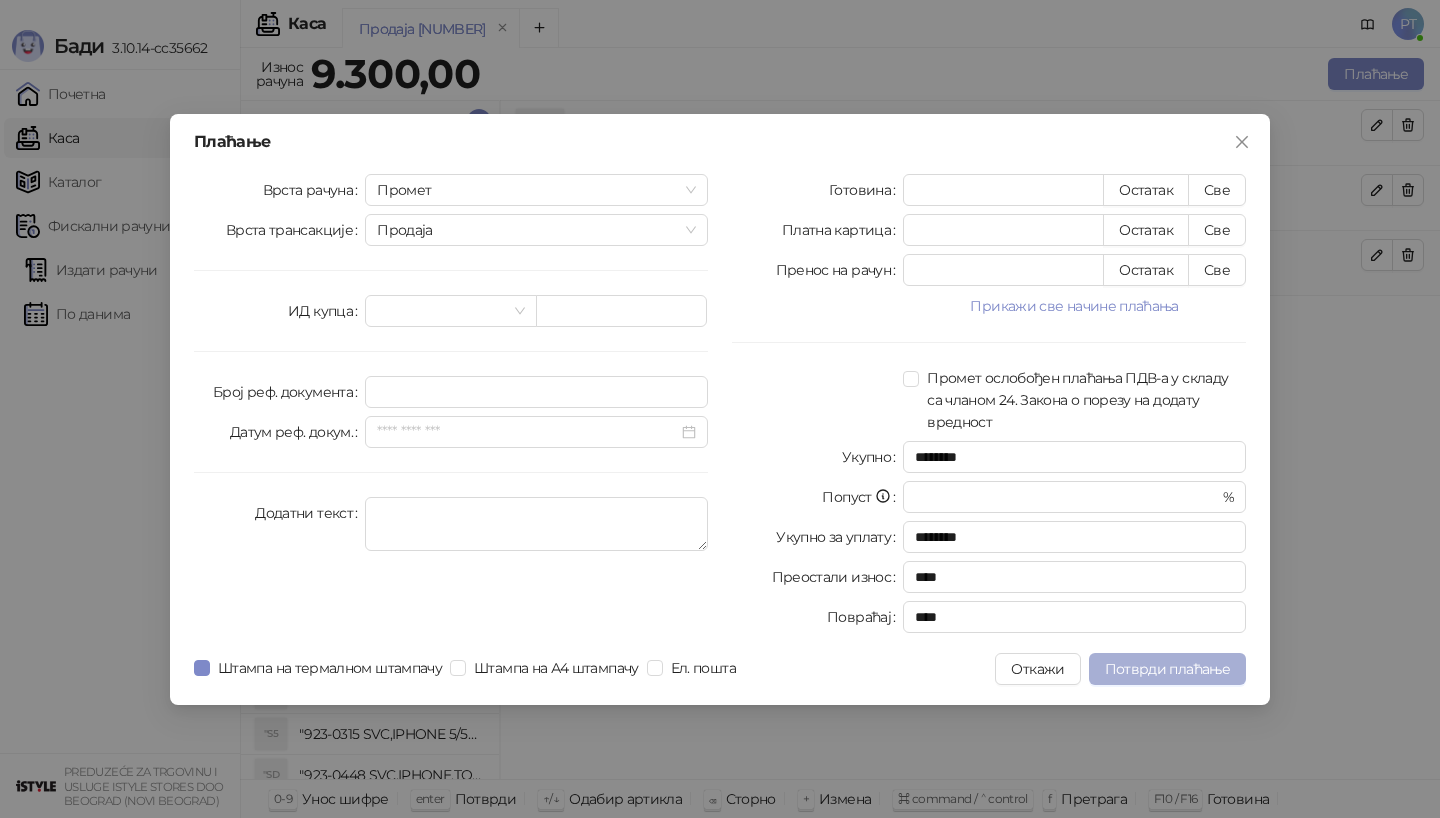 click on "Потврди плаћање" at bounding box center (1167, 669) 